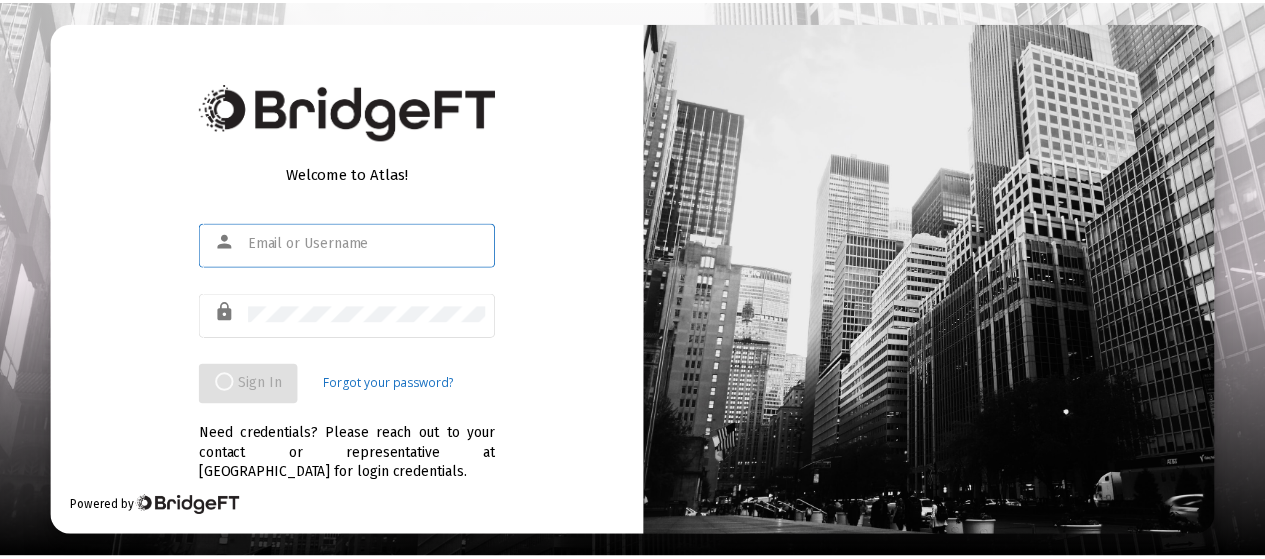 scroll, scrollTop: 0, scrollLeft: 0, axis: both 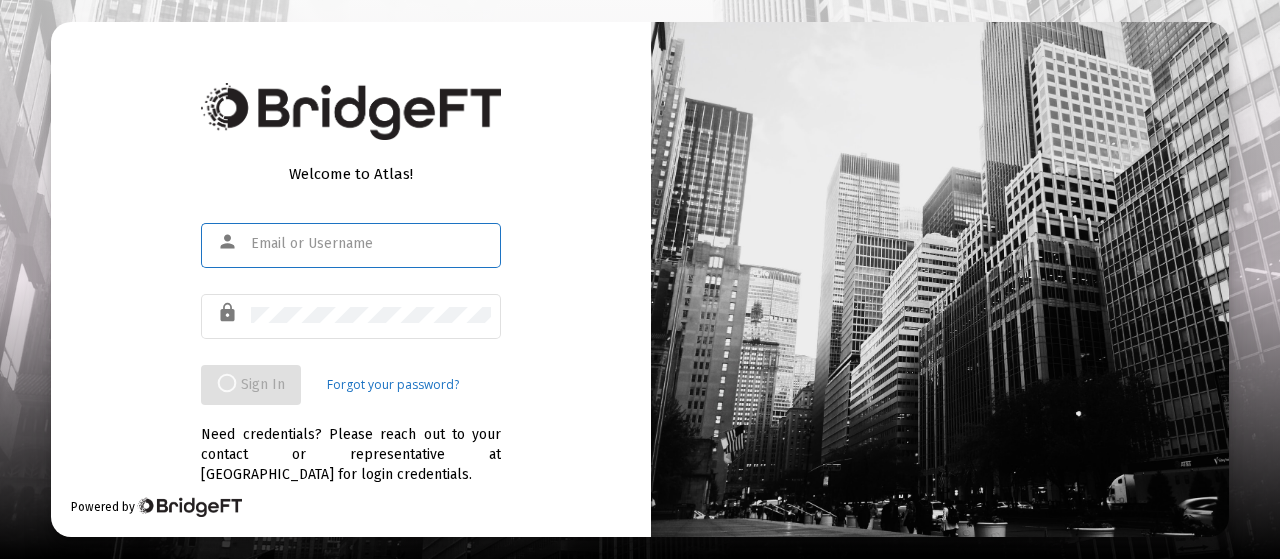 type on "jfisher@straightline.com" 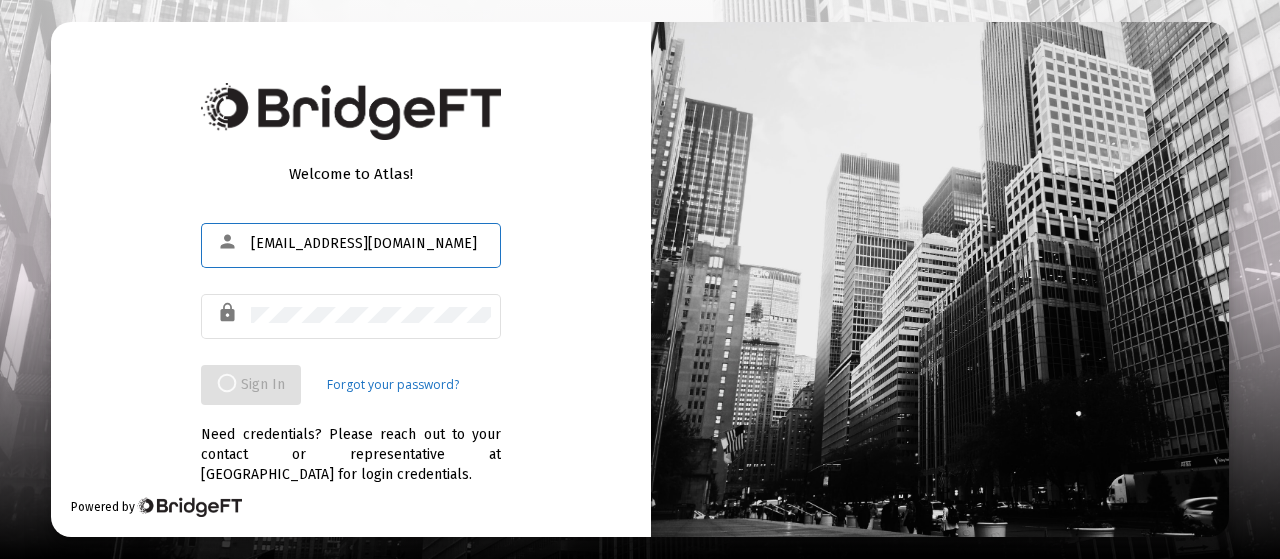 click on "Sign In  Forgot your password?" 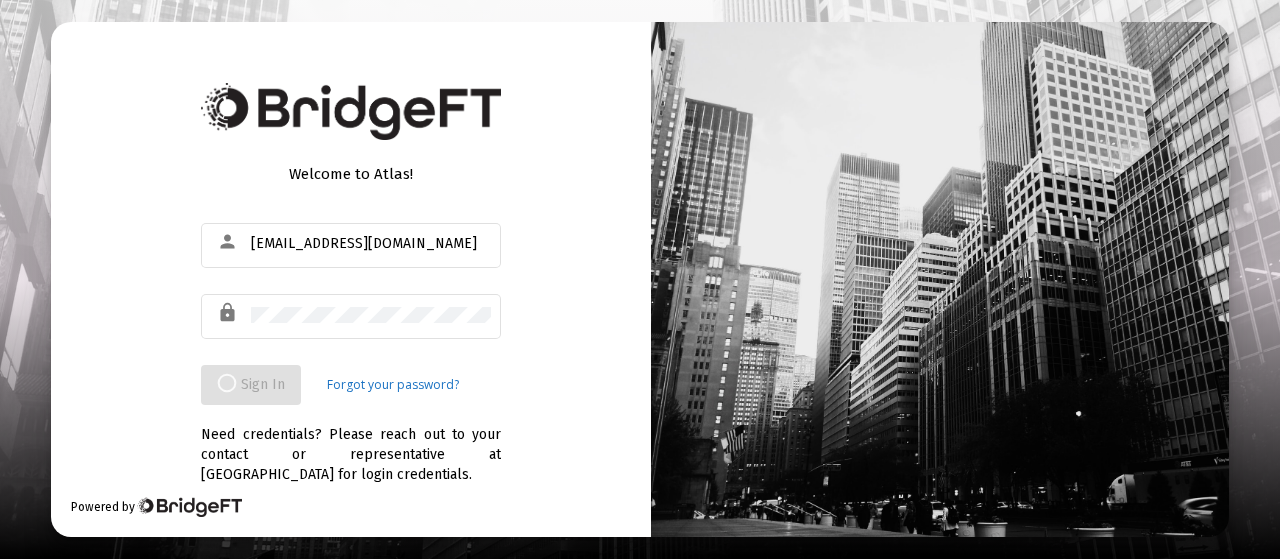 click on "Welcome to Atlas!  person jfisher@straightline.com lock  Sign In  Forgot your password?  Need credentials? Please reach out to your contact or representative at BridgeFT for login credentials.   Powered by" 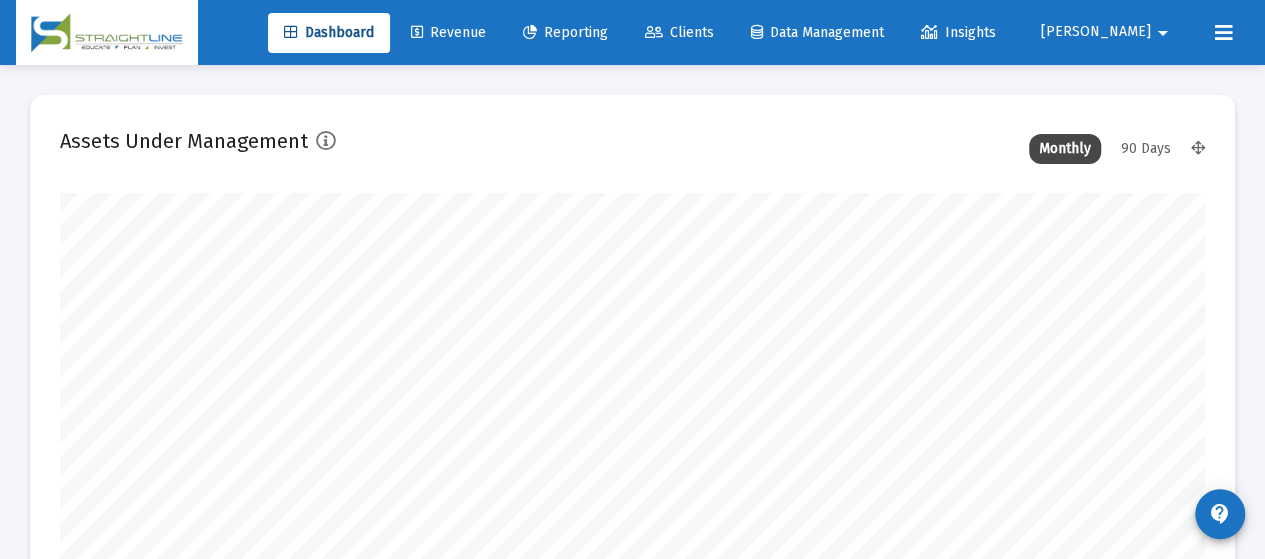 scroll, scrollTop: 999600, scrollLeft: 998855, axis: both 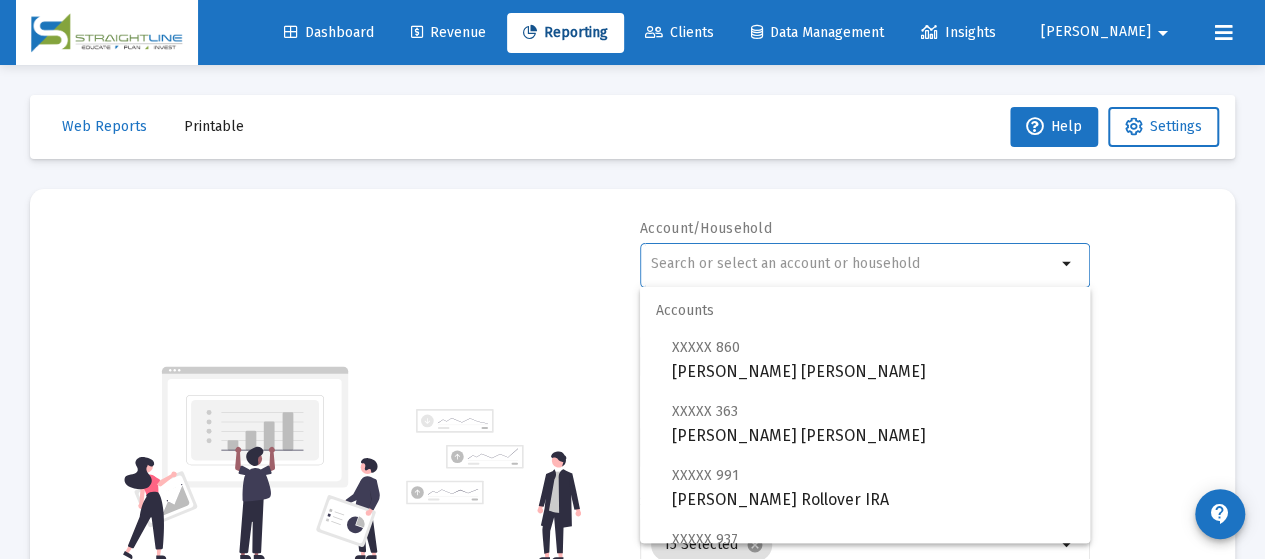 click at bounding box center [853, 264] 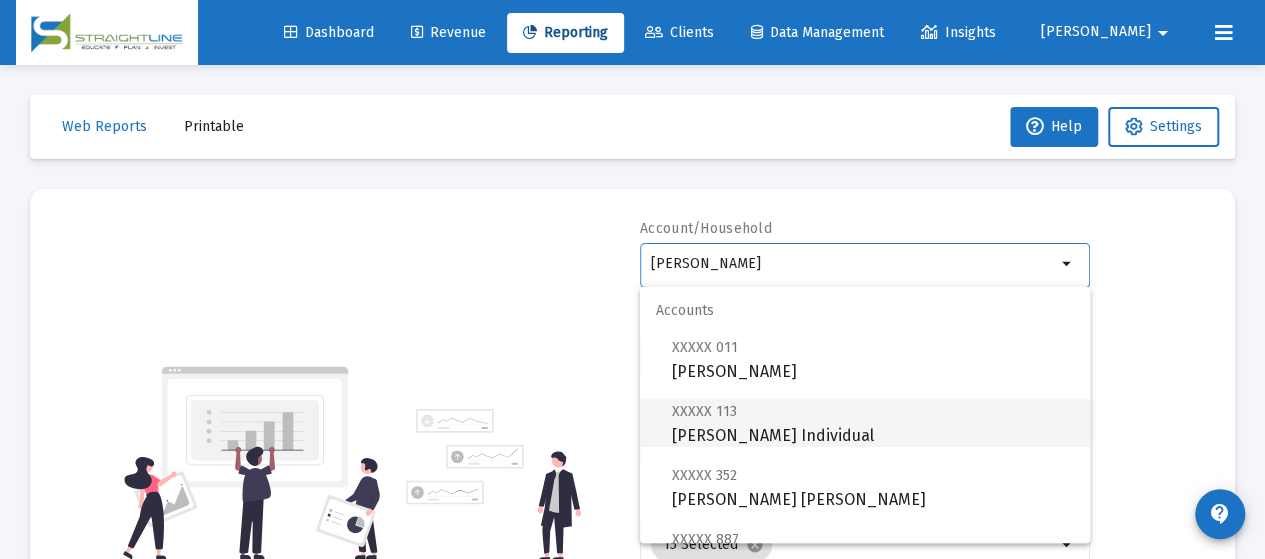 scroll, scrollTop: 144, scrollLeft: 0, axis: vertical 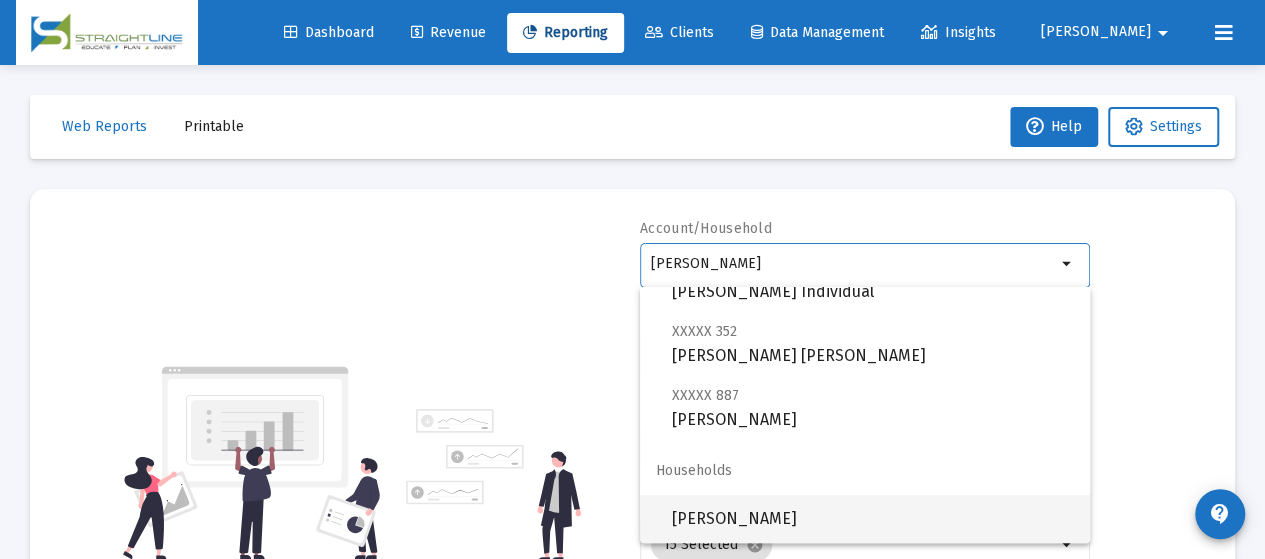 click on "[PERSON_NAME]" at bounding box center [873, 519] 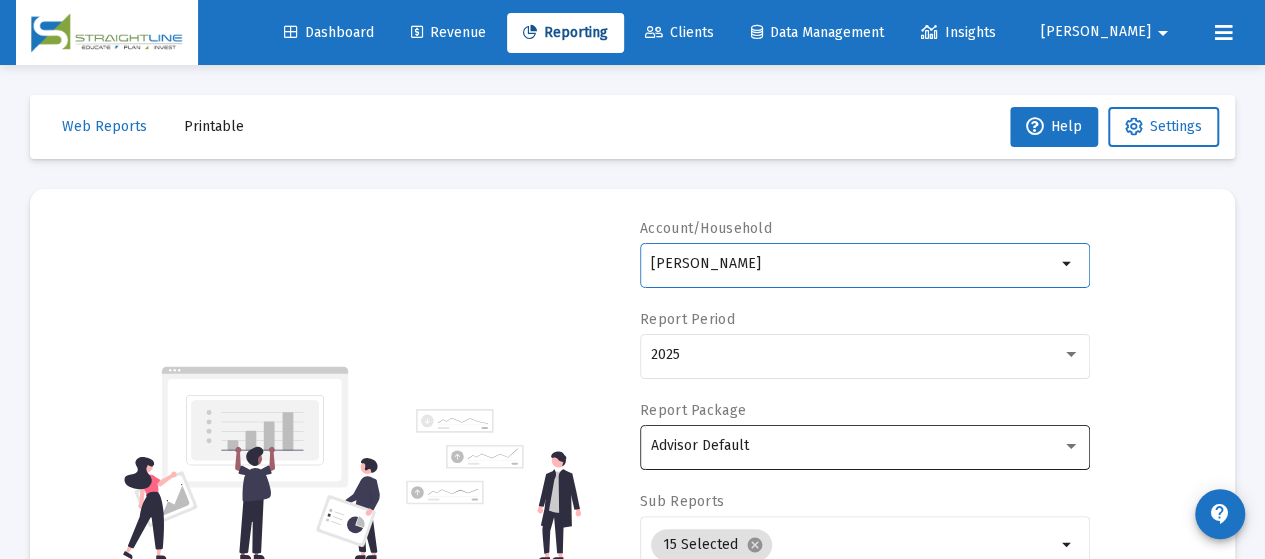 click on "Advisor Default" at bounding box center (856, 446) 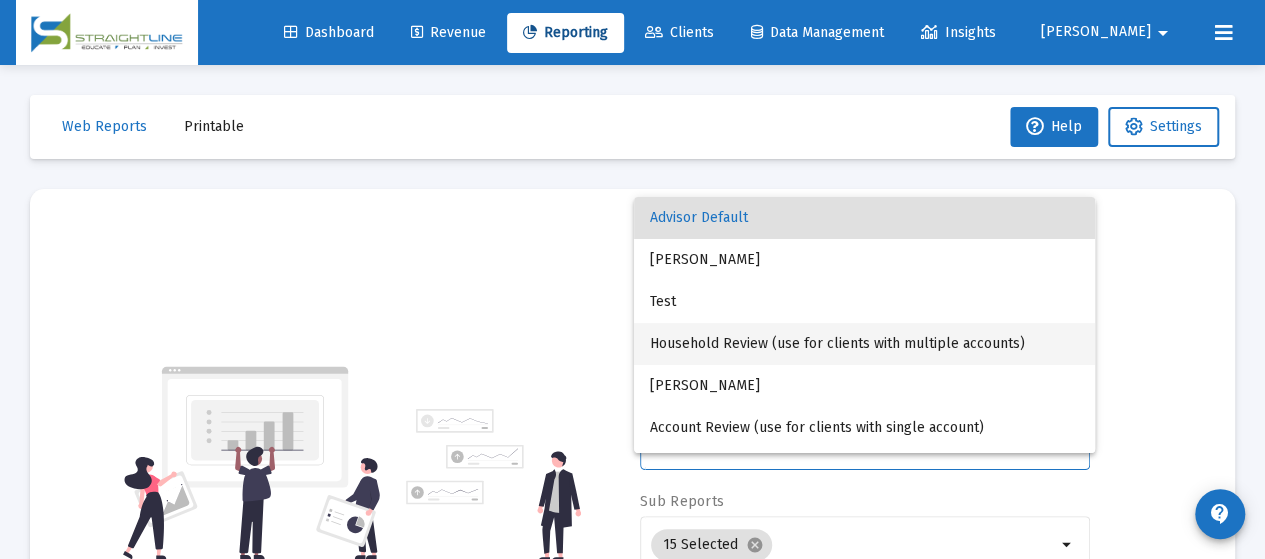 click on "Household Review (use for clients with multiple accounts)" at bounding box center (864, 344) 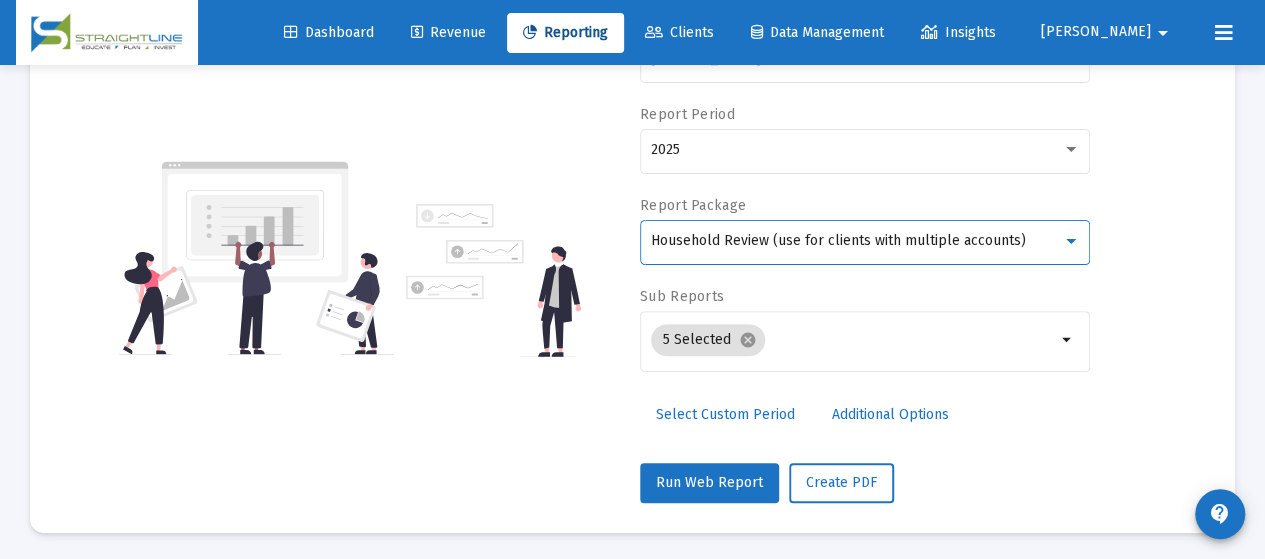 scroll, scrollTop: 206, scrollLeft: 0, axis: vertical 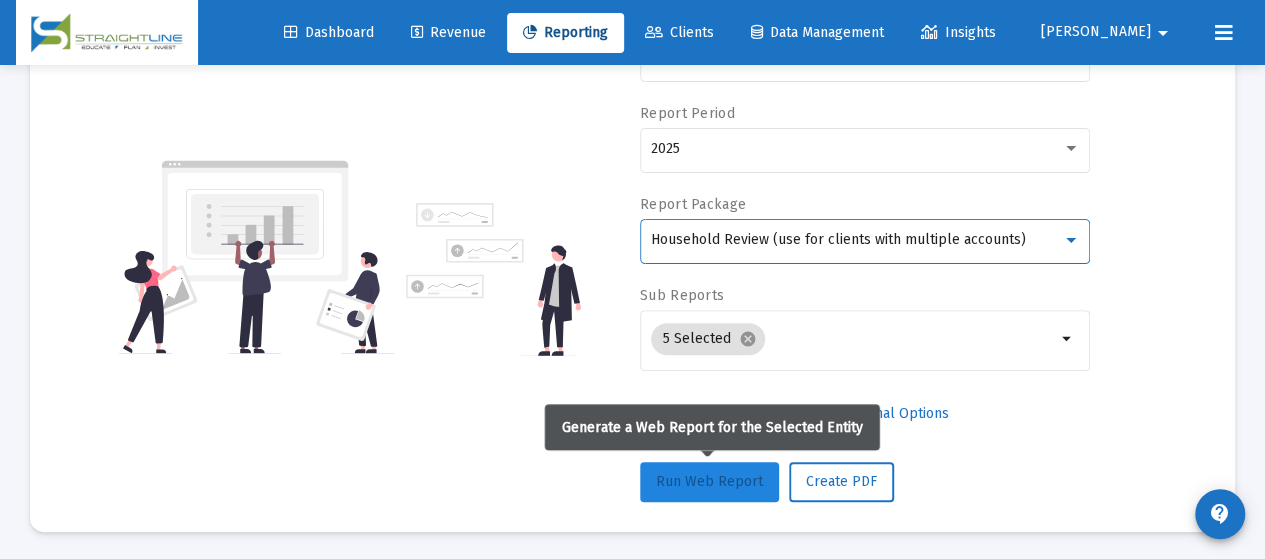 click on "Run Web Report" 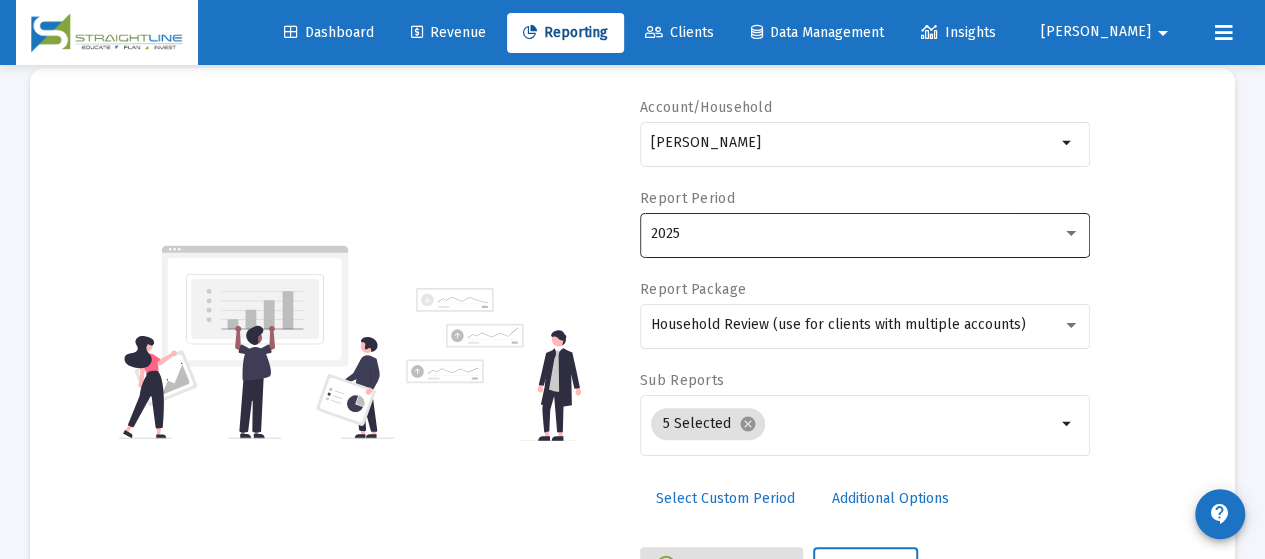 scroll, scrollTop: 0, scrollLeft: 0, axis: both 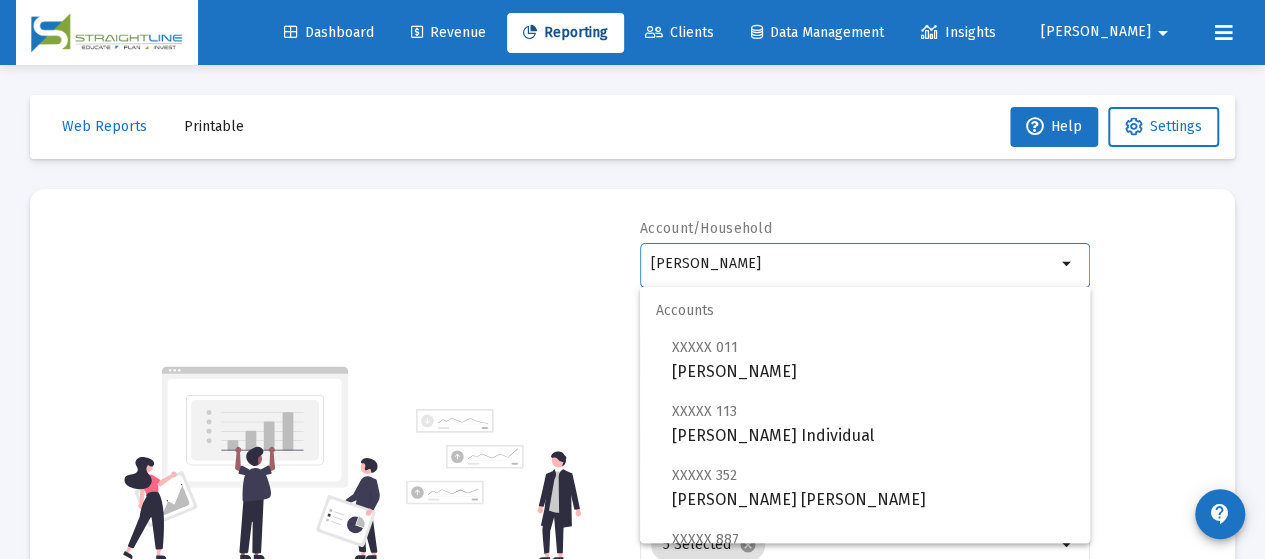 click on "[PERSON_NAME]" at bounding box center [853, 264] 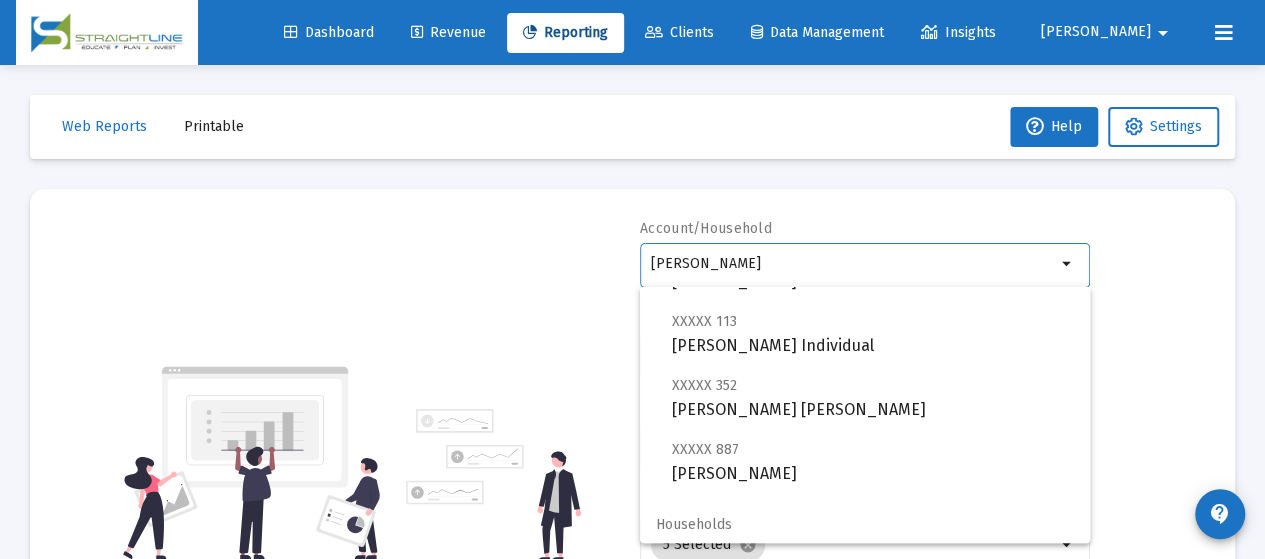 scroll, scrollTop: 144, scrollLeft: 0, axis: vertical 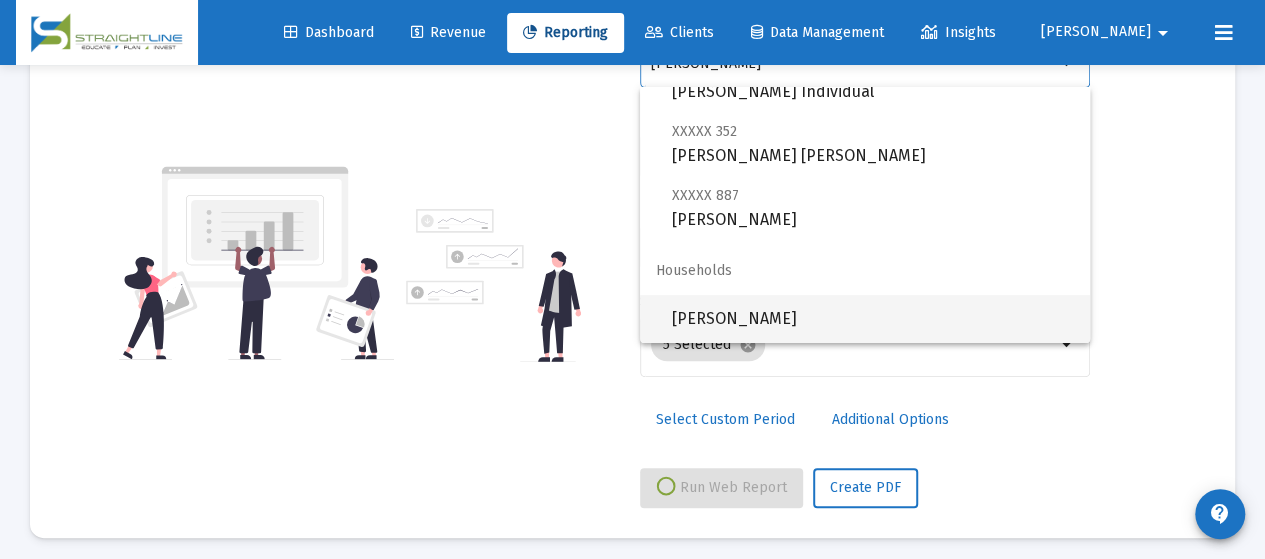 click on "[PERSON_NAME]" at bounding box center [873, 319] 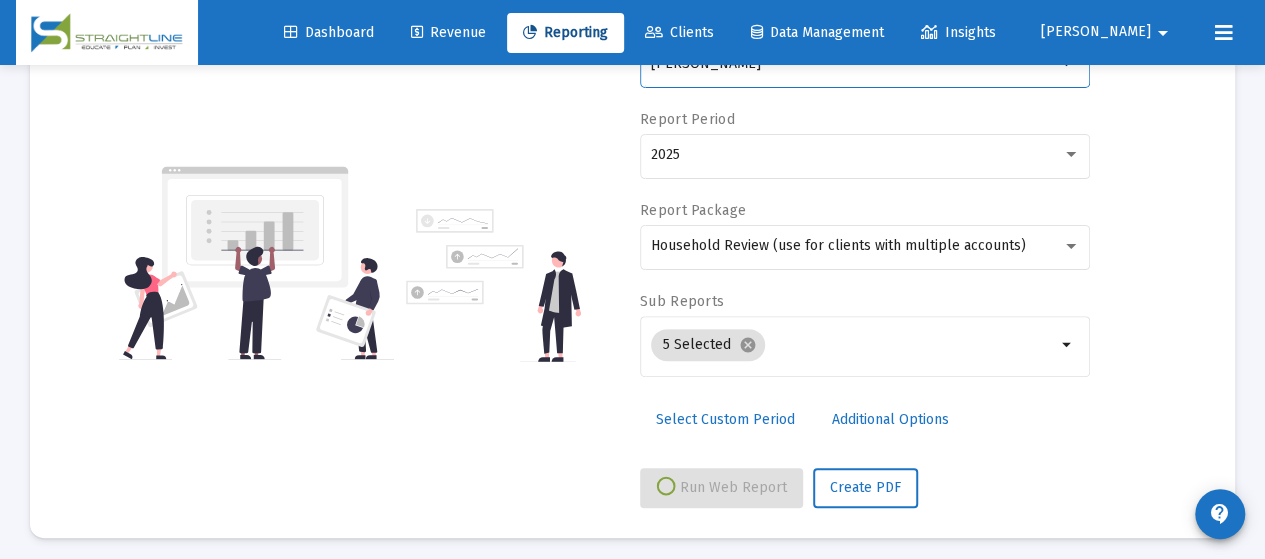 click on "Reporting" 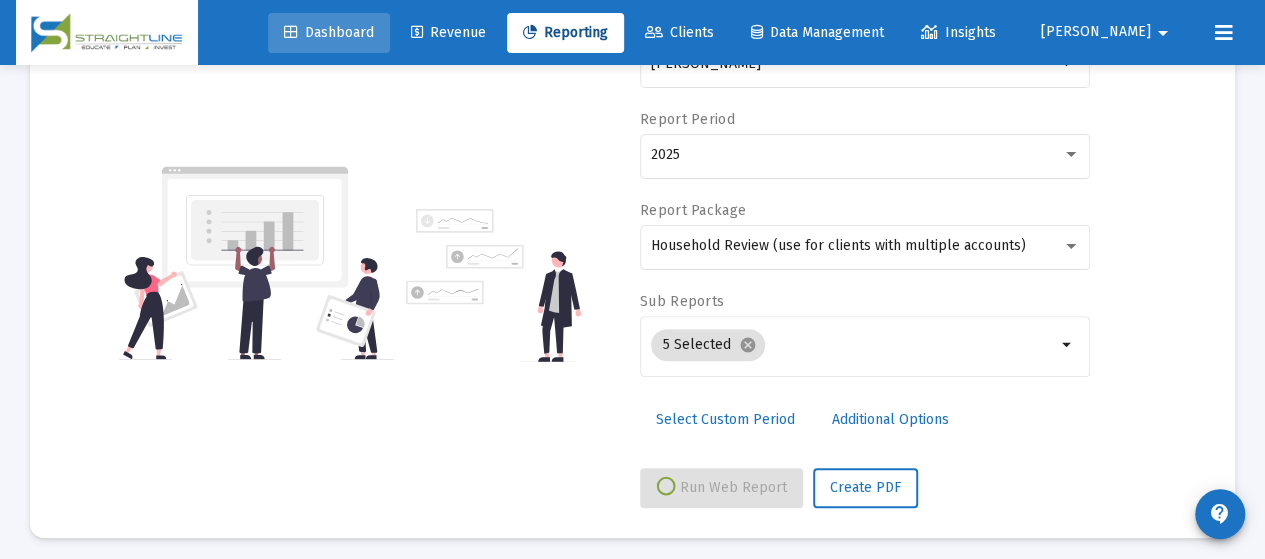 click on "Dashboard" 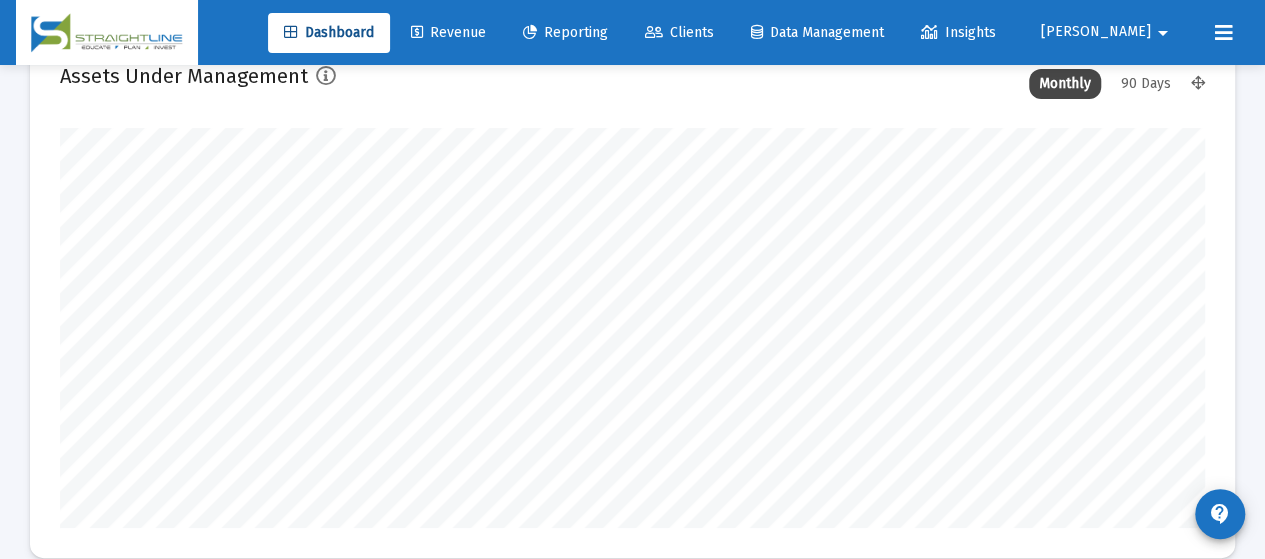 scroll, scrollTop: 200, scrollLeft: 0, axis: vertical 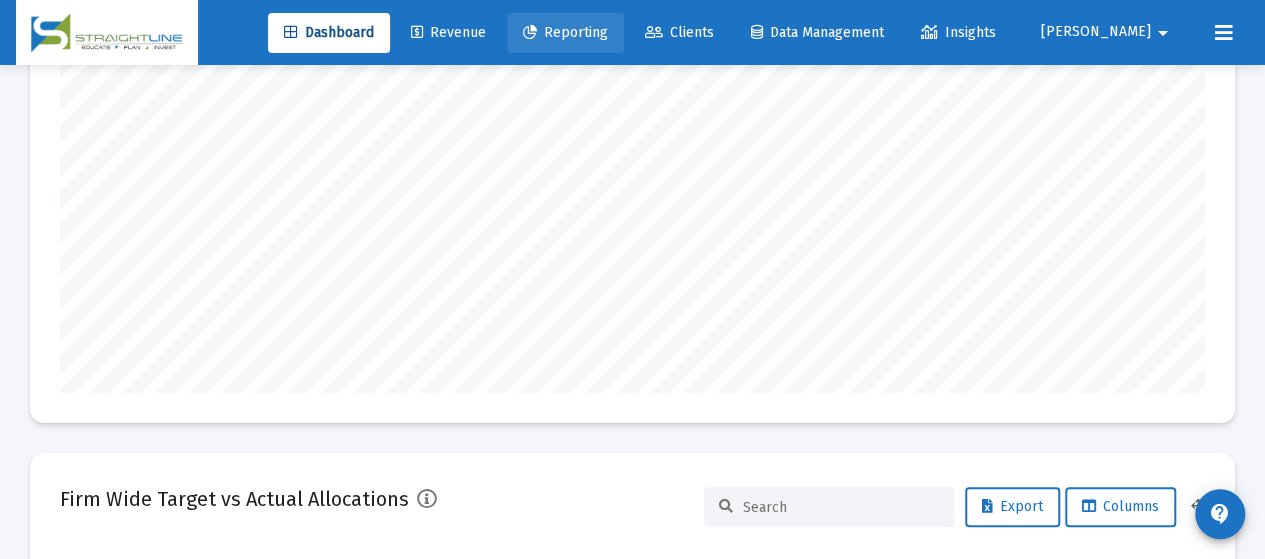 click on "Reporting" 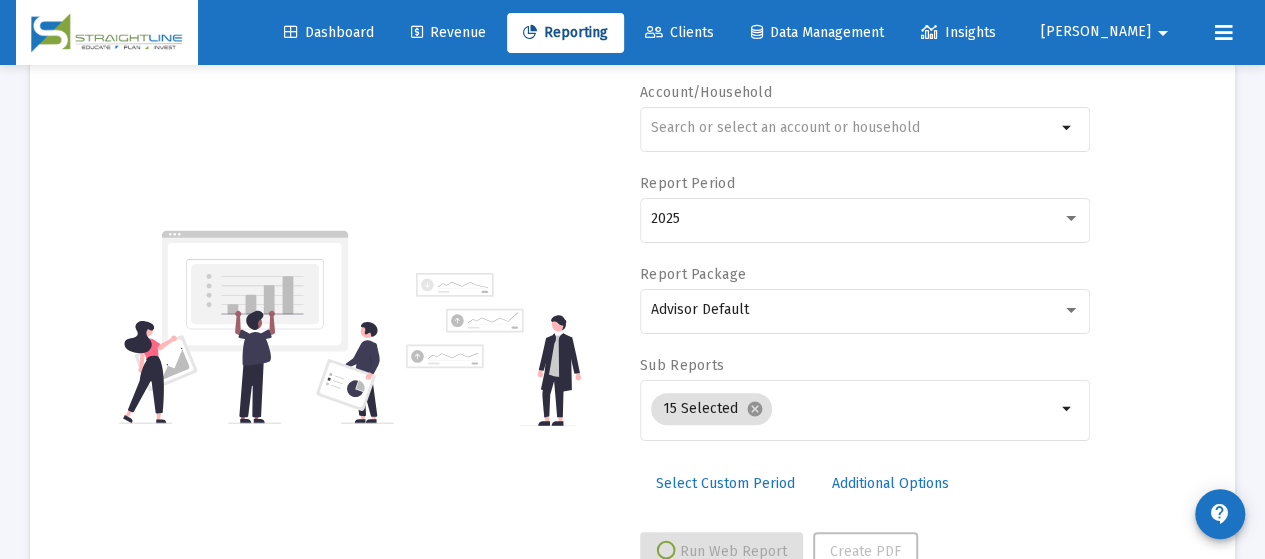 scroll, scrollTop: 0, scrollLeft: 0, axis: both 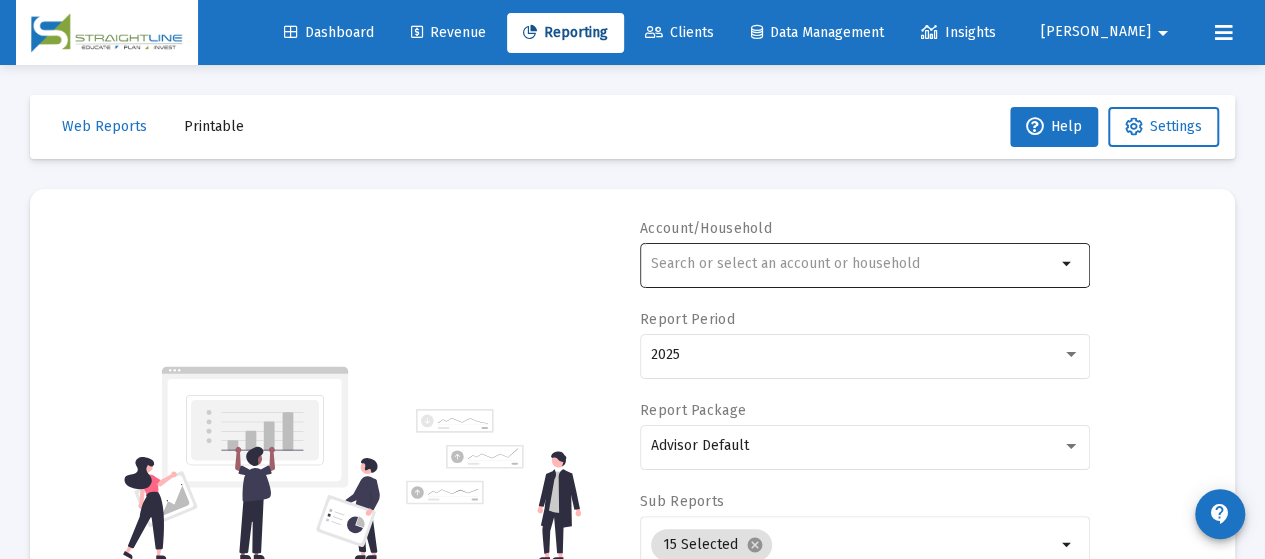 click 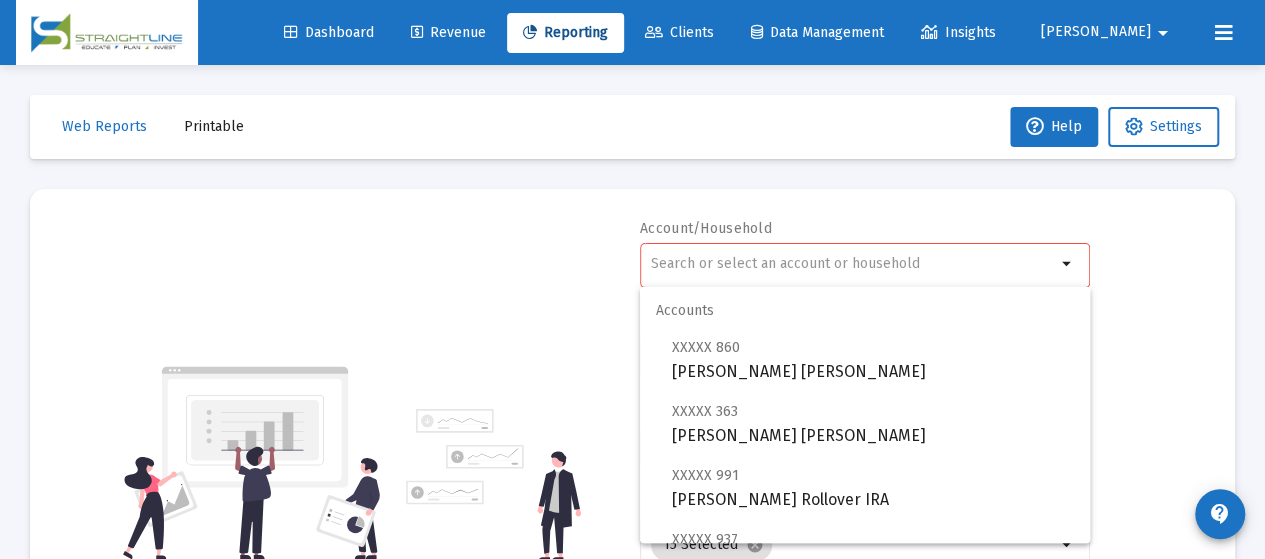 click on "Account/Household arrow_drop_down Report Period 2025 Report Package Advisor Default Sub Reports  15 Selected  cancel arrow_drop_down  Select Custom Period   Additional Options   Run Web Report   Create PDF" 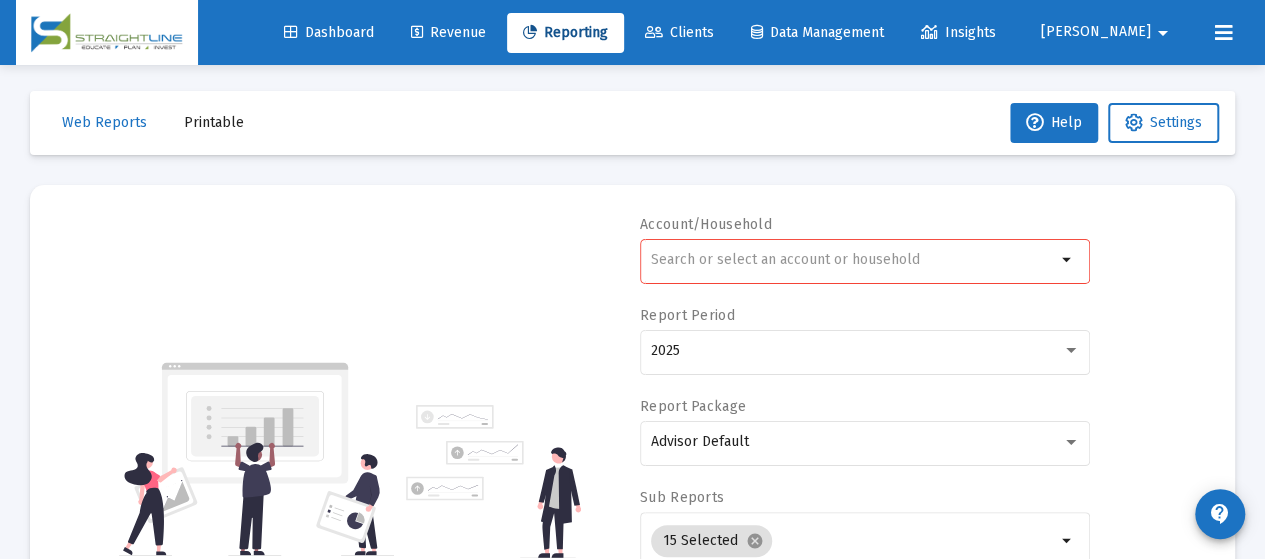 scroll, scrollTop: 0, scrollLeft: 0, axis: both 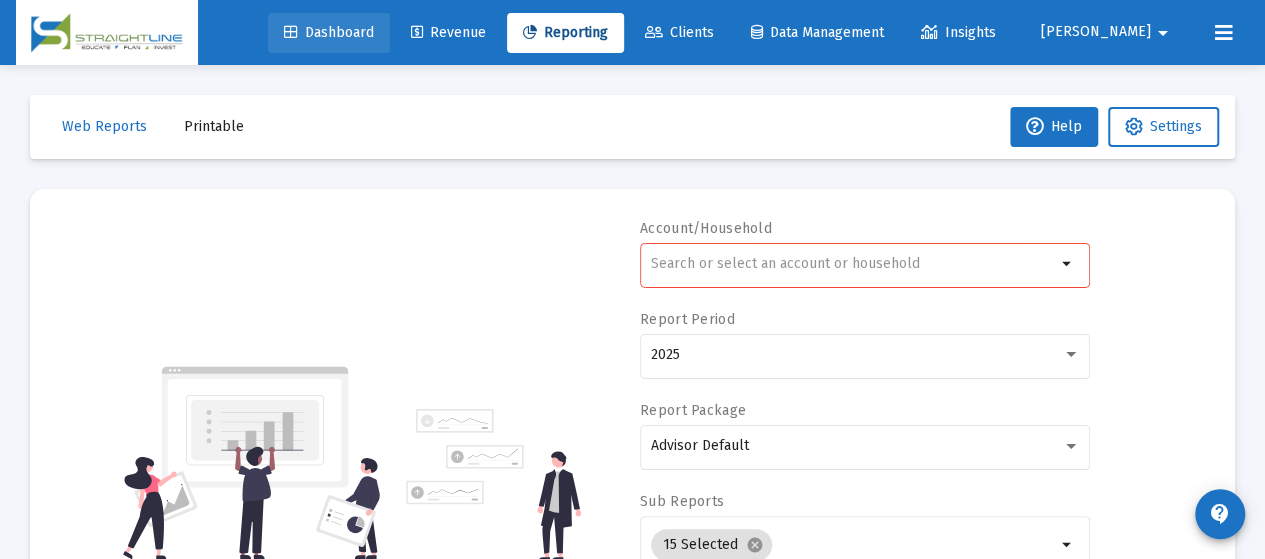 click on "Dashboard" 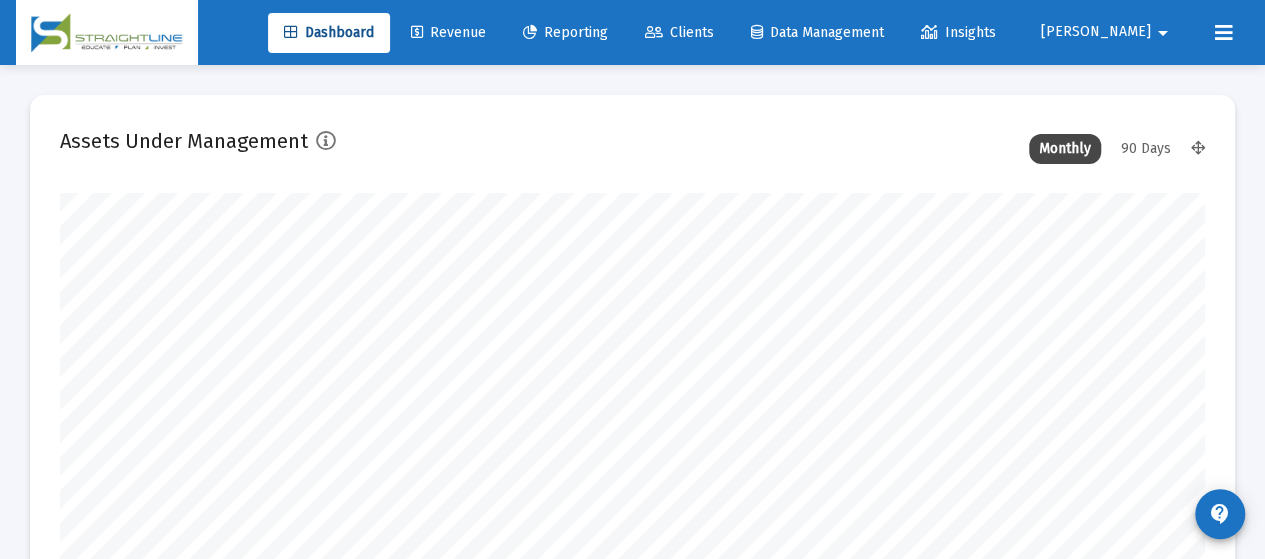 scroll, scrollTop: 999600, scrollLeft: 998855, axis: both 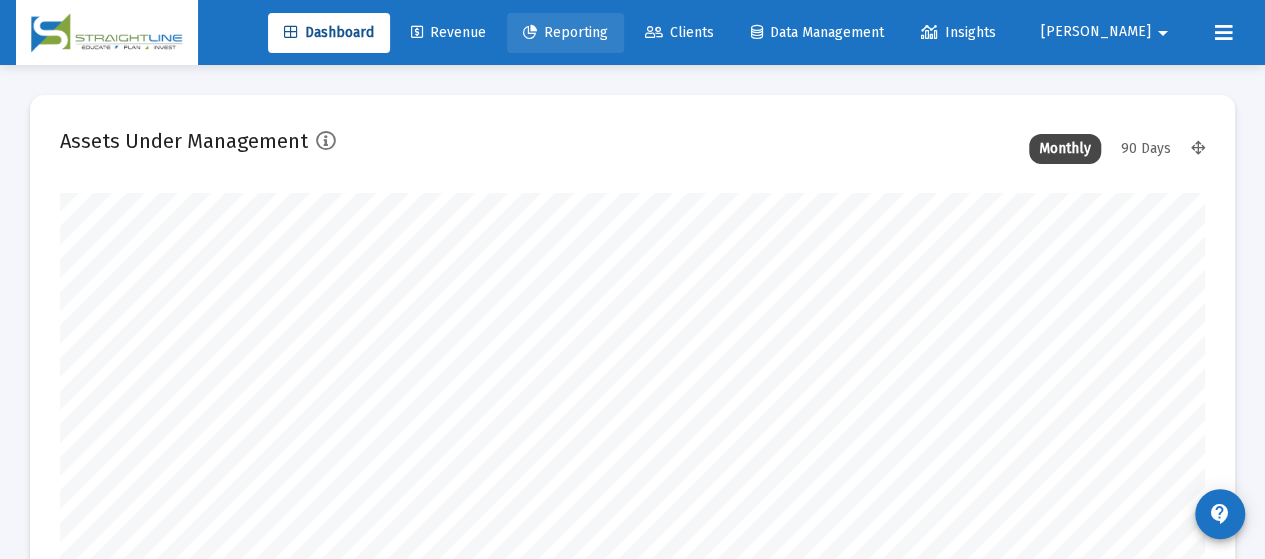 click on "Reporting" 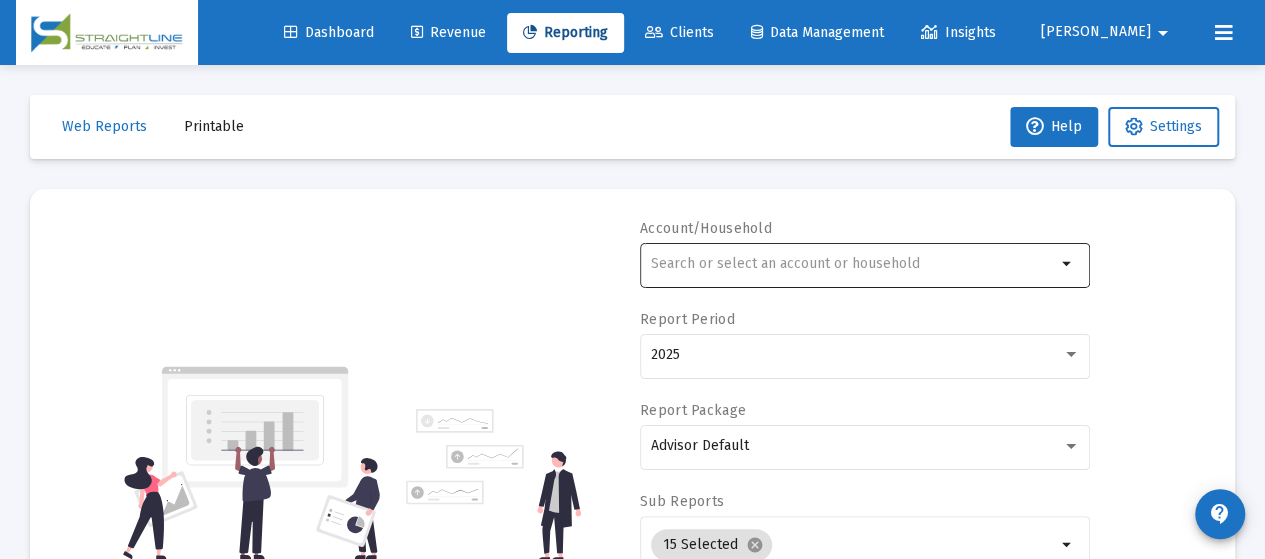 click at bounding box center (853, 264) 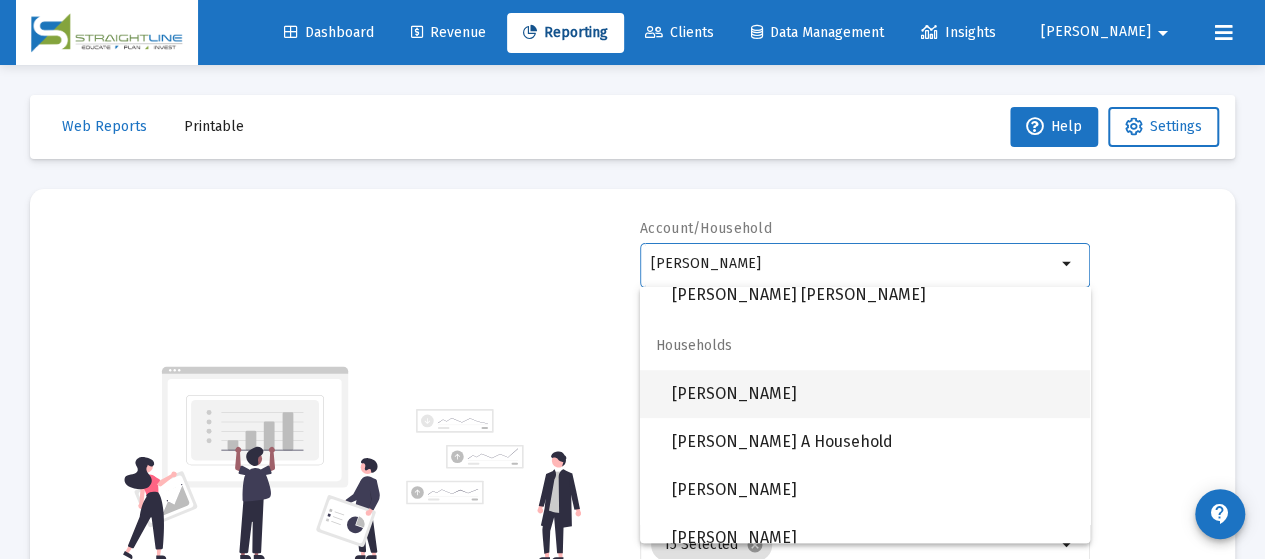 scroll, scrollTop: 544, scrollLeft: 0, axis: vertical 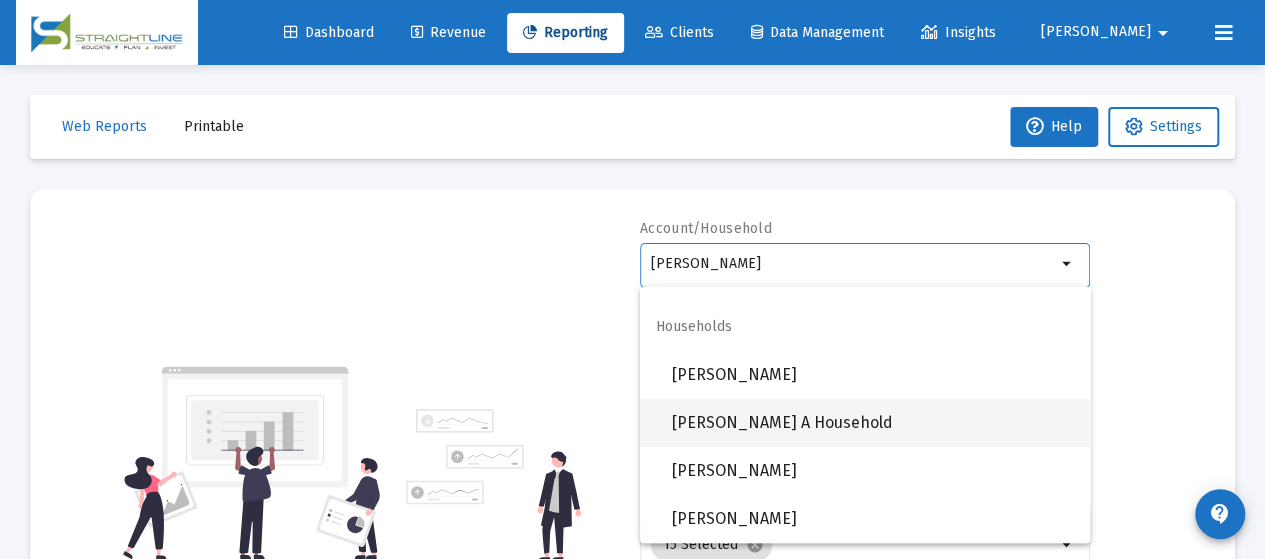 click on "[PERSON_NAME] A Household" at bounding box center (873, 423) 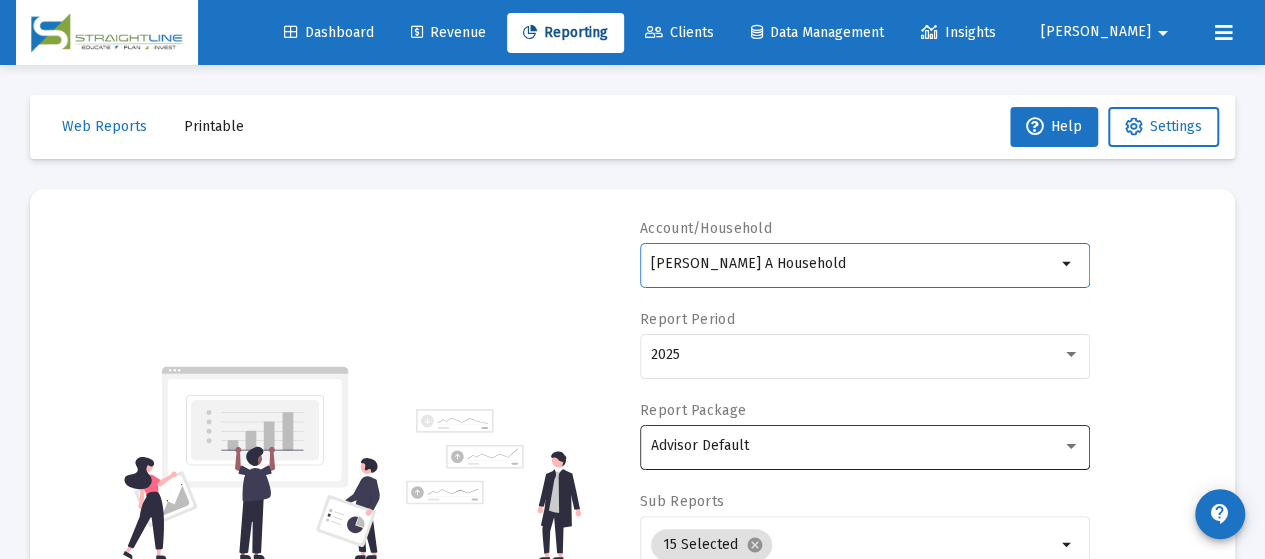 scroll, scrollTop: 100, scrollLeft: 0, axis: vertical 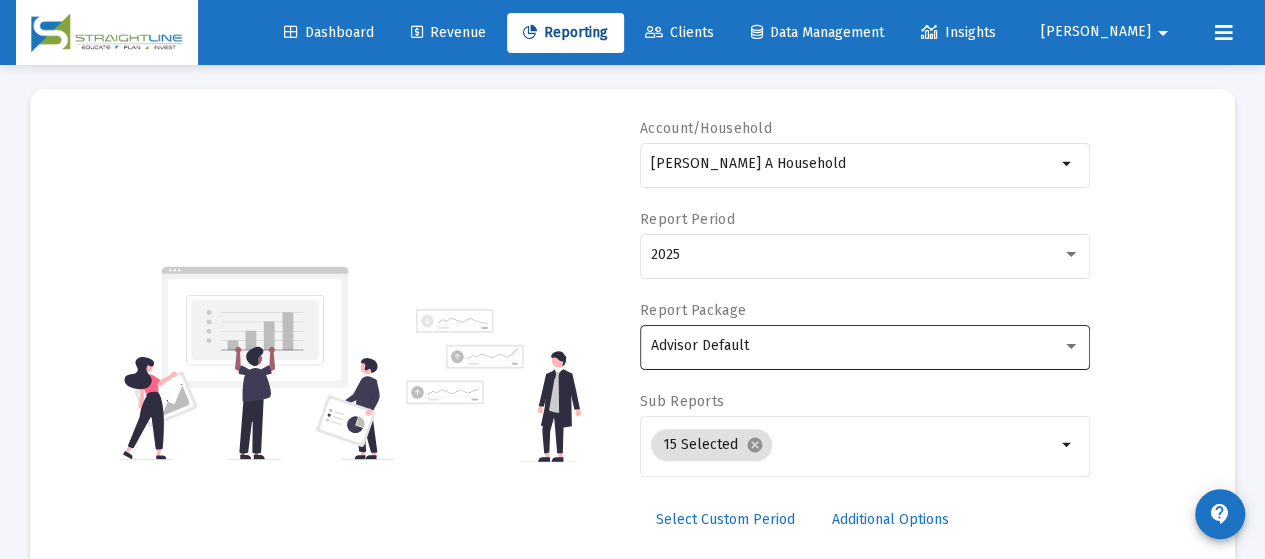 click on "Advisor Default" 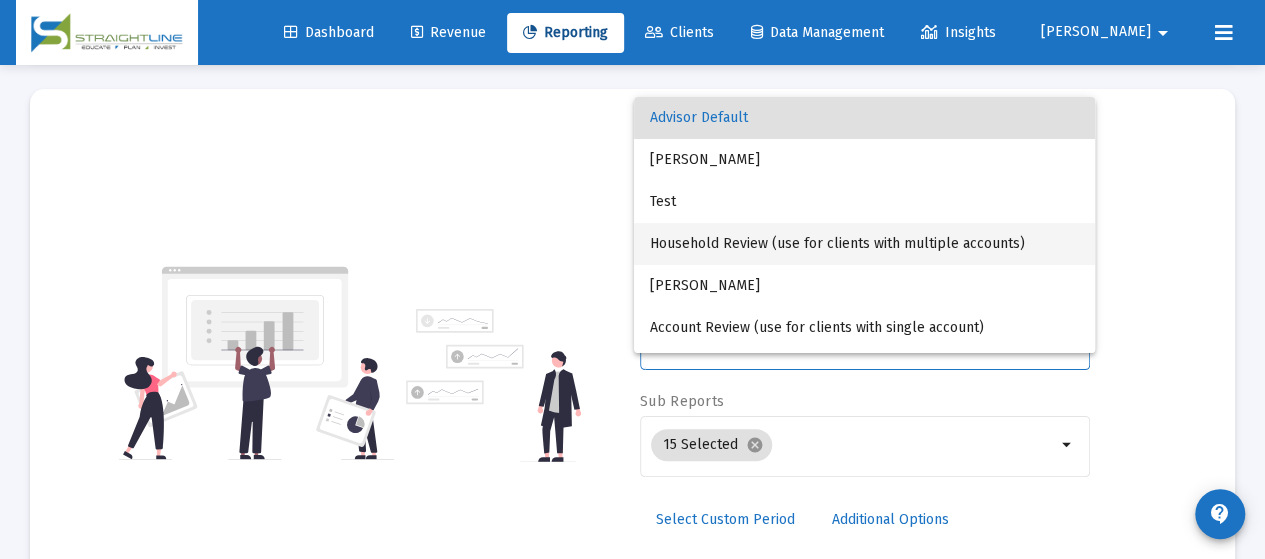 click on "Household Review (use for clients with multiple accounts)" at bounding box center (864, 244) 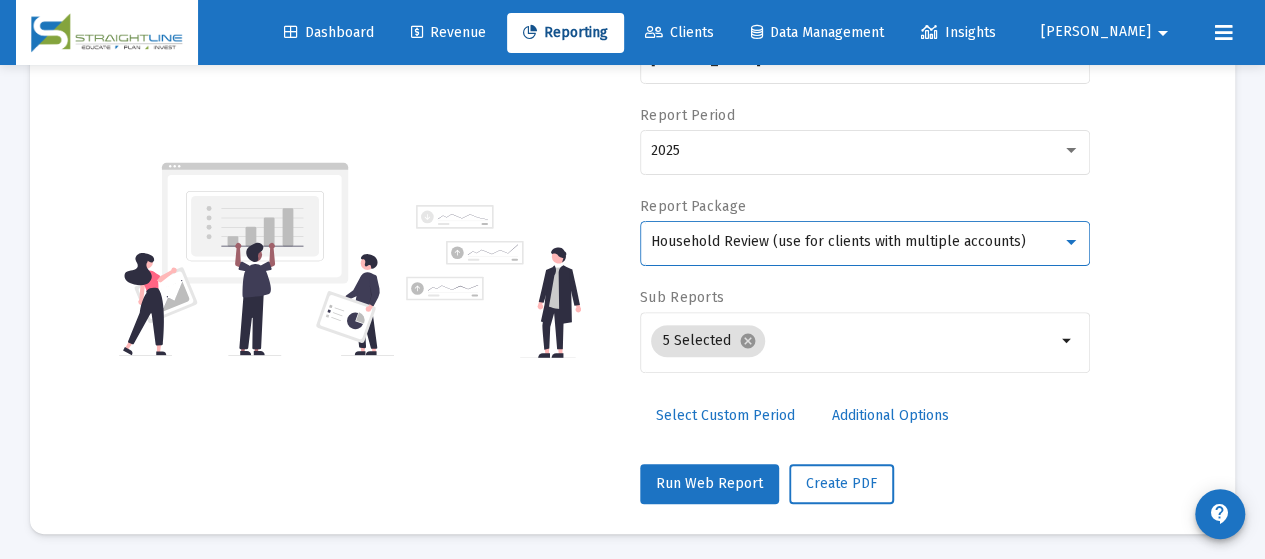 scroll, scrollTop: 206, scrollLeft: 0, axis: vertical 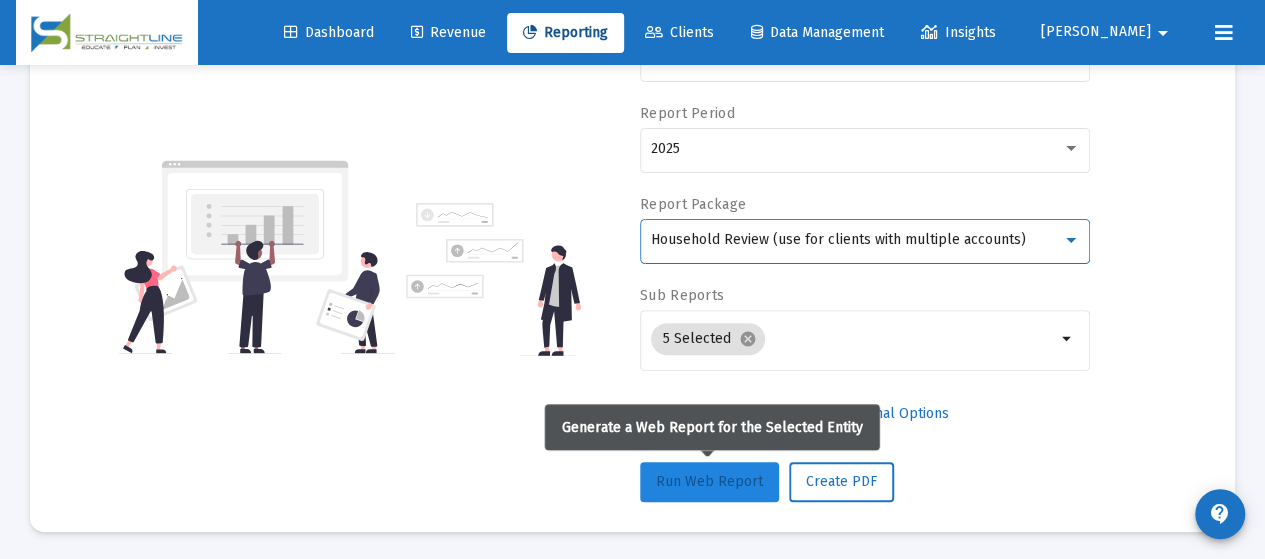 click on "Run Web Report" 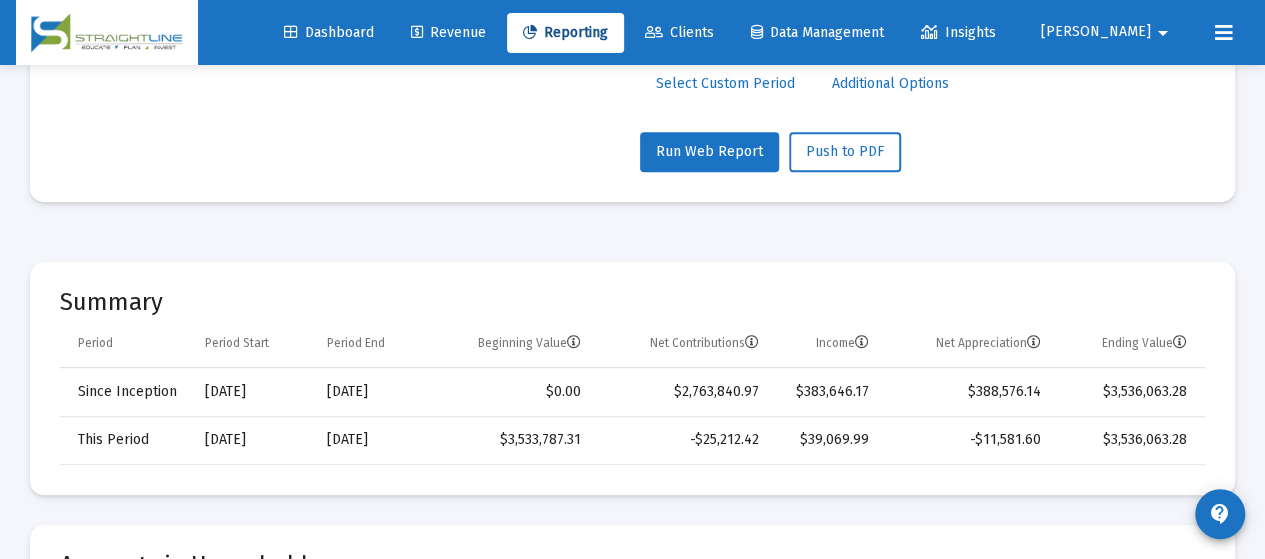 scroll, scrollTop: 506, scrollLeft: 0, axis: vertical 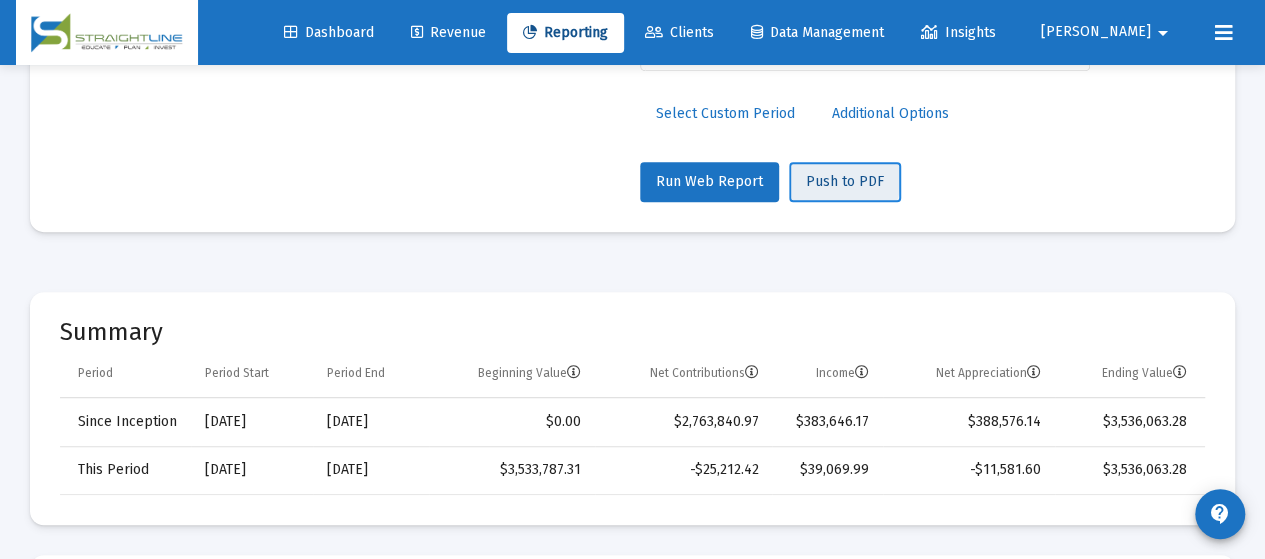 click on "Push to PDF" 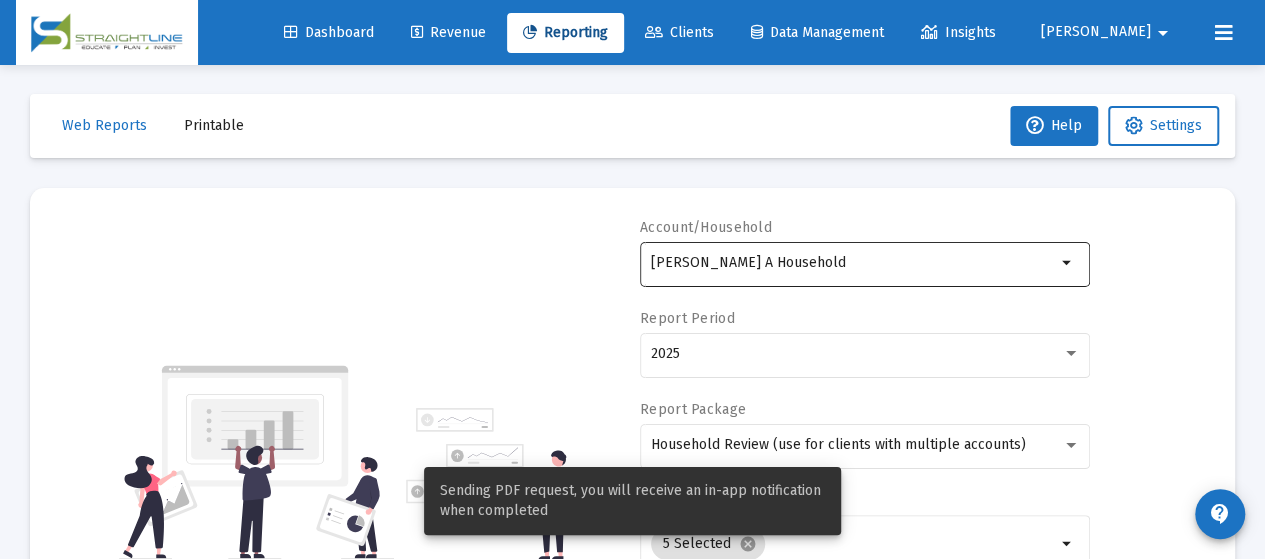 scroll, scrollTop: 0, scrollLeft: 0, axis: both 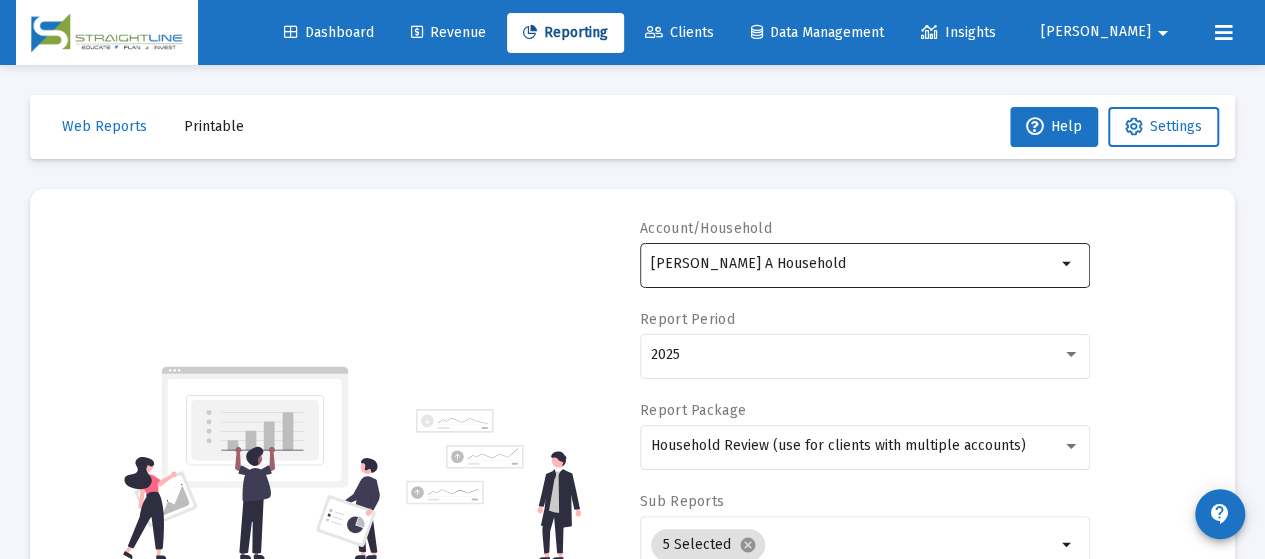 click on "[PERSON_NAME] A Household" 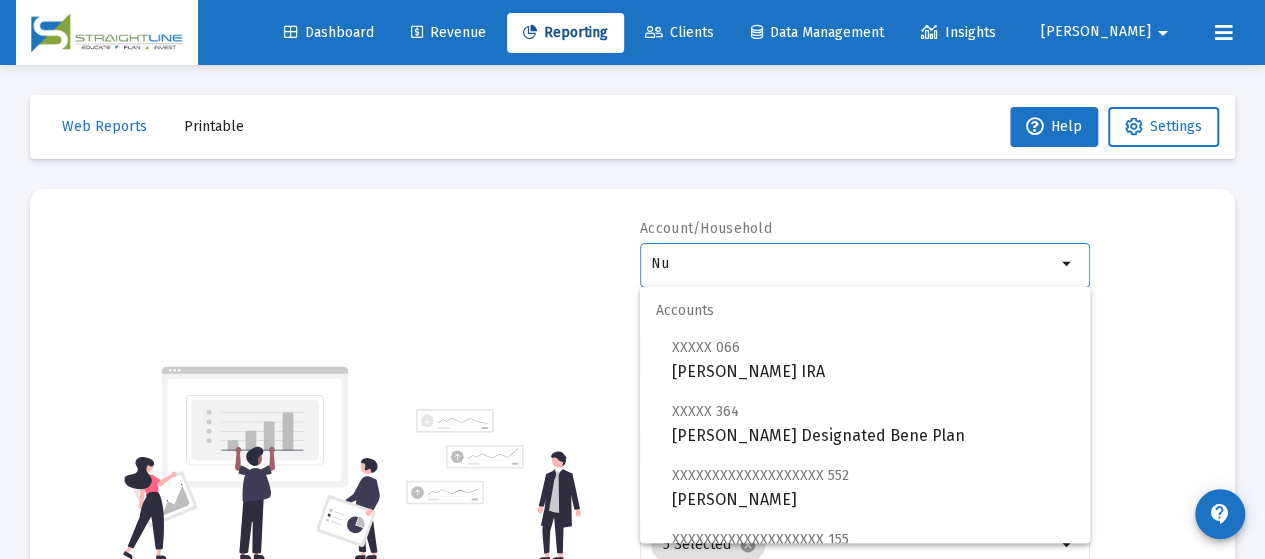 type on "N" 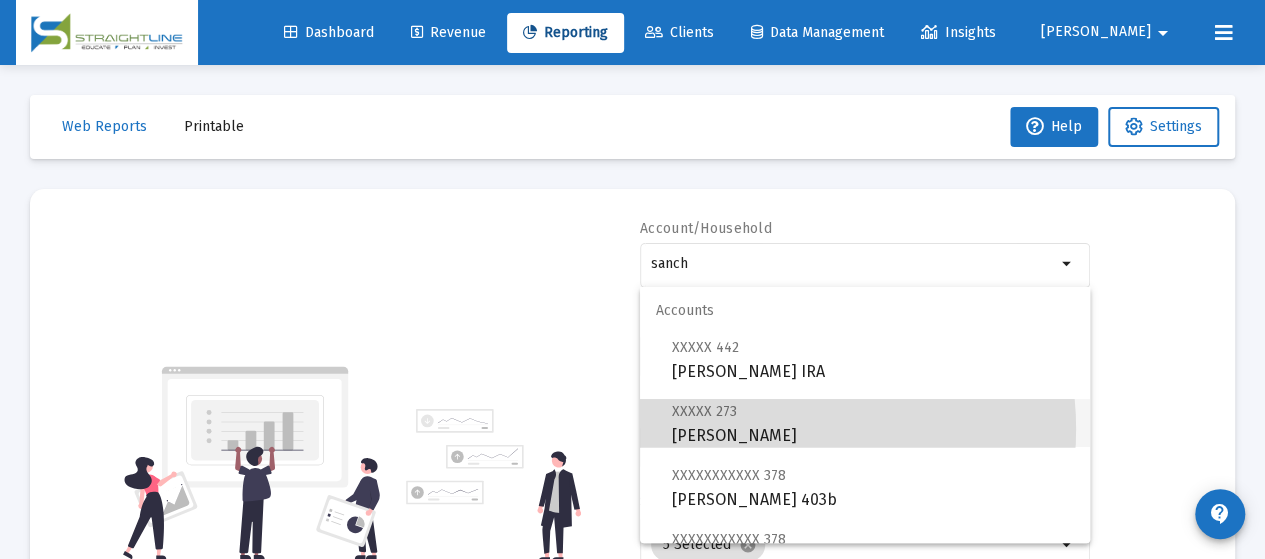 click on "XXXXX 273  Sanchez, Margarita IRA" at bounding box center (873, 423) 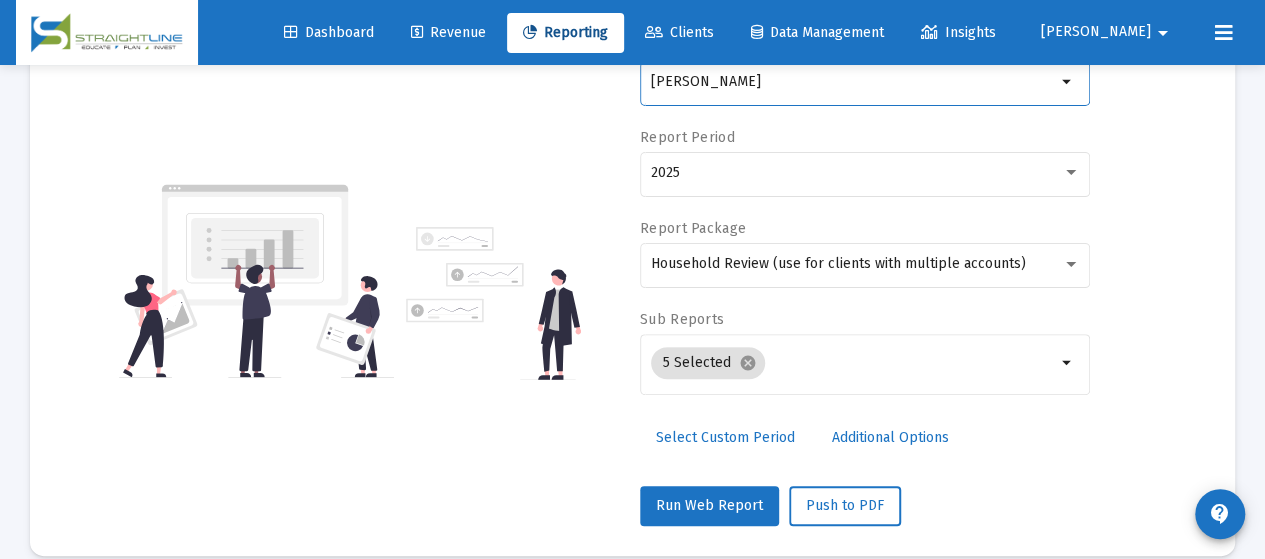 scroll, scrollTop: 200, scrollLeft: 0, axis: vertical 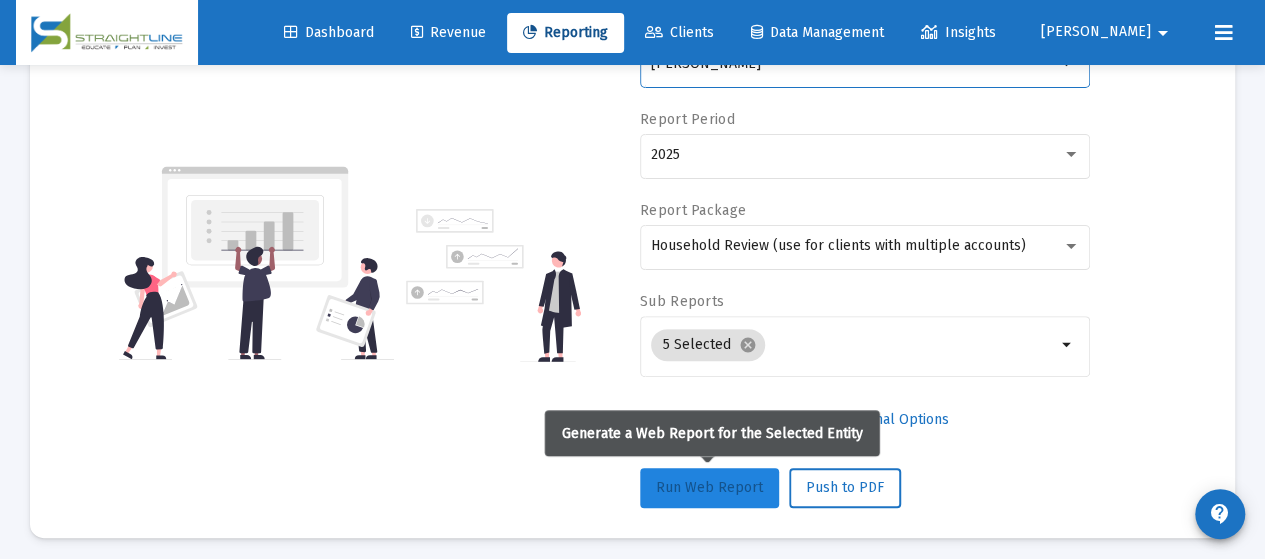 click on "Run Web Report" 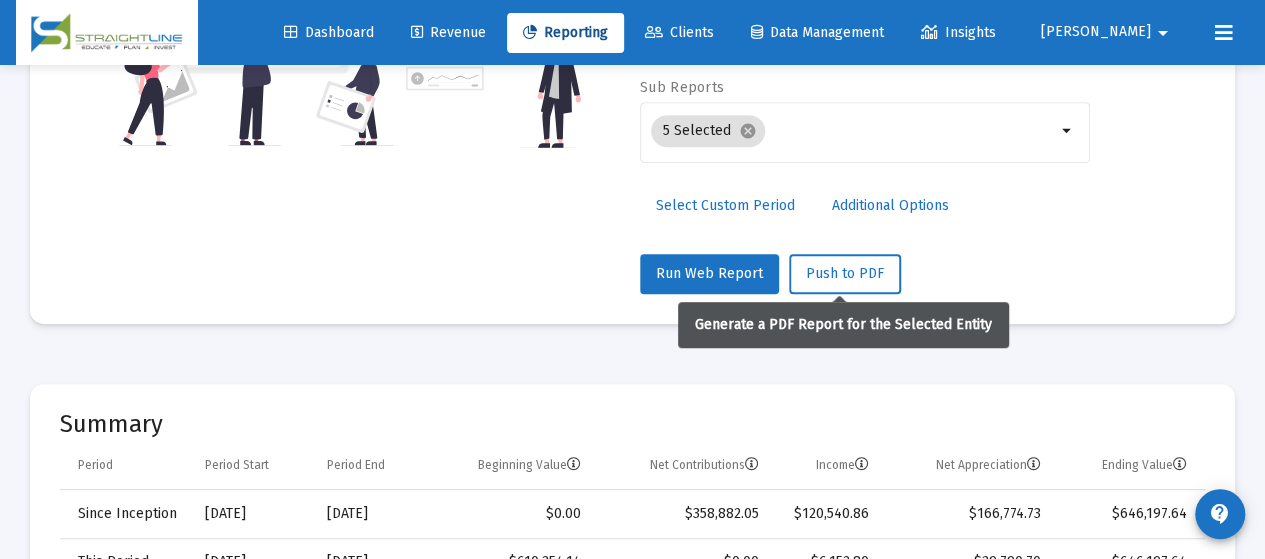 scroll, scrollTop: 400, scrollLeft: 0, axis: vertical 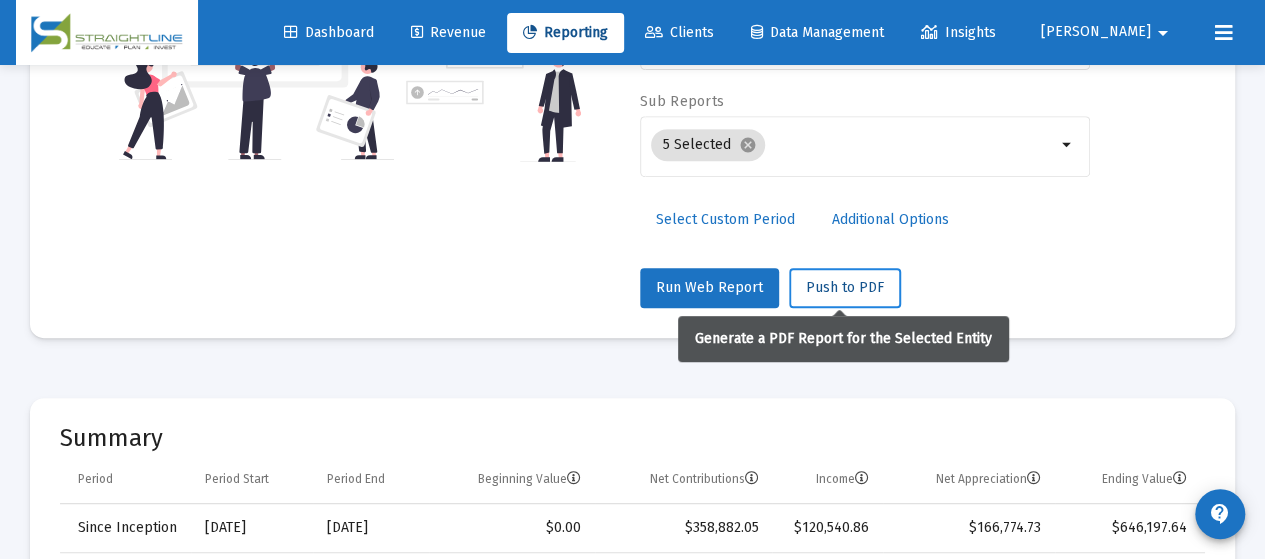 click on "Push to PDF" 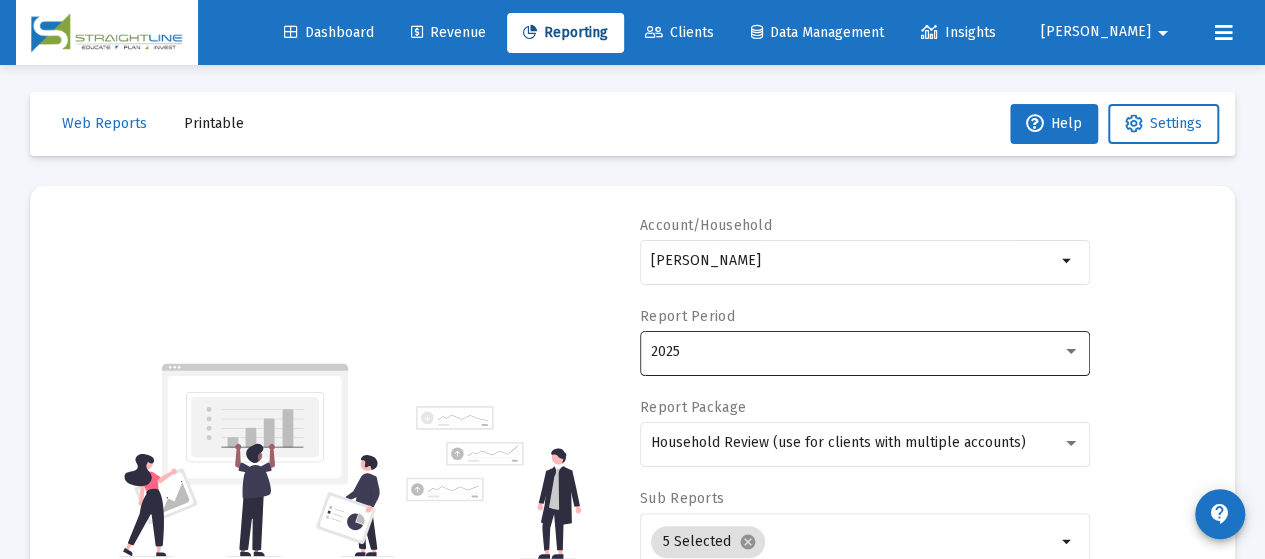 scroll, scrollTop: 0, scrollLeft: 0, axis: both 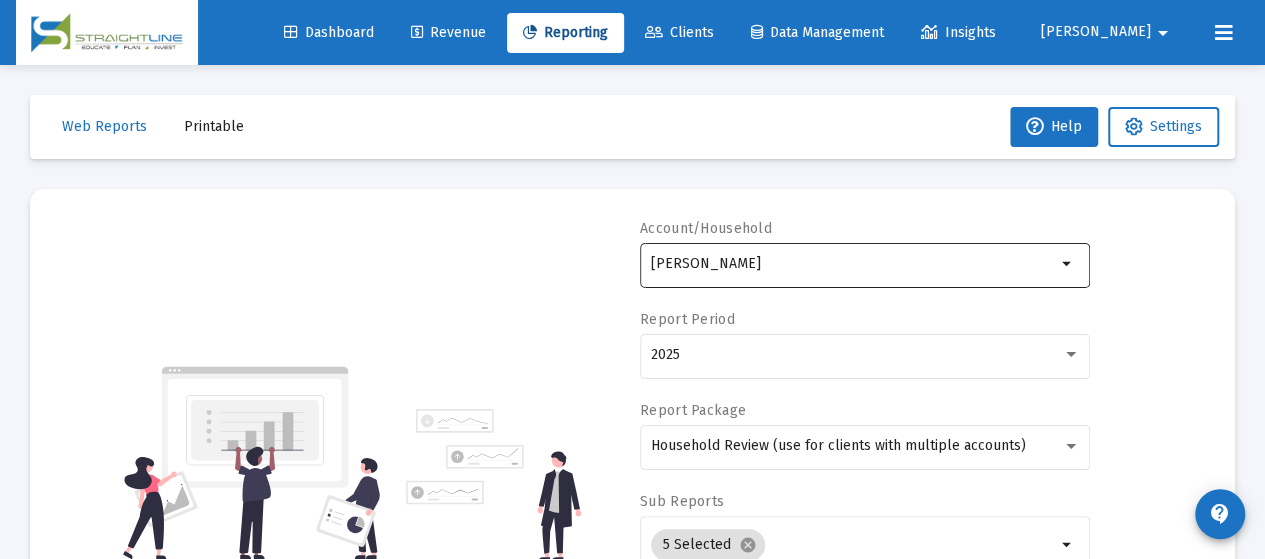 click on "[PERSON_NAME]" 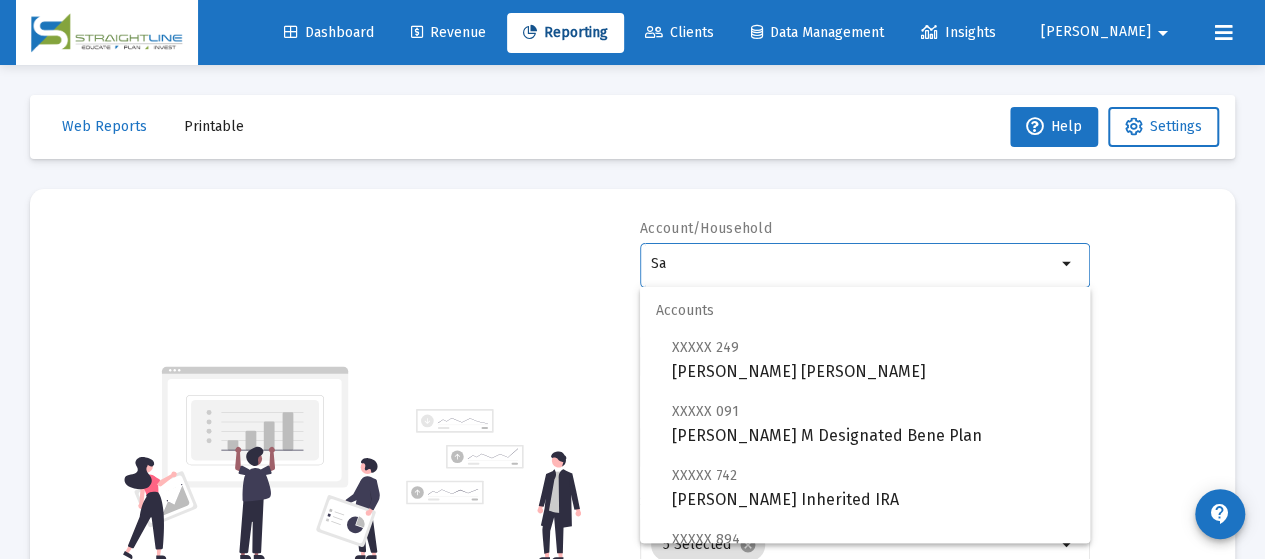 type on "S" 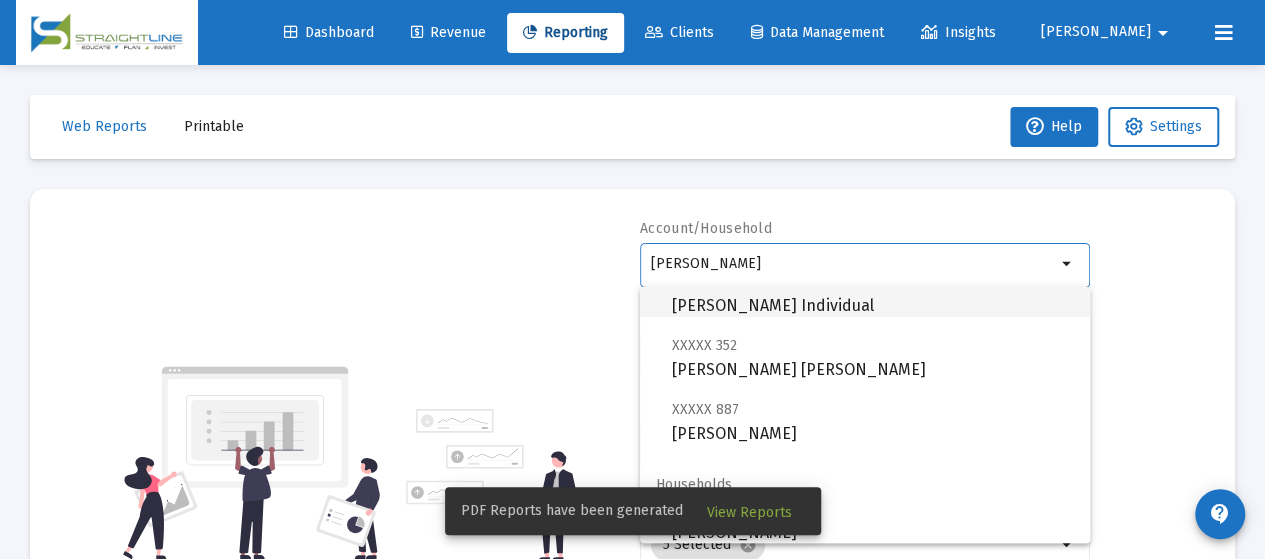 scroll, scrollTop: 144, scrollLeft: 0, axis: vertical 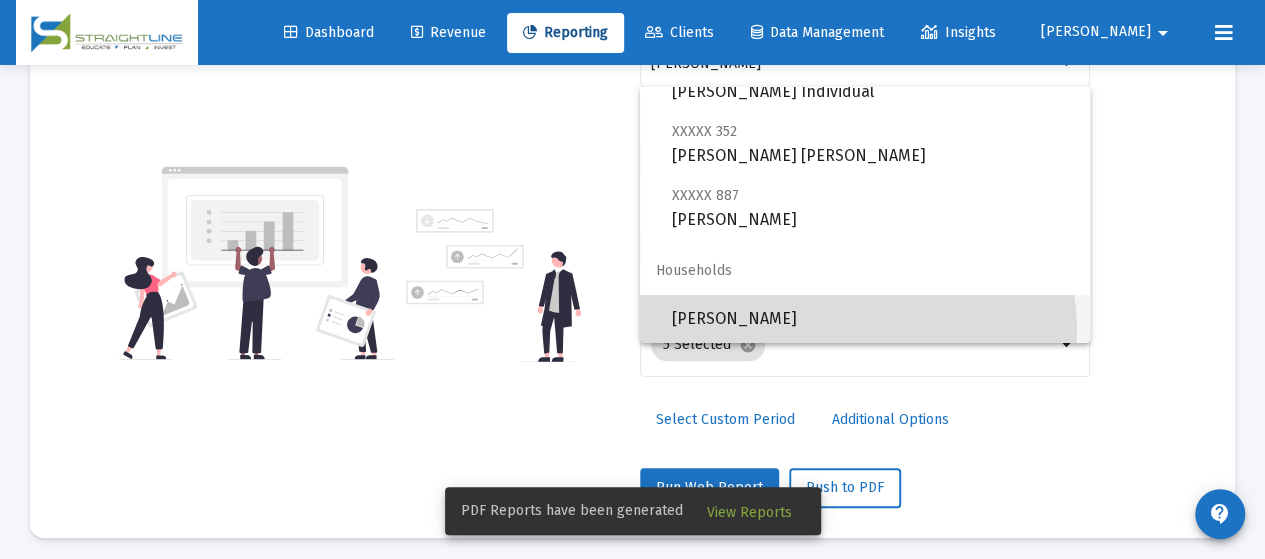 click on "[PERSON_NAME]" at bounding box center (873, 319) 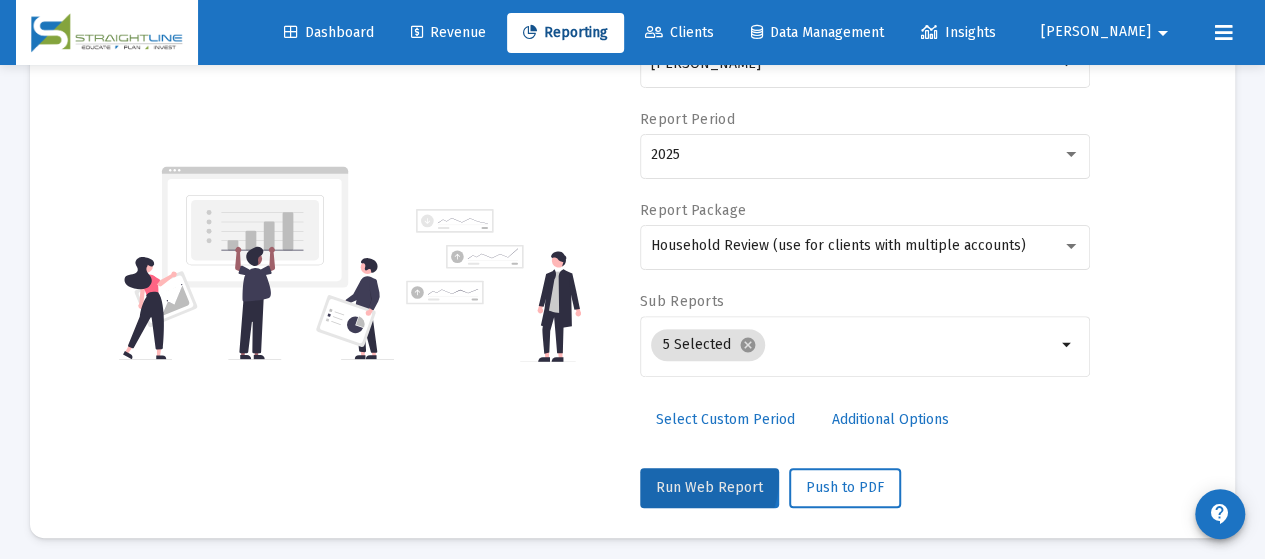 click on "Run Web Report" 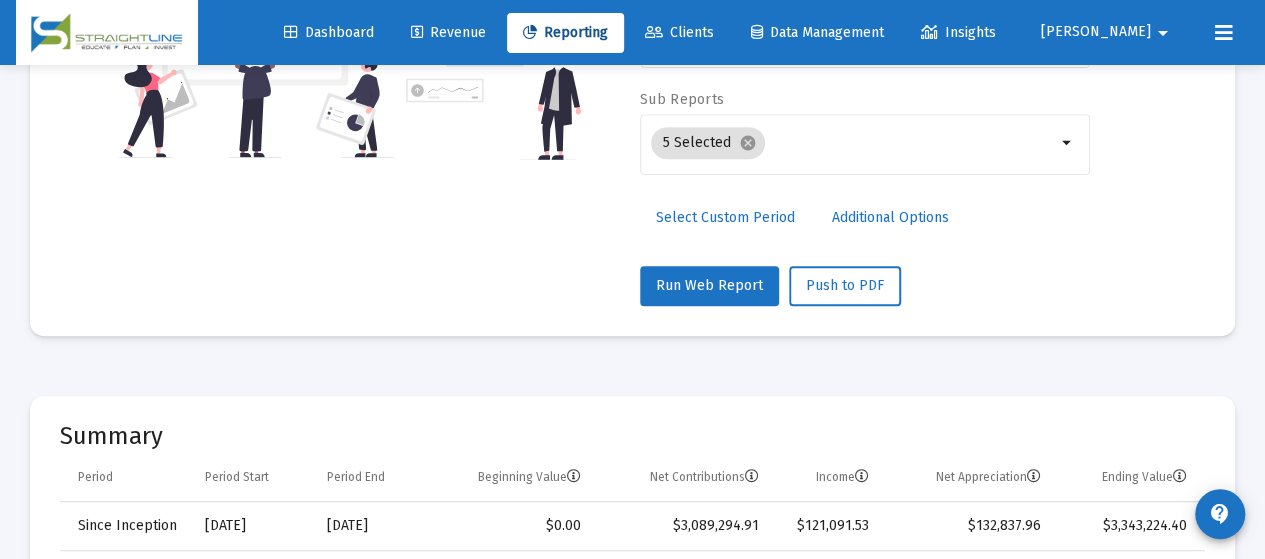 scroll, scrollTop: 500, scrollLeft: 0, axis: vertical 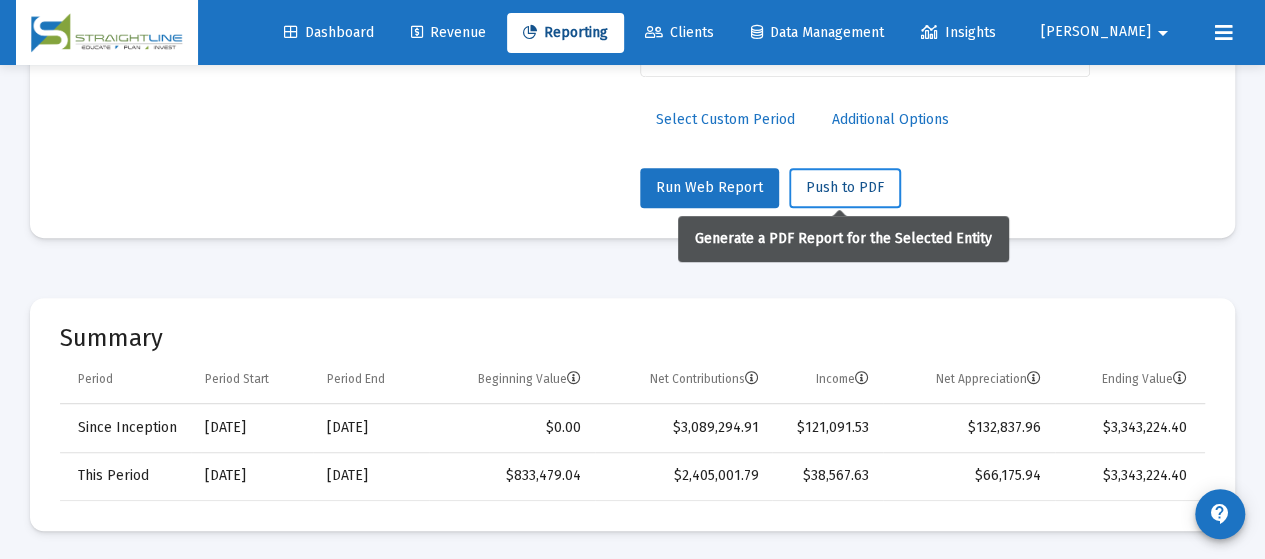 click on "Push to PDF" 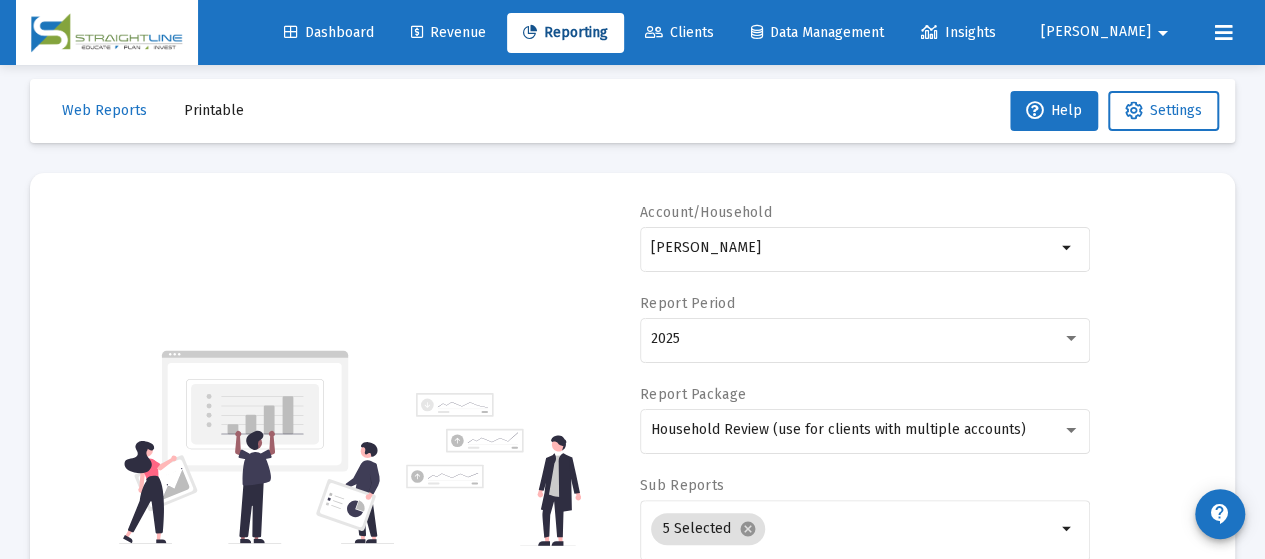 scroll, scrollTop: 0, scrollLeft: 0, axis: both 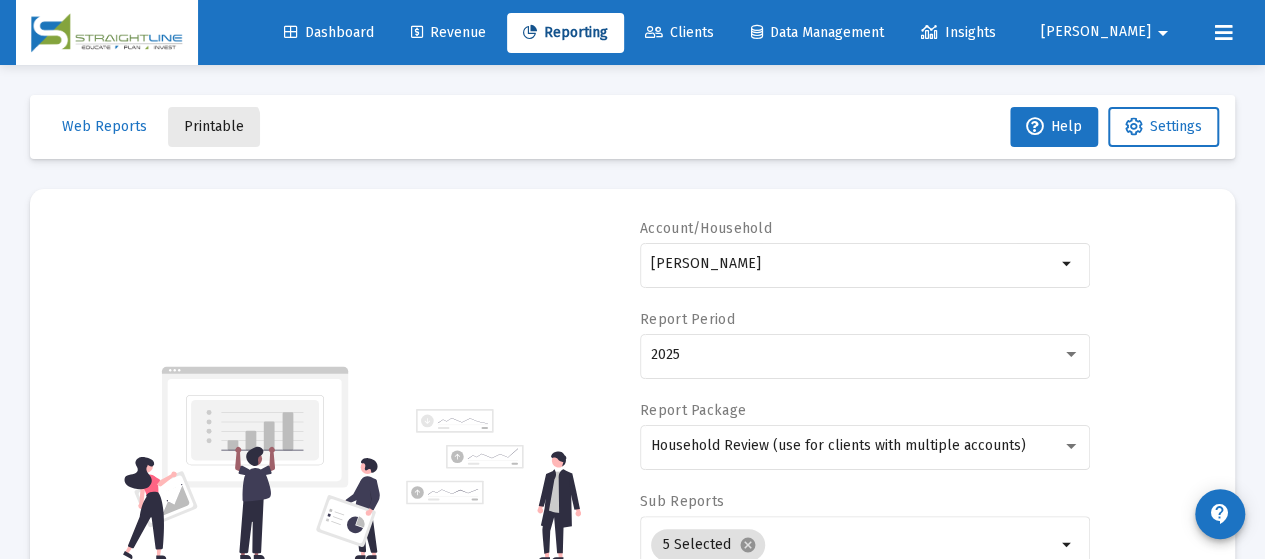 click on "Printable" 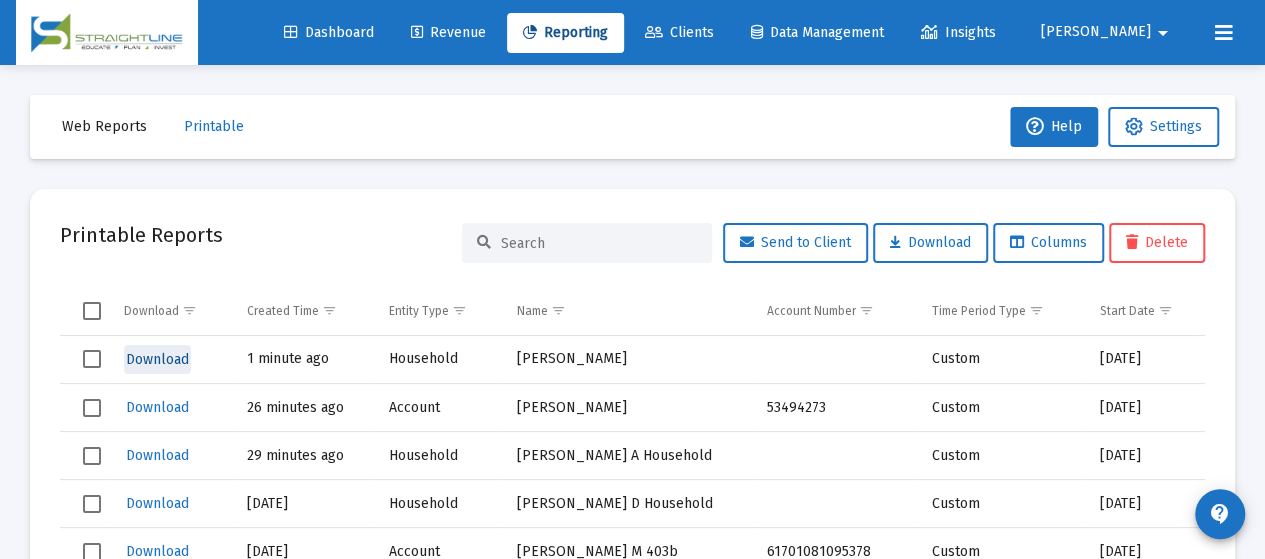 click on "Download" 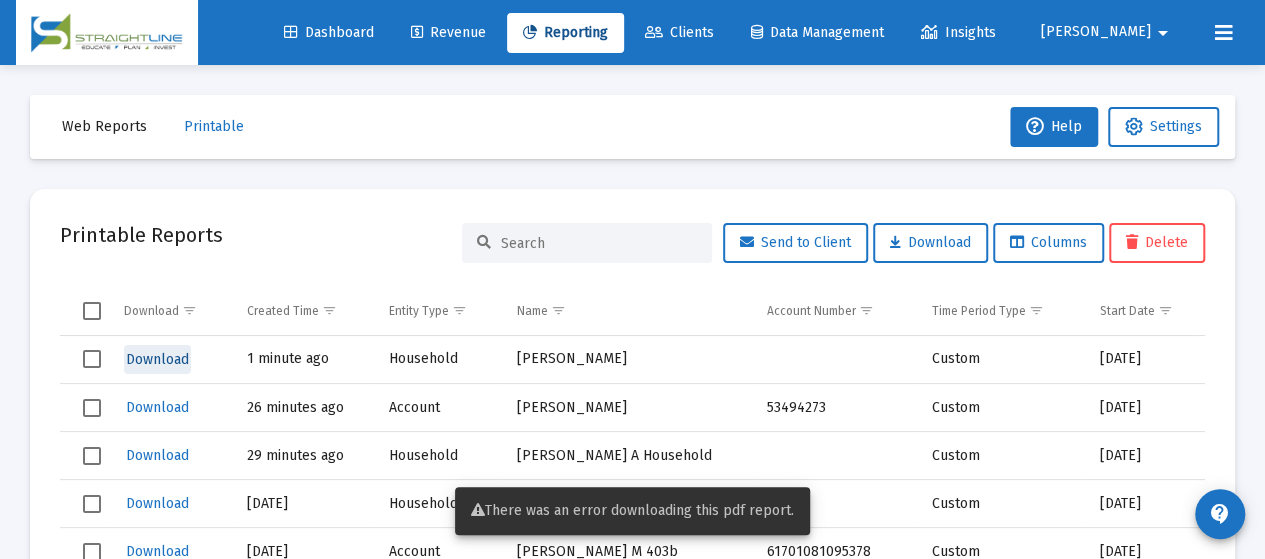 click on "Download" 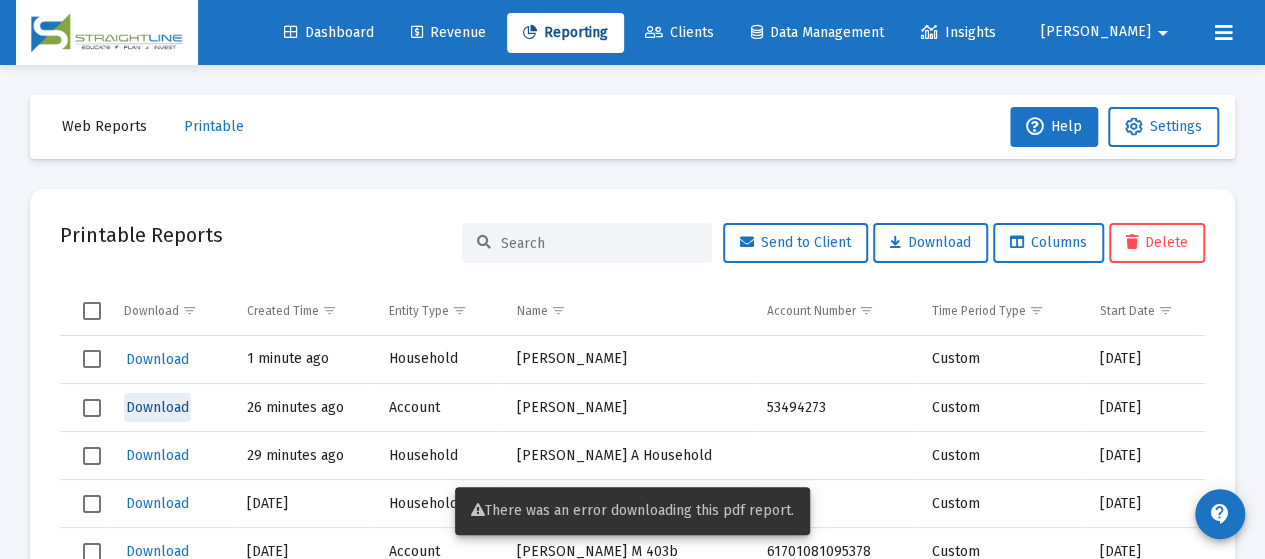 click on "Download" 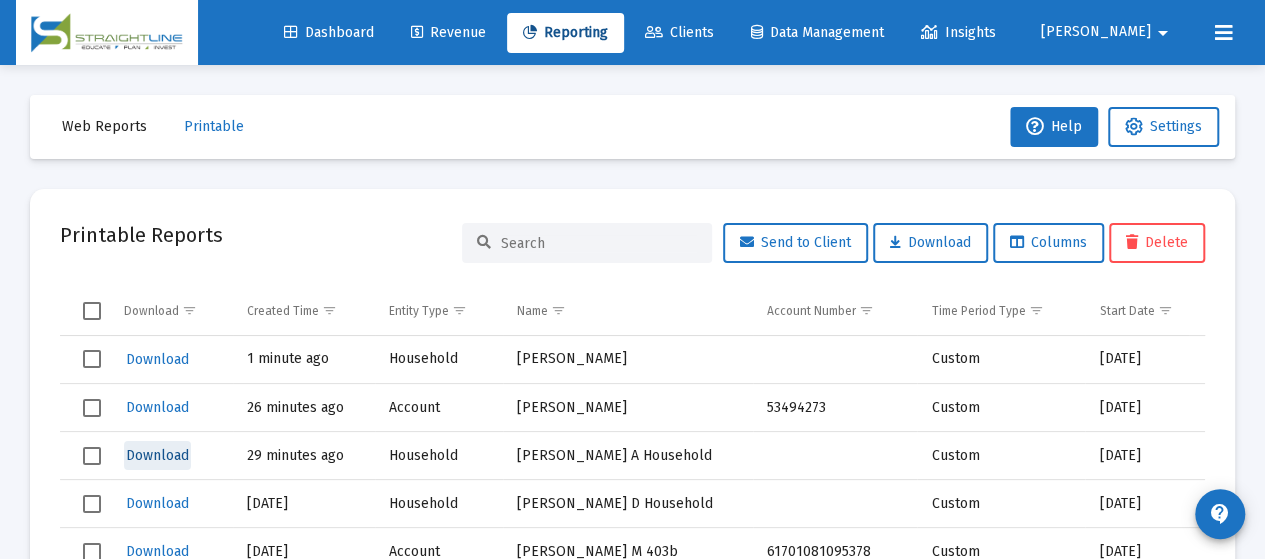 click on "Download" 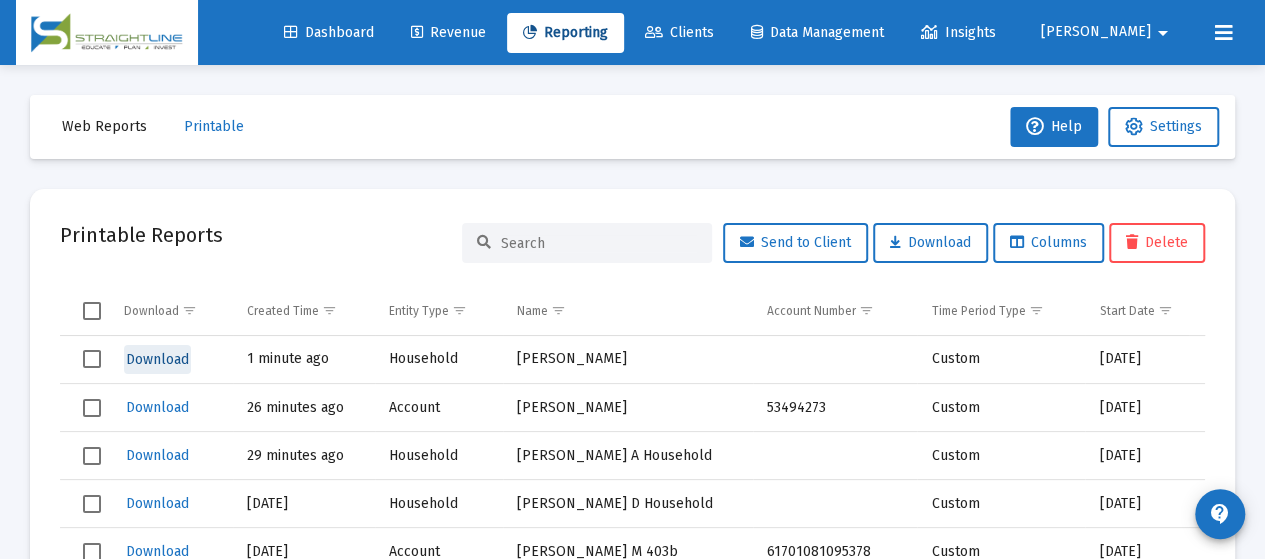 click on "Download" 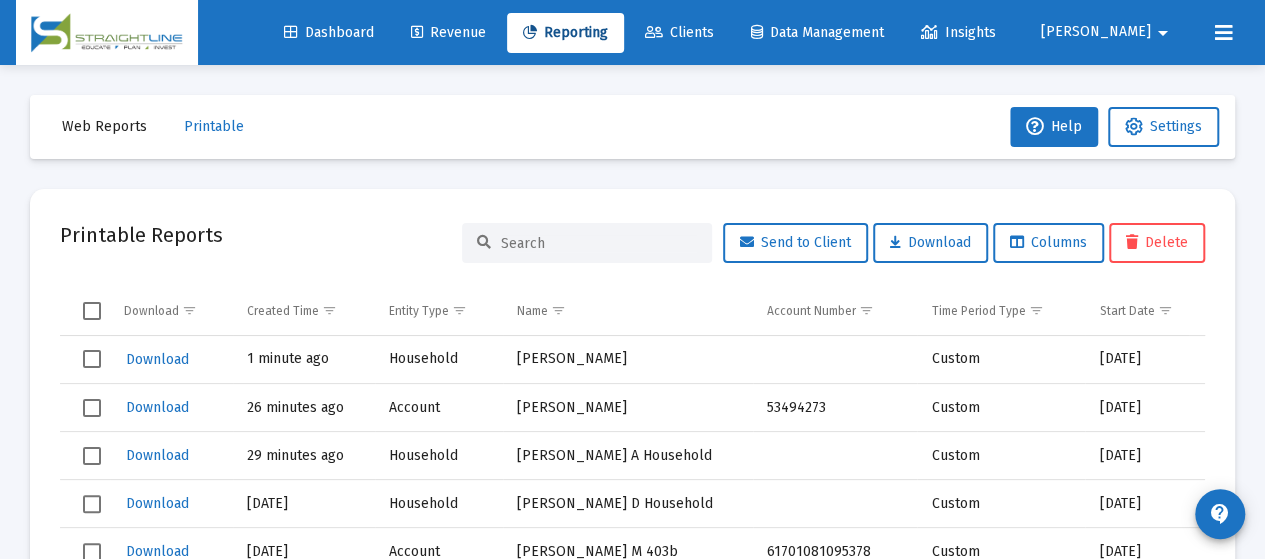 click on "Reporting" 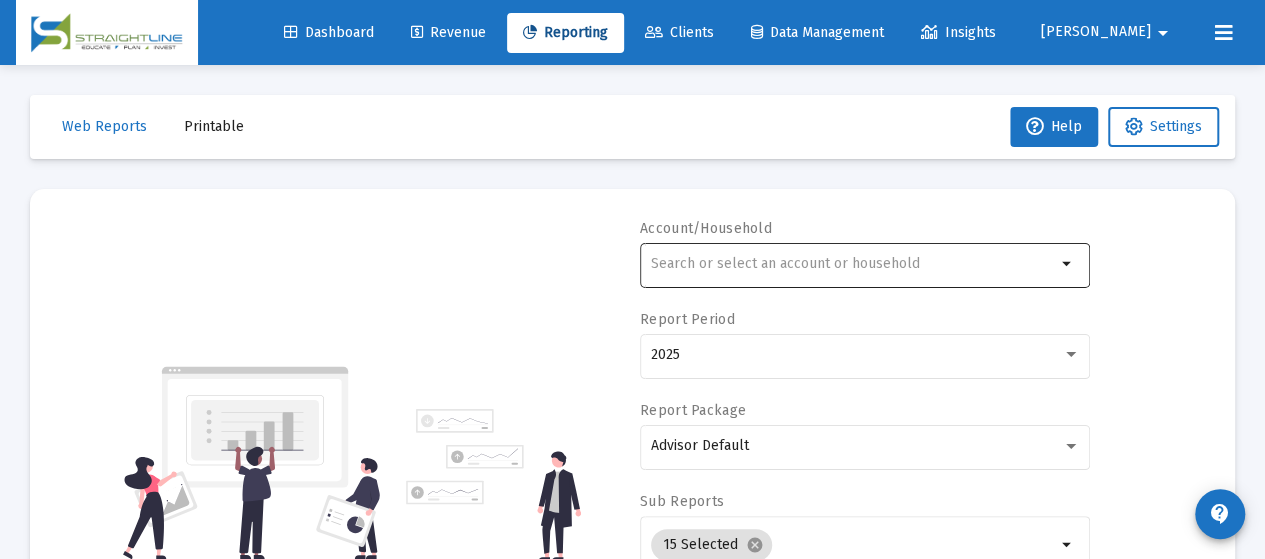 click at bounding box center (853, 264) 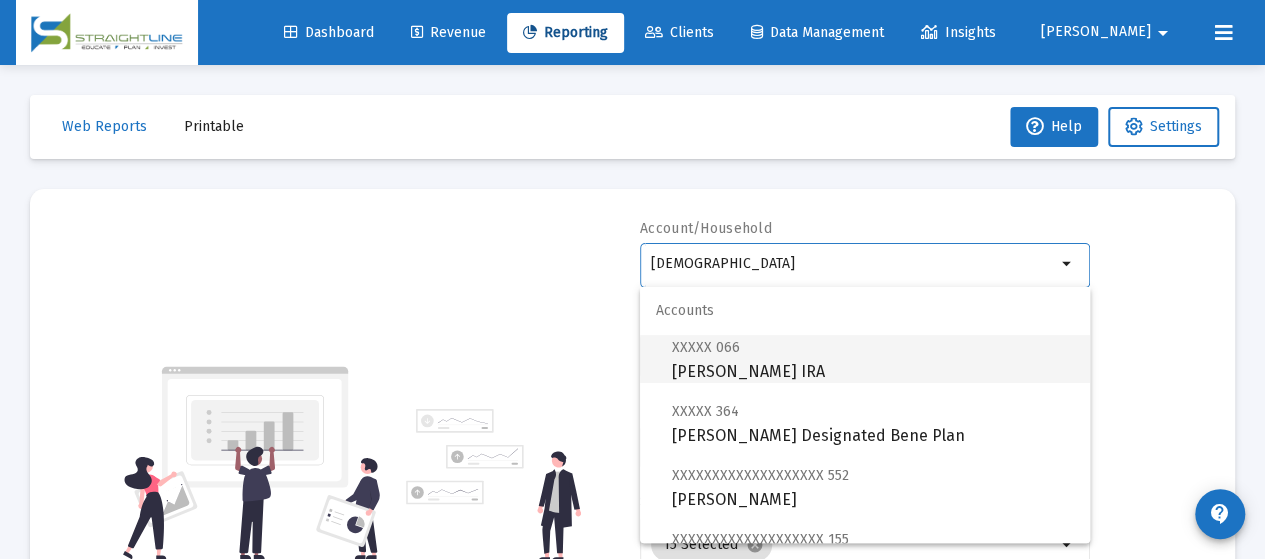 click on "XXXXX 066  Nunez, Antonio Rollover IRA" at bounding box center (873, 359) 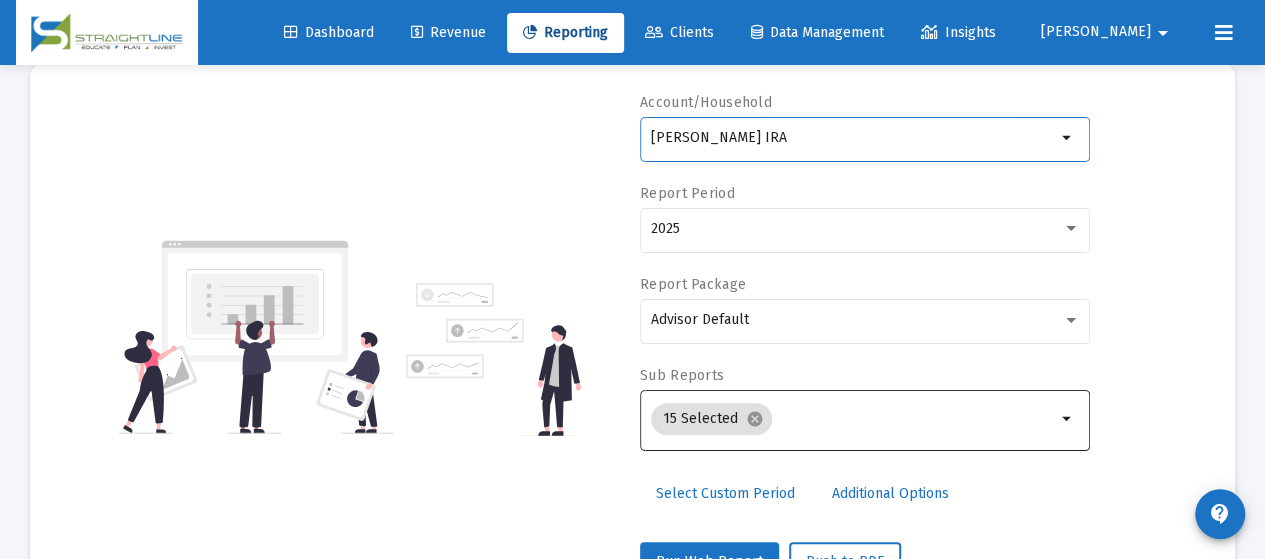 scroll, scrollTop: 200, scrollLeft: 0, axis: vertical 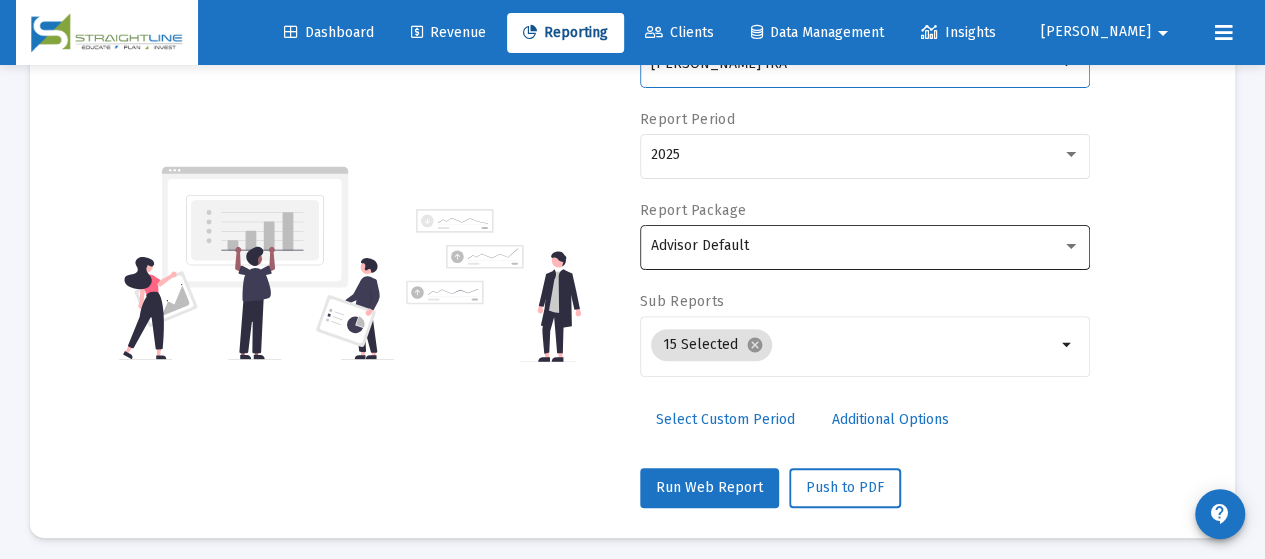 click on "Advisor Default" at bounding box center (856, 246) 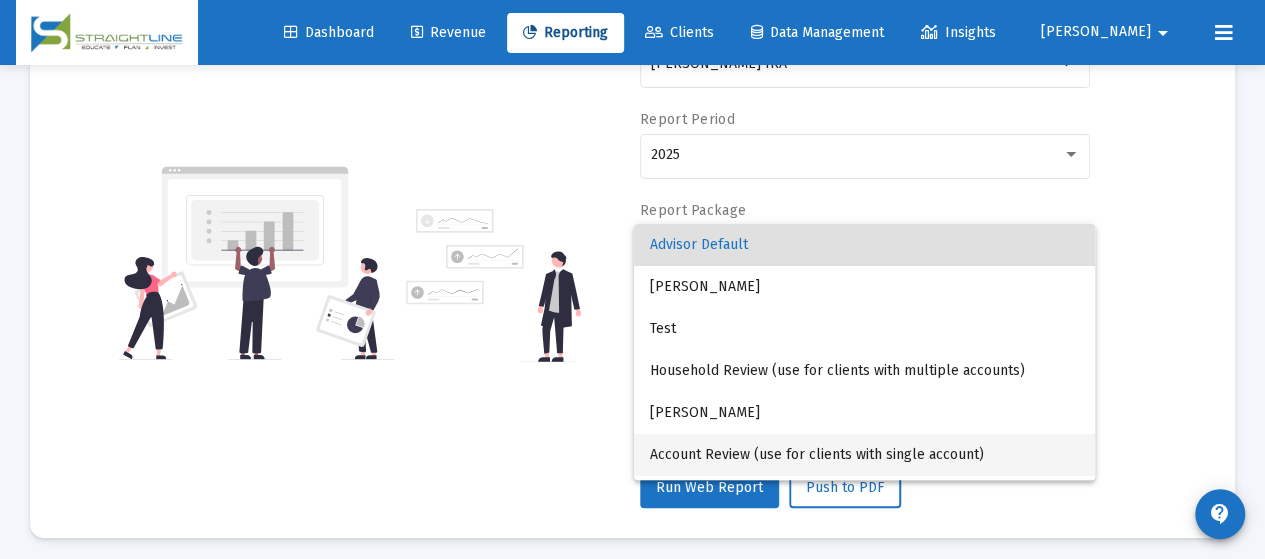click on "Account Review (use for clients with single account)" at bounding box center [864, 455] 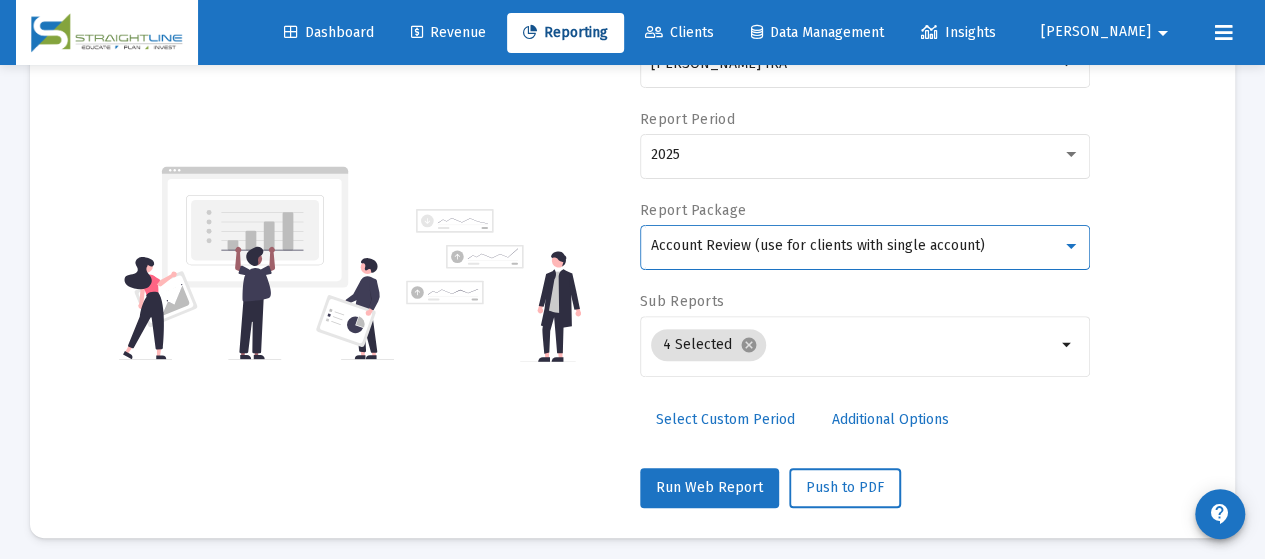 click on "Account Review (use for clients with single account)" at bounding box center (818, 245) 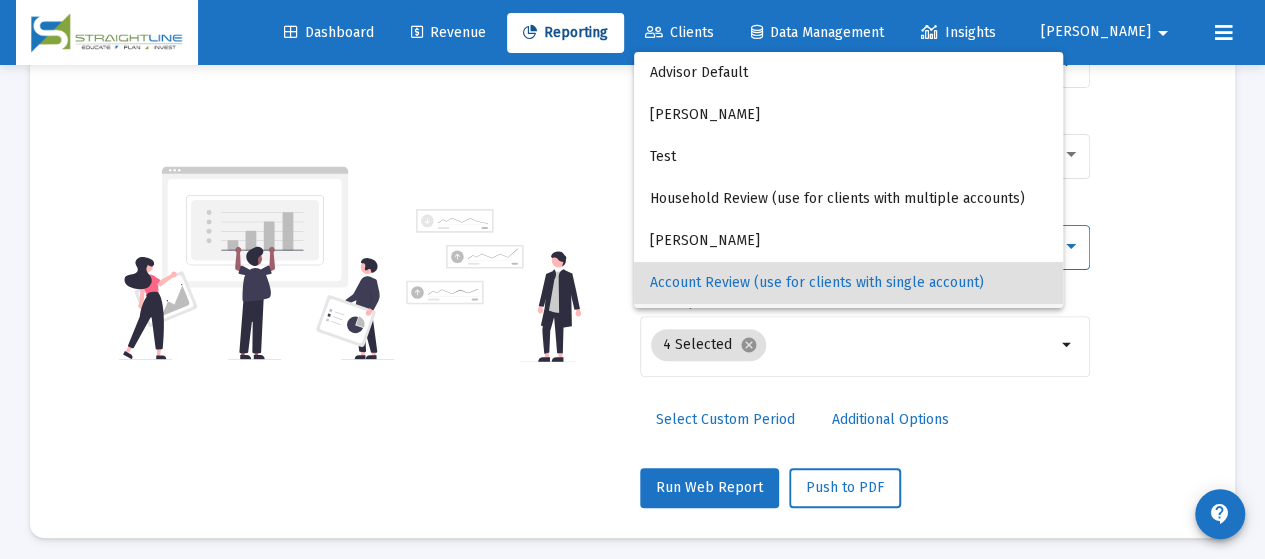 scroll, scrollTop: 38, scrollLeft: 0, axis: vertical 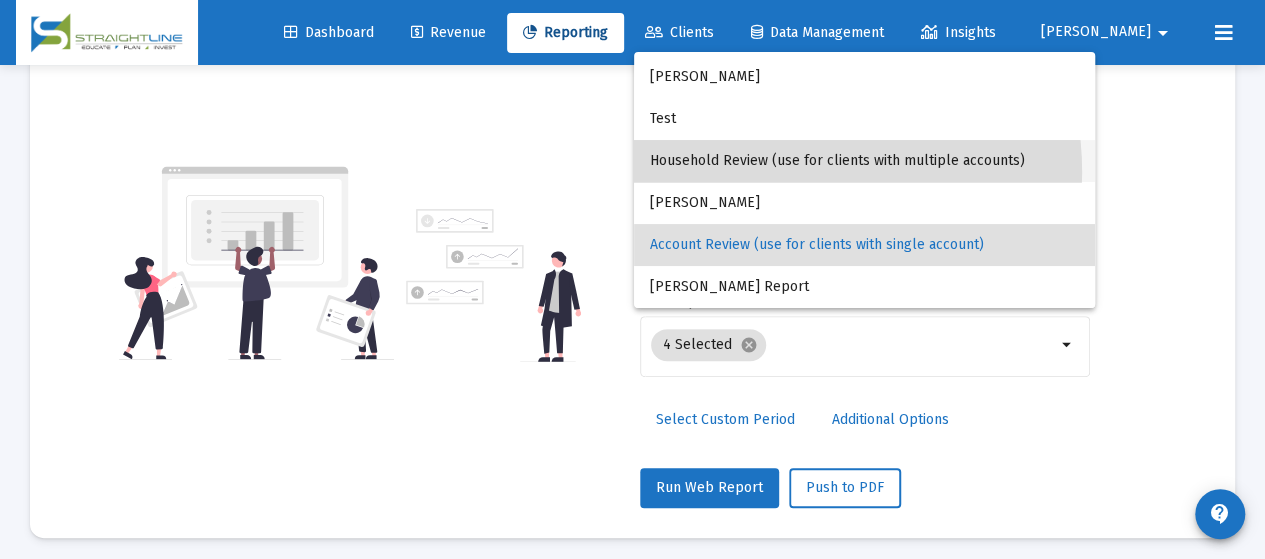 click on "Household Review (use for clients with multiple accounts)" at bounding box center [864, 161] 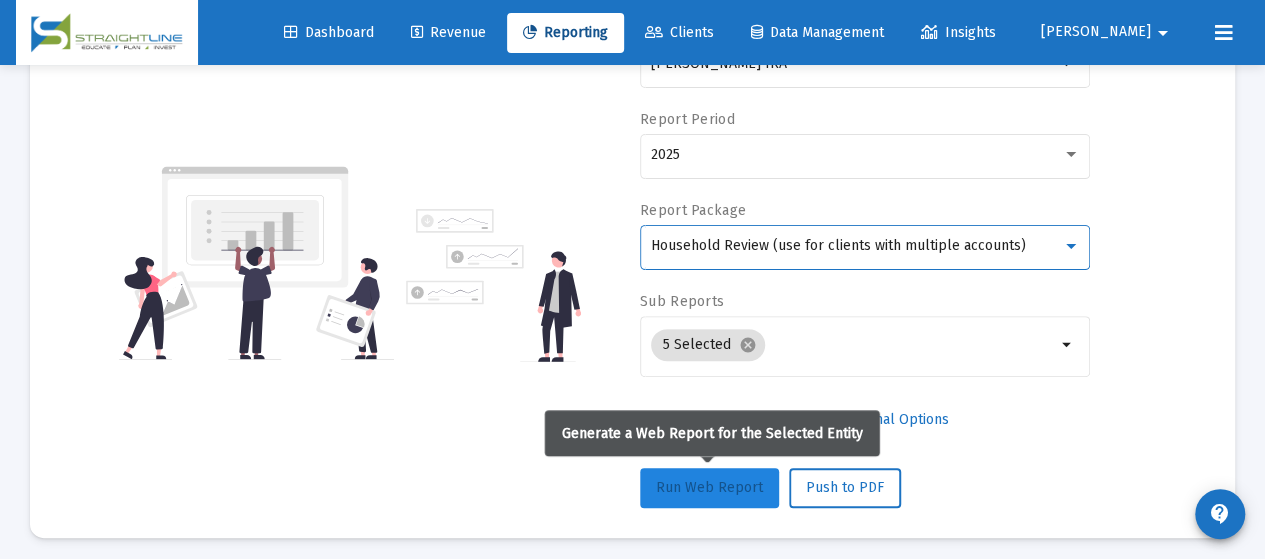 click on "Run Web Report" 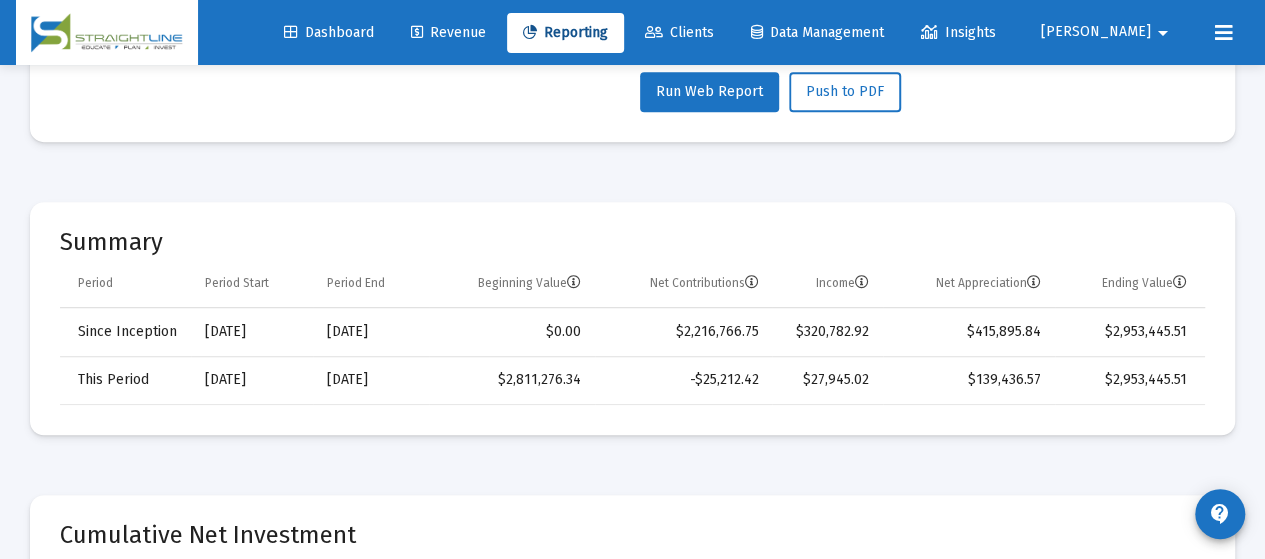 scroll, scrollTop: 600, scrollLeft: 0, axis: vertical 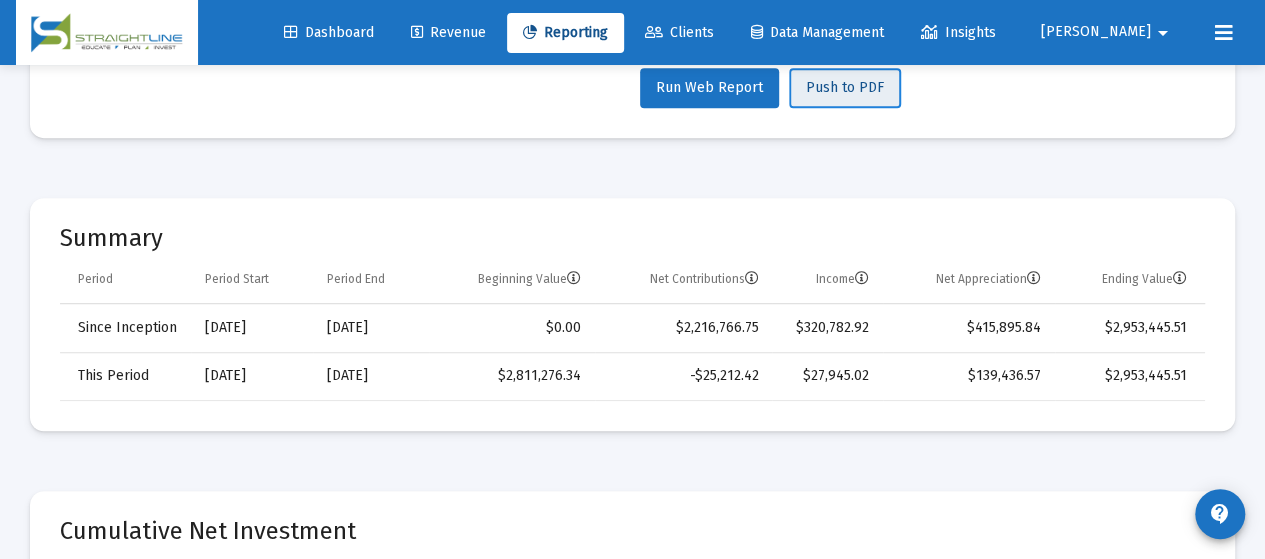click on "Push to PDF" 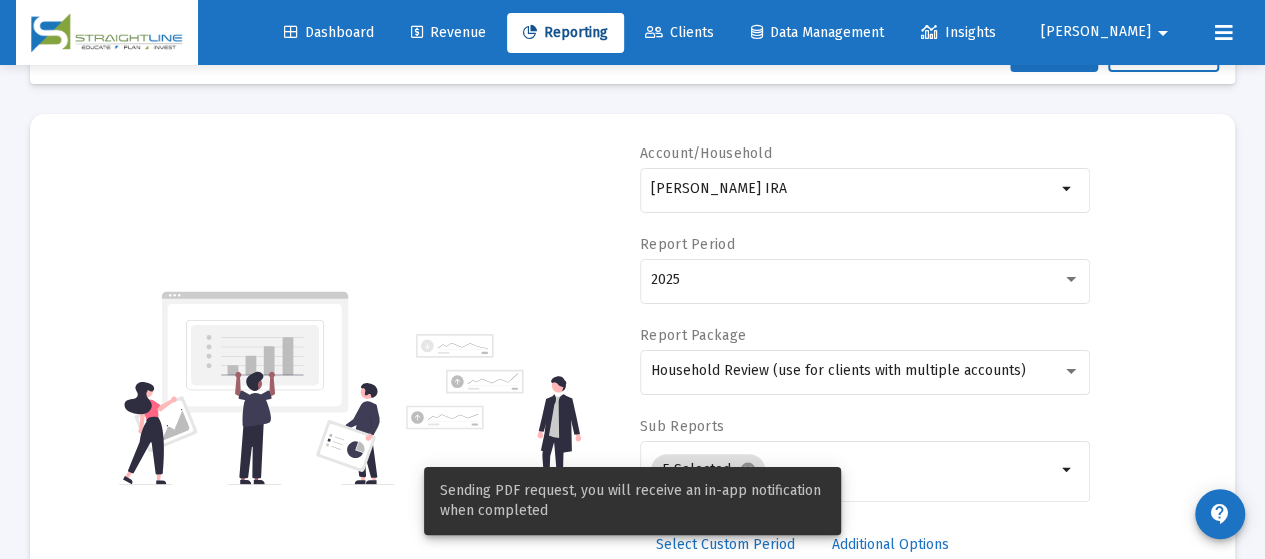 scroll, scrollTop: 0, scrollLeft: 0, axis: both 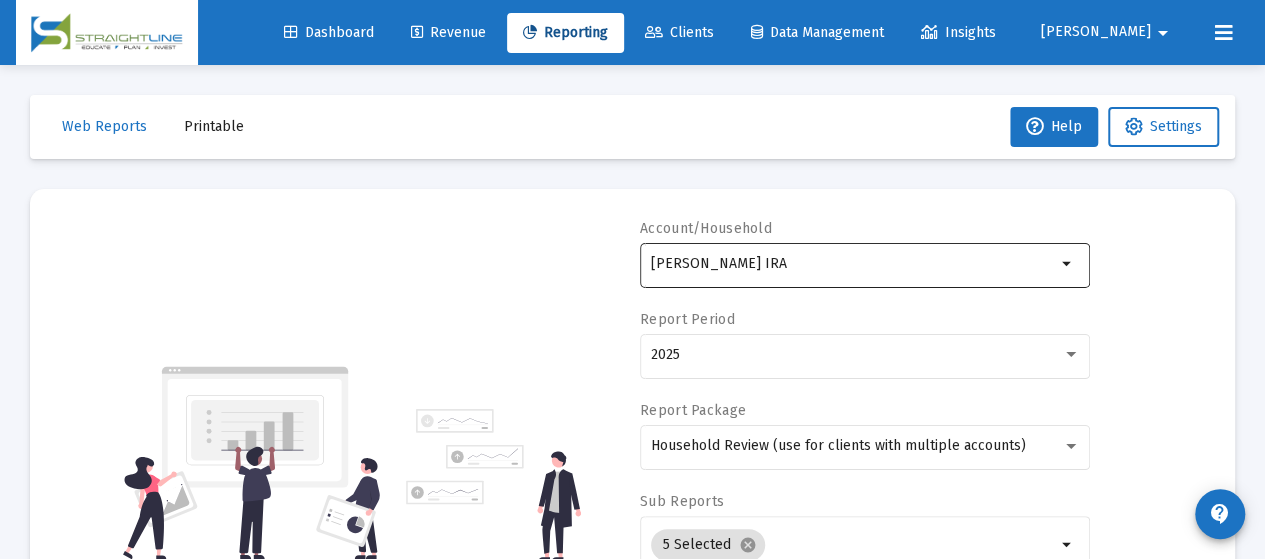 click on "[PERSON_NAME] IRA" 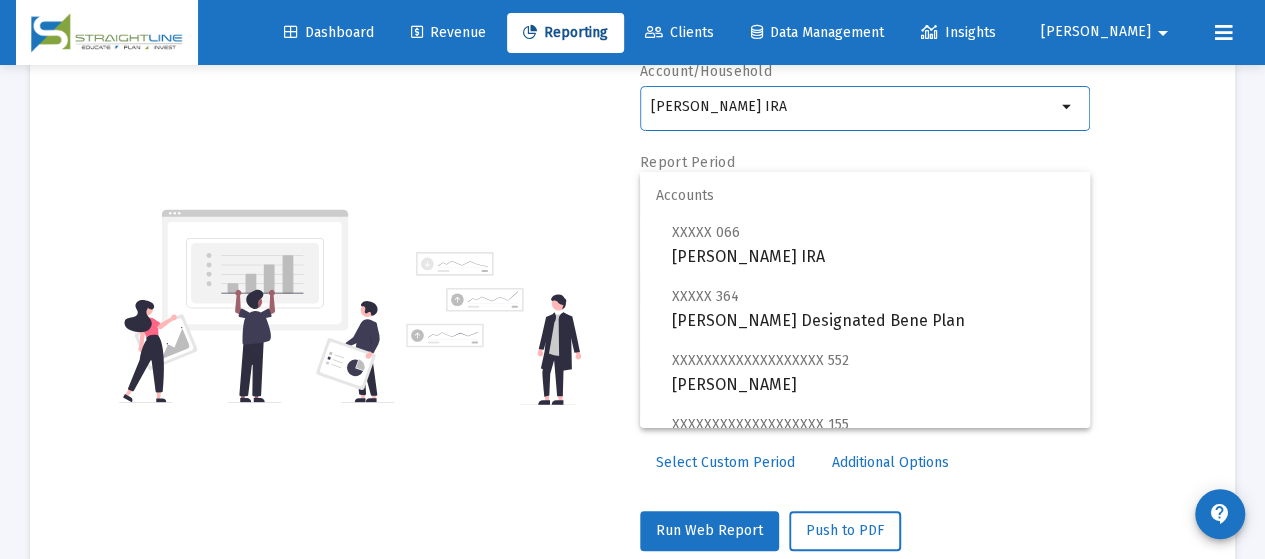 scroll, scrollTop: 200, scrollLeft: 0, axis: vertical 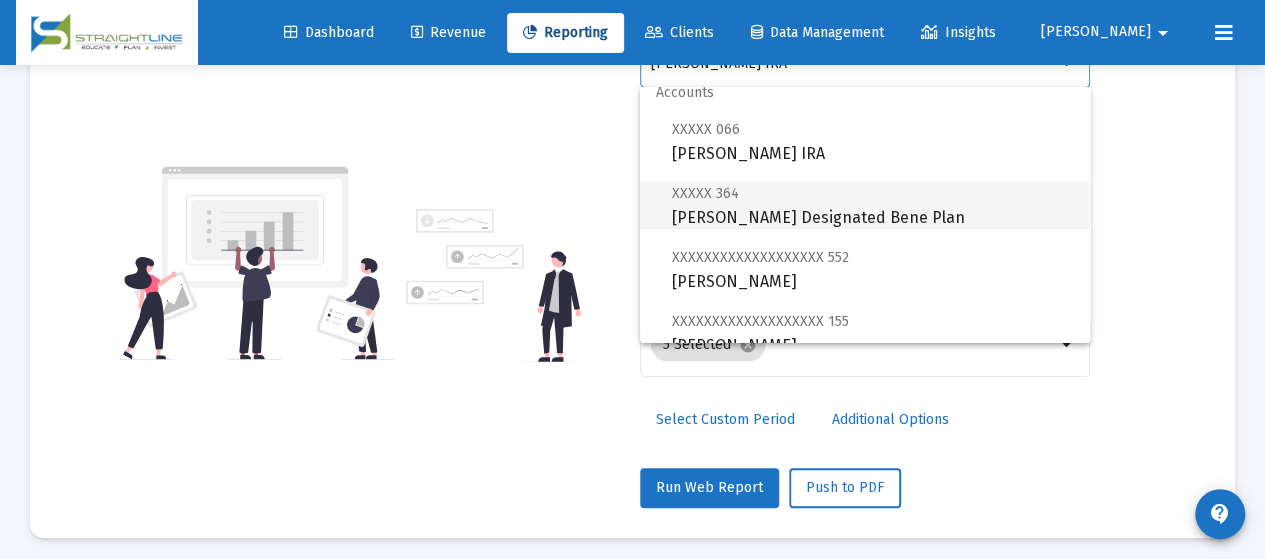 click on "XXXXX 364  Nunez, Antonio Designated Bene Plan" at bounding box center [873, 205] 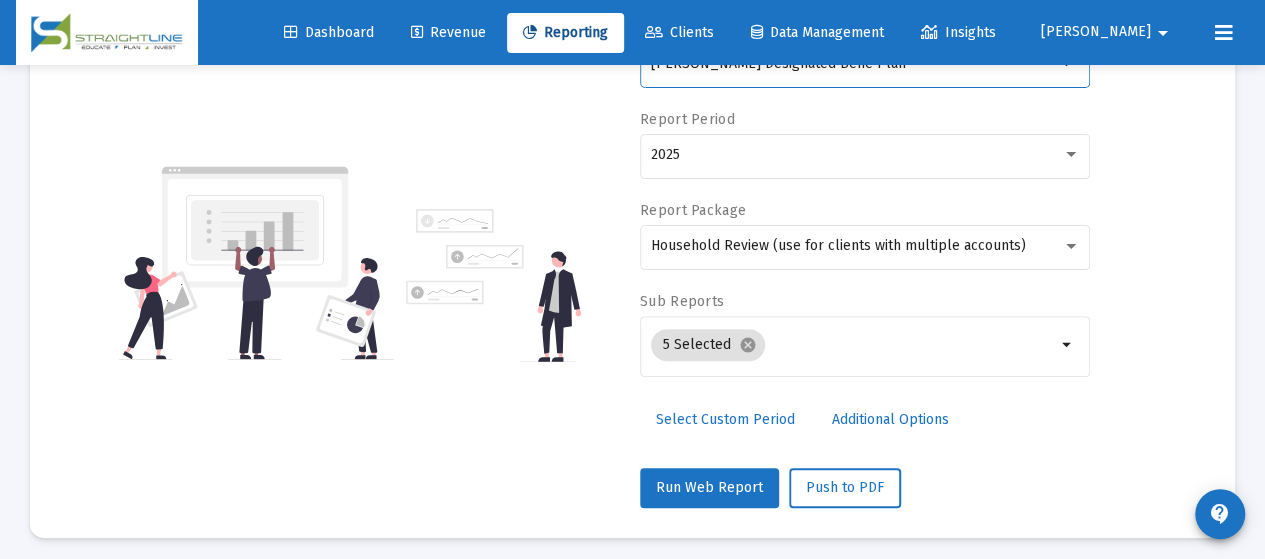 scroll, scrollTop: 100, scrollLeft: 0, axis: vertical 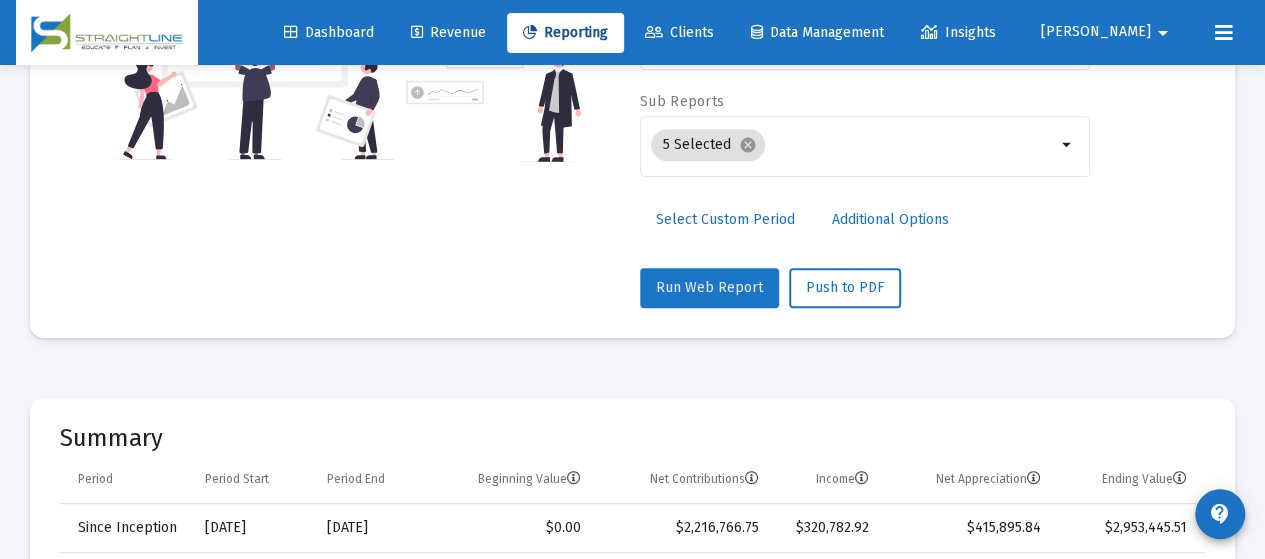 click on "Run Web Report" 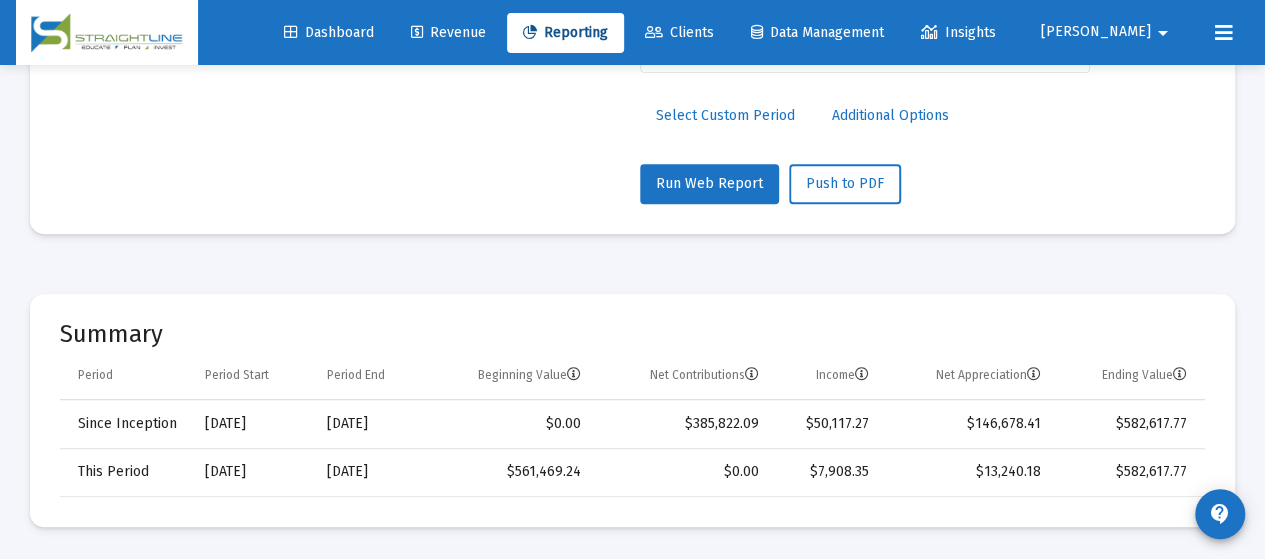 scroll, scrollTop: 506, scrollLeft: 0, axis: vertical 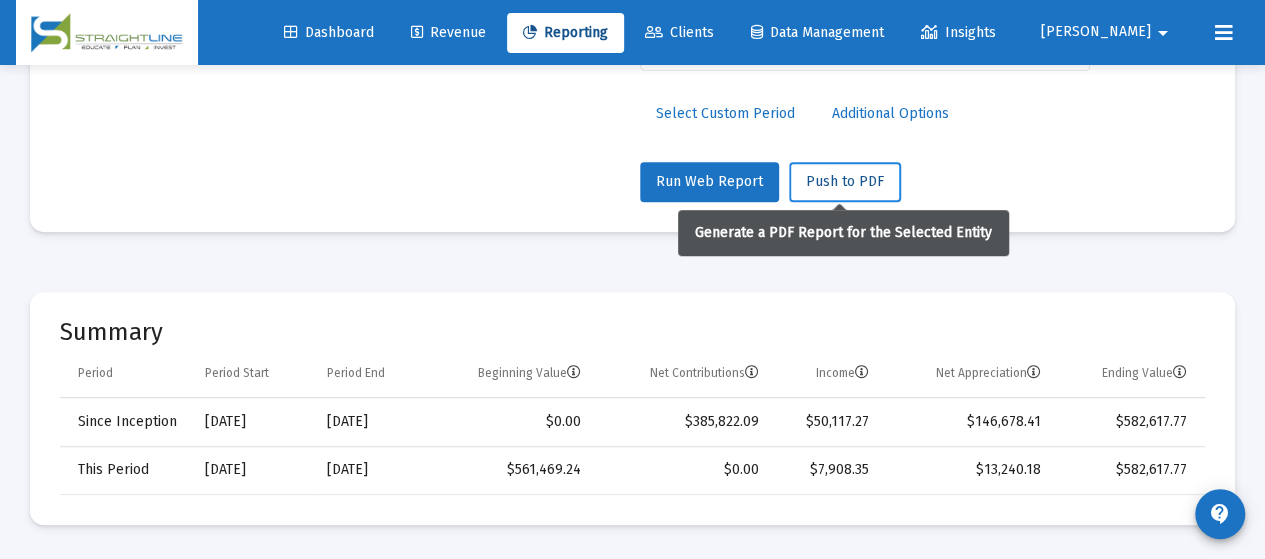 click on "Push to PDF" 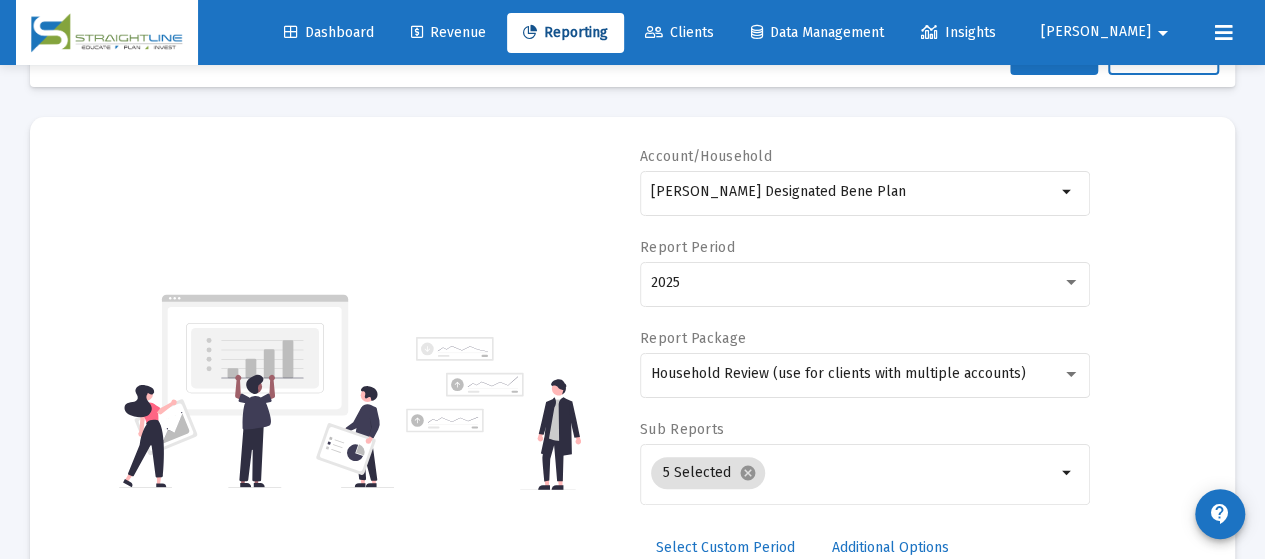 scroll, scrollTop: 0, scrollLeft: 0, axis: both 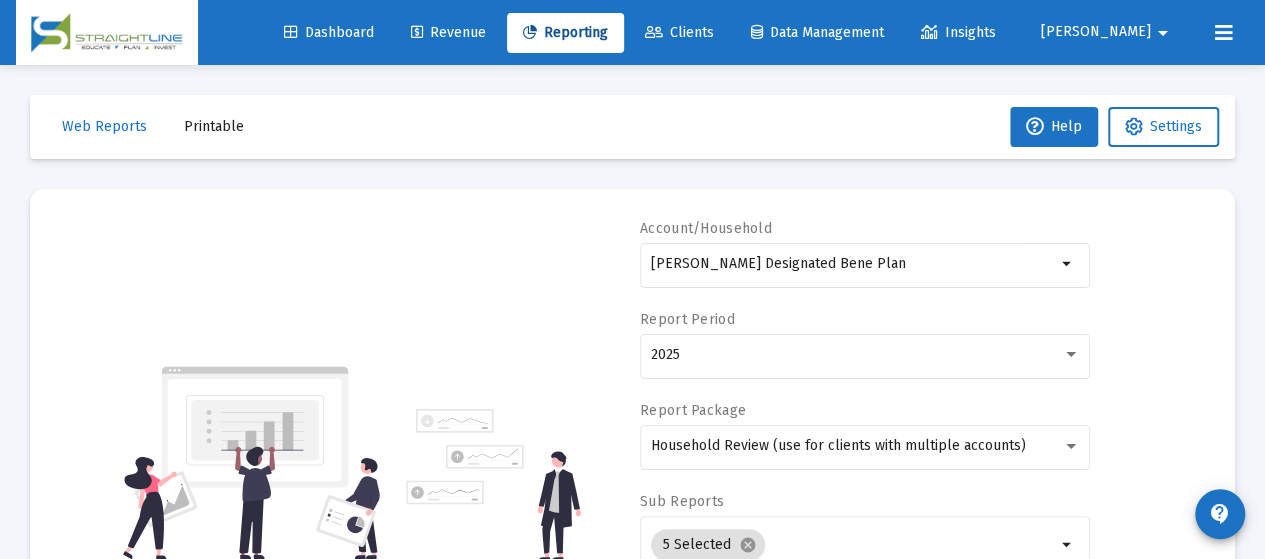 click on "Printable" 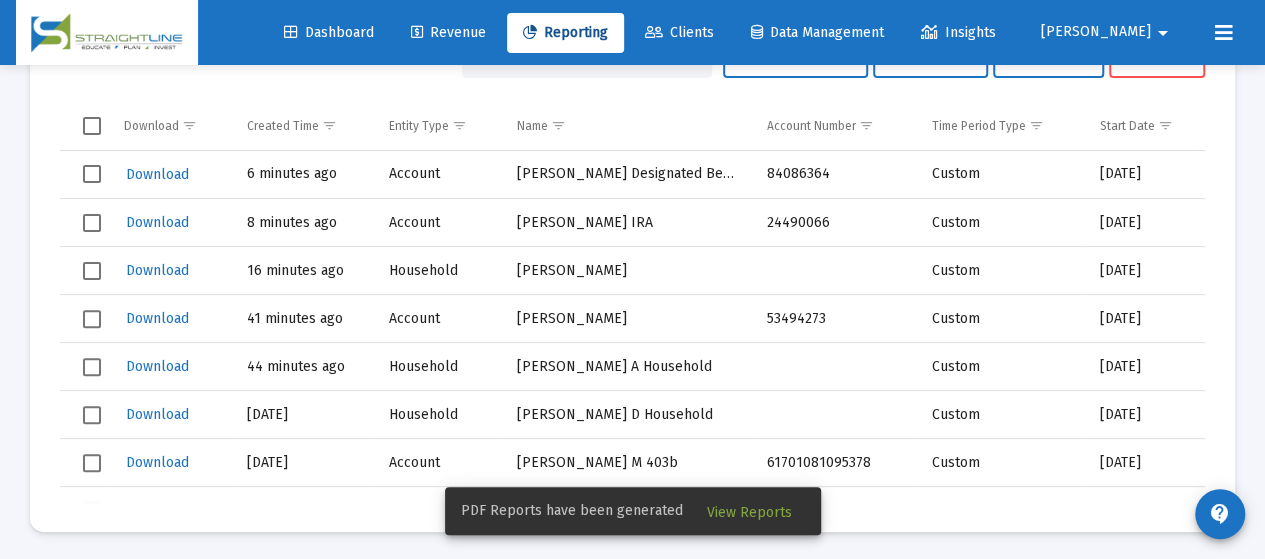 scroll, scrollTop: 188, scrollLeft: 0, axis: vertical 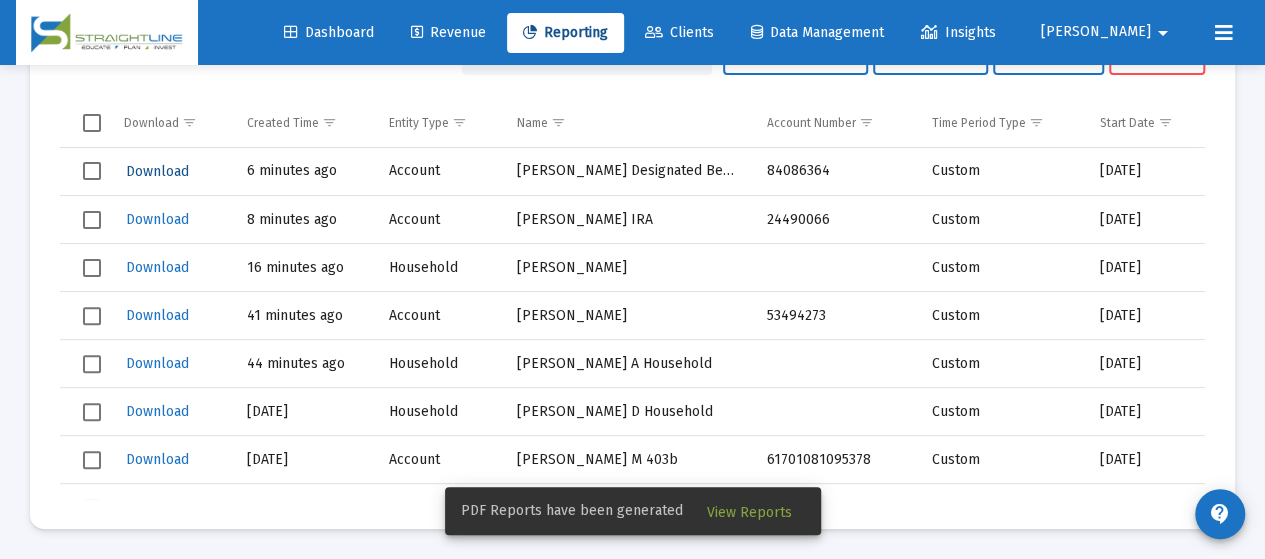 click on "Download" 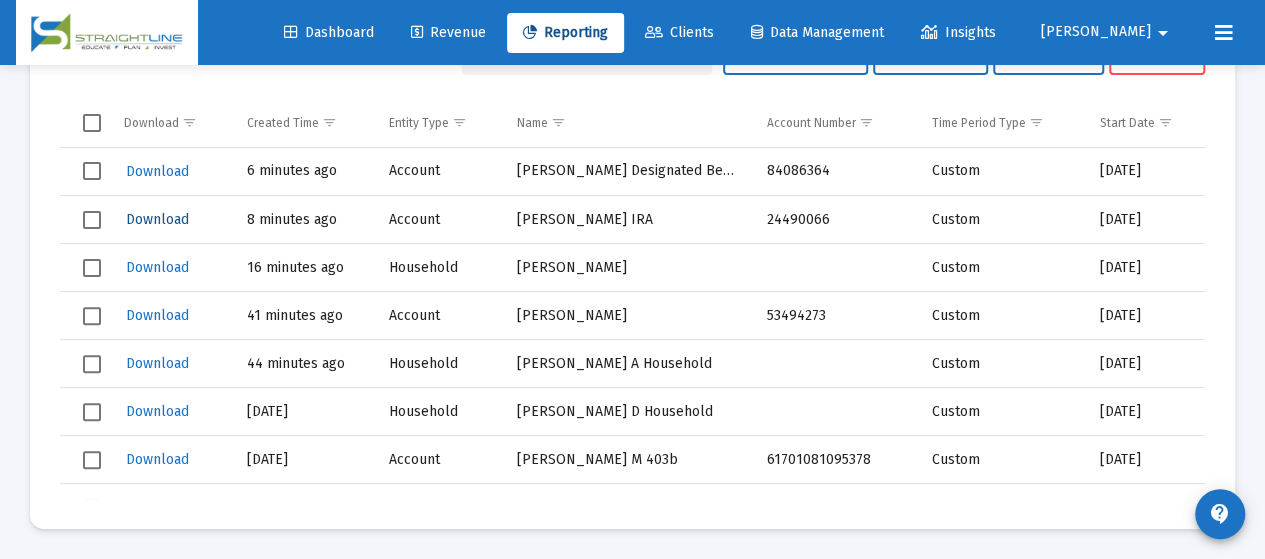 click on "Download" 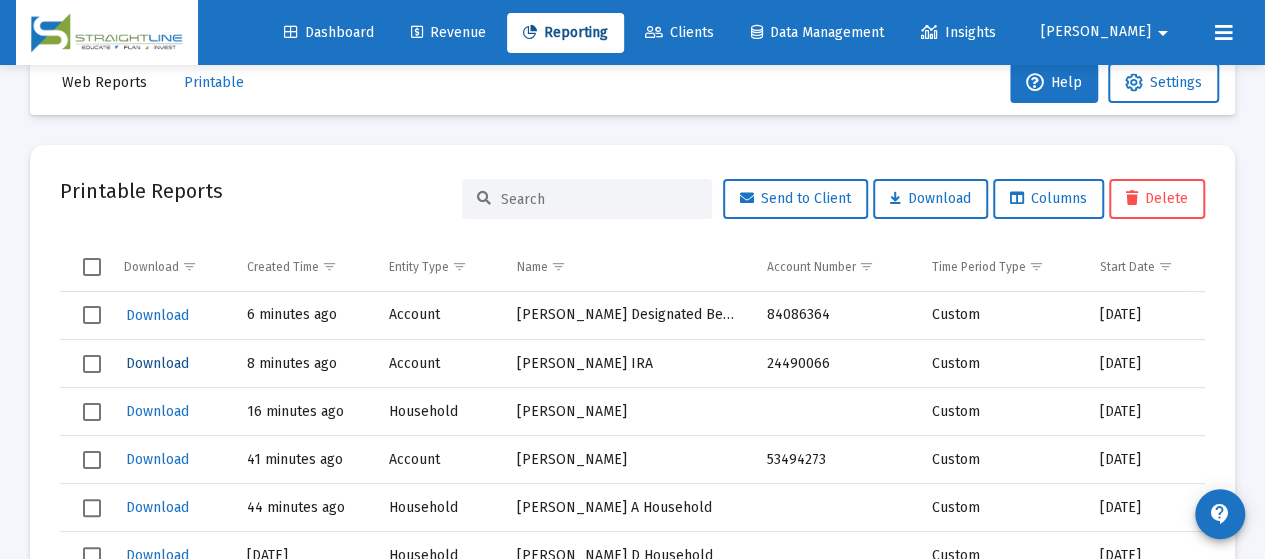 scroll, scrollTop: 0, scrollLeft: 0, axis: both 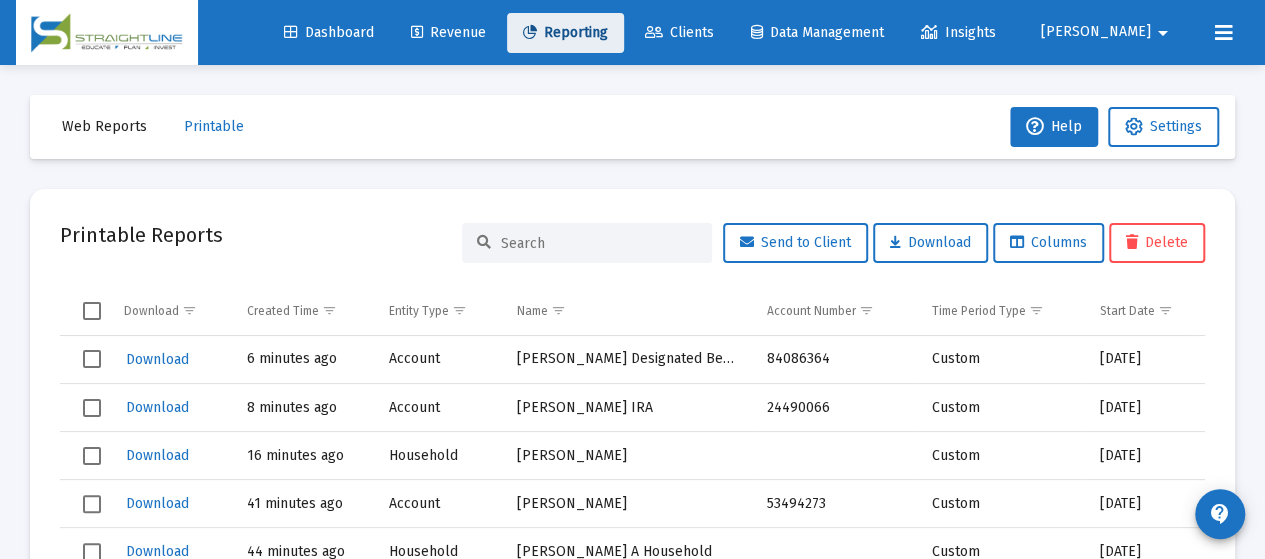 click on "Reporting" 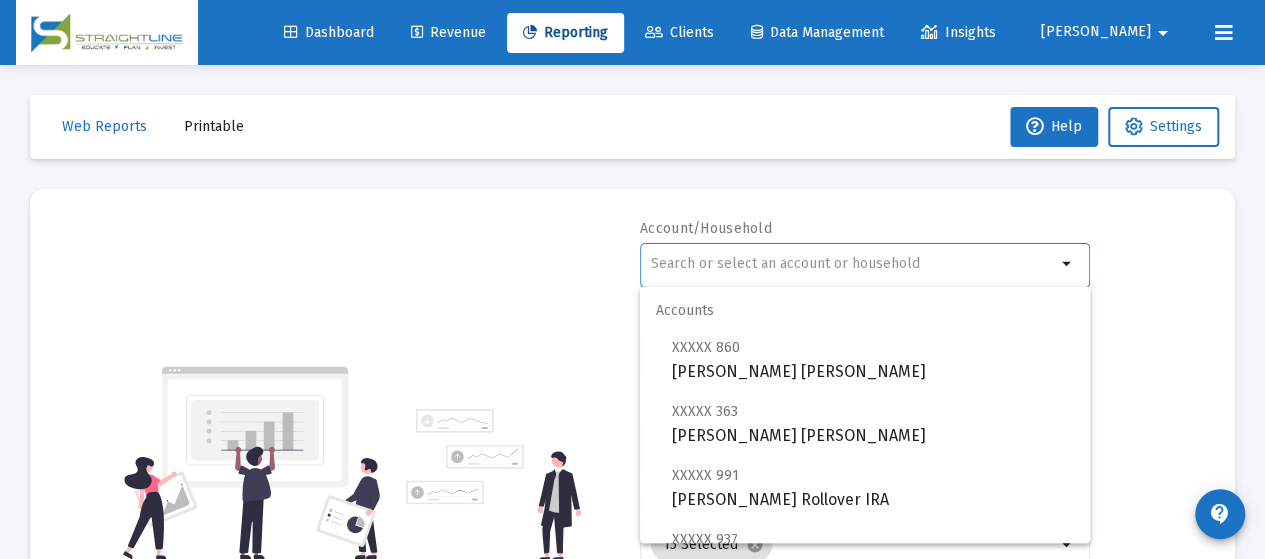 click at bounding box center [853, 264] 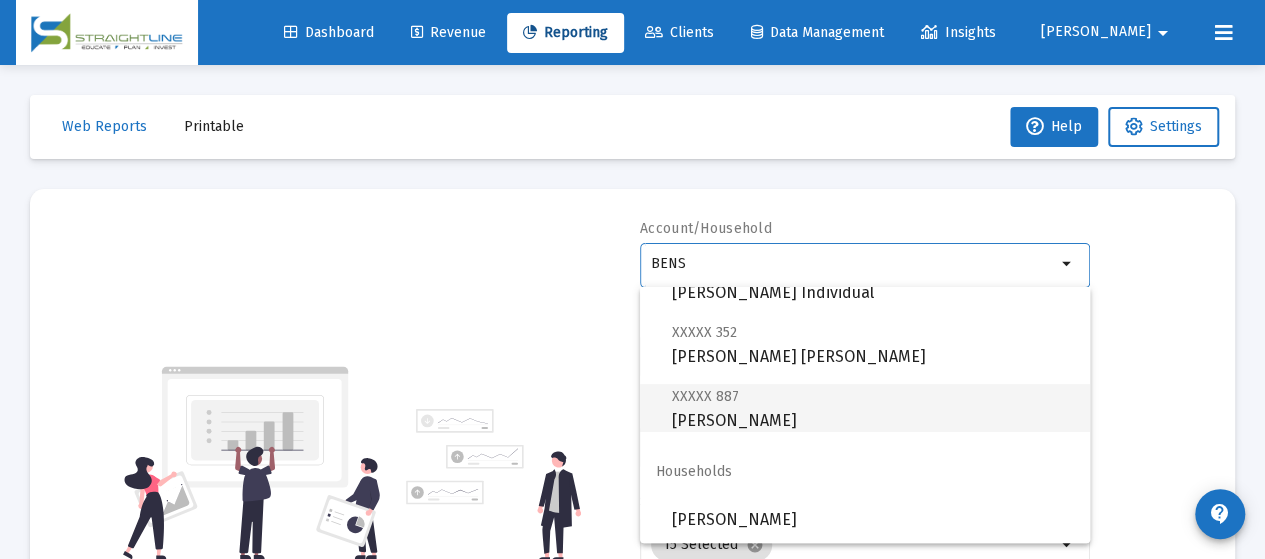 scroll, scrollTop: 144, scrollLeft: 0, axis: vertical 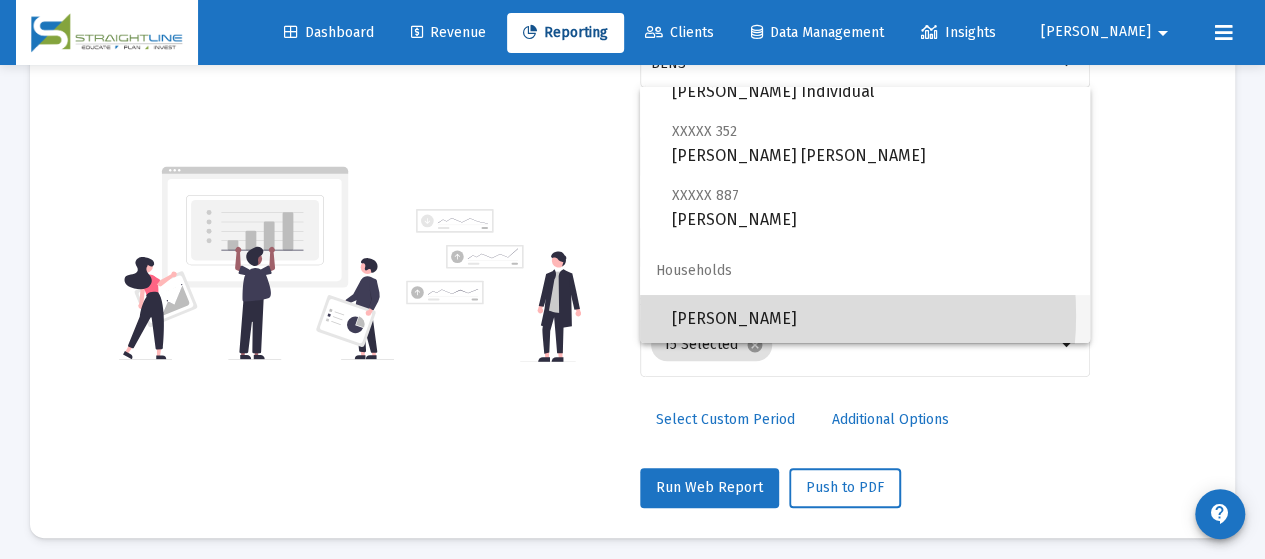 click on "[PERSON_NAME]" at bounding box center [873, 319] 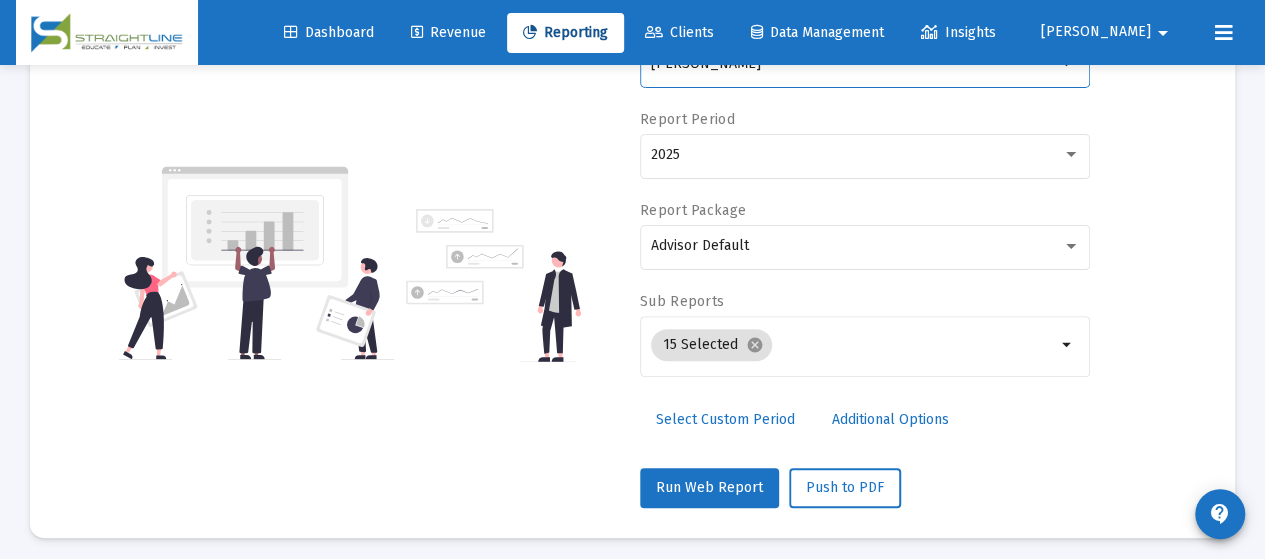 scroll, scrollTop: 100, scrollLeft: 0, axis: vertical 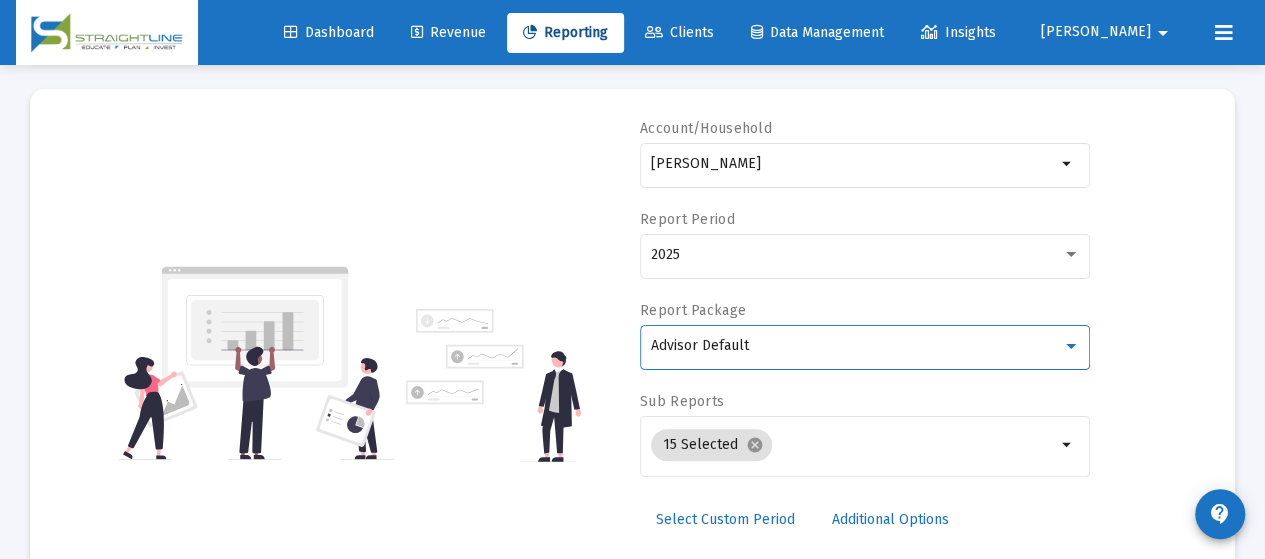 click on "Advisor Default" at bounding box center [856, 346] 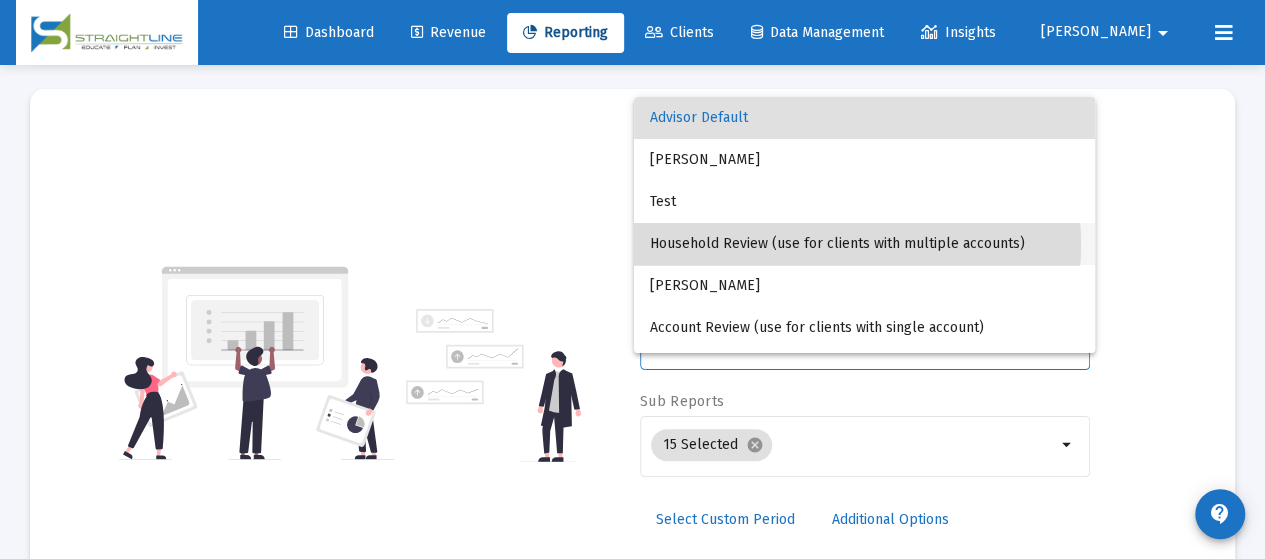 click on "Household Review (use for clients with multiple accounts)" at bounding box center (864, 244) 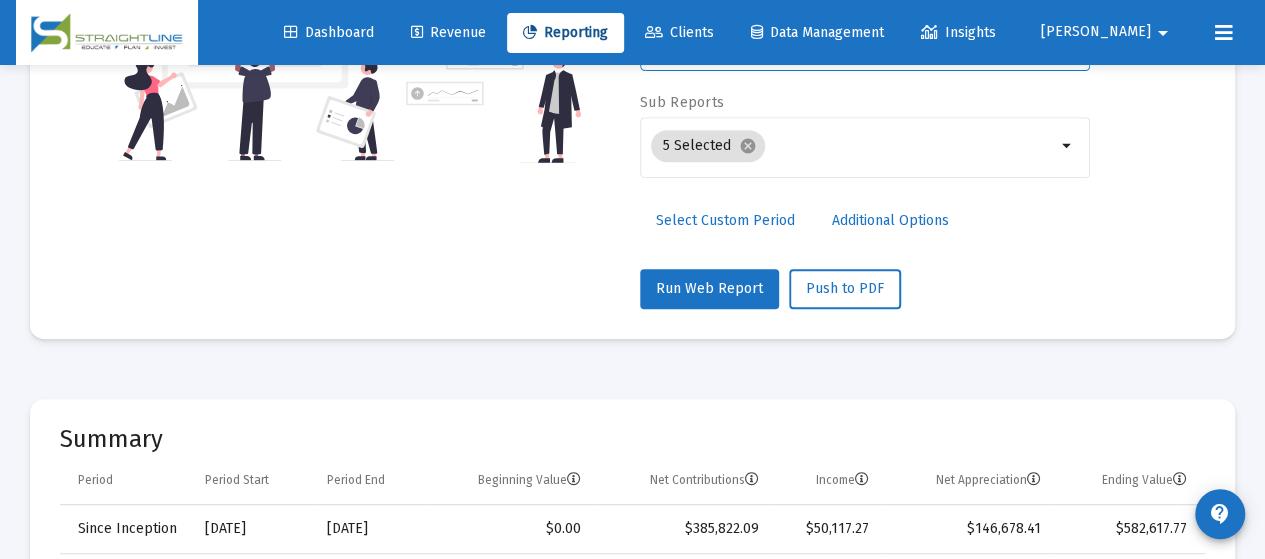 scroll, scrollTop: 400, scrollLeft: 0, axis: vertical 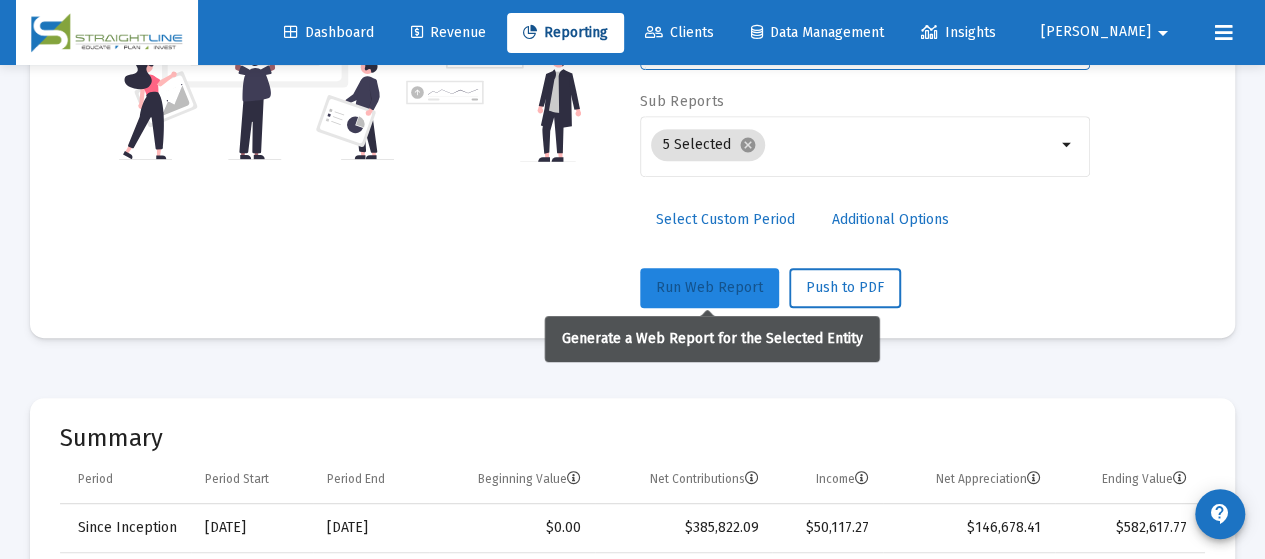 click on "Run Web Report" 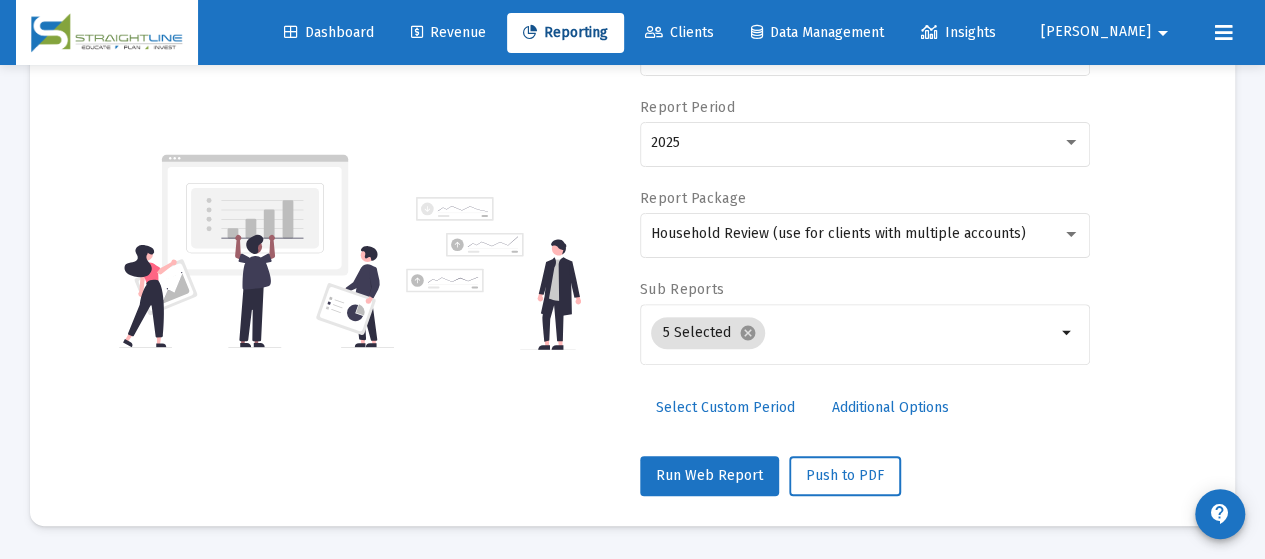 scroll, scrollTop: 300, scrollLeft: 0, axis: vertical 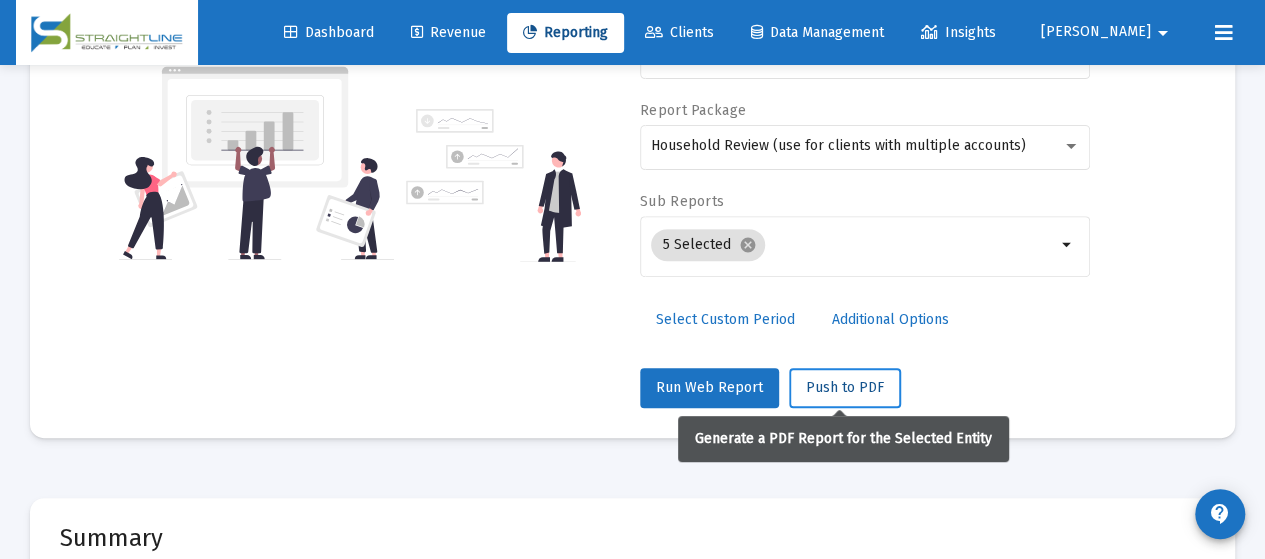 click on "Push to PDF" 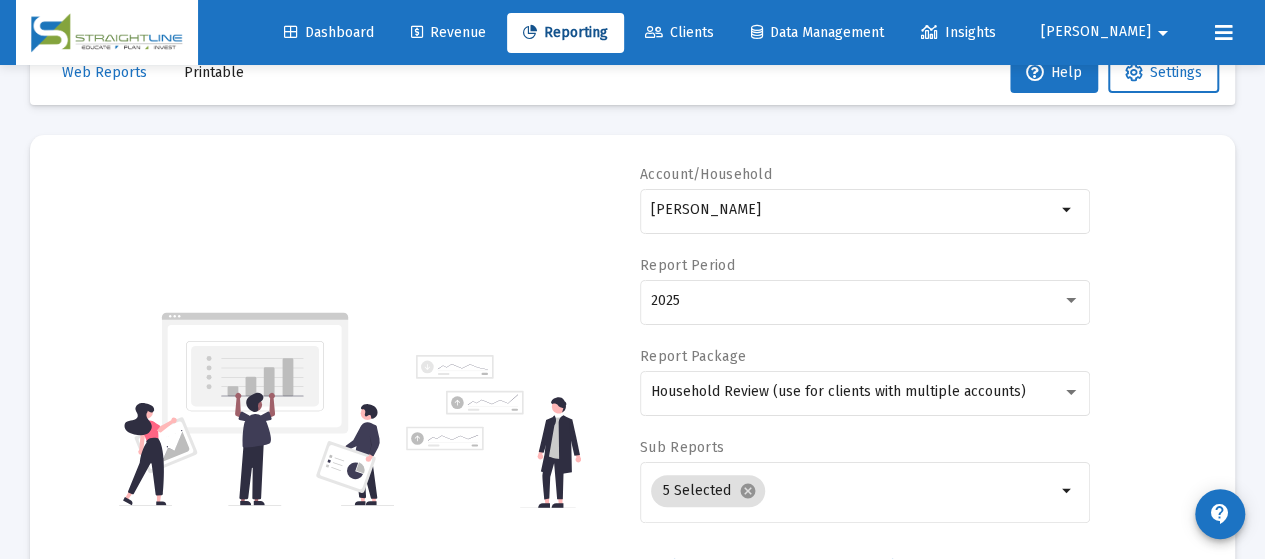 scroll, scrollTop: 0, scrollLeft: 0, axis: both 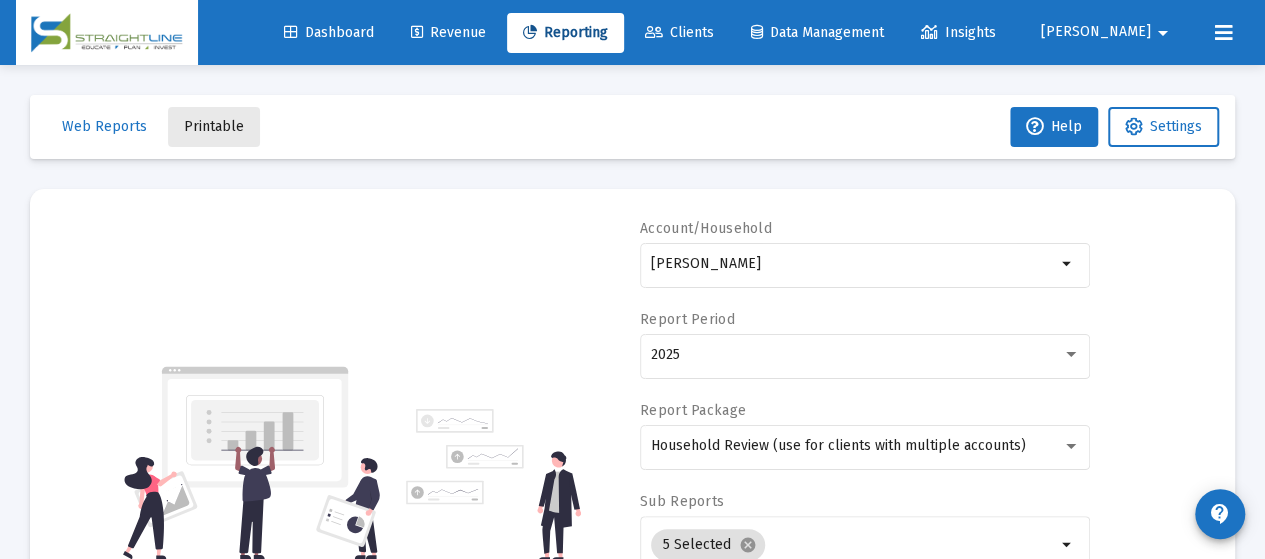 click on "Printable" 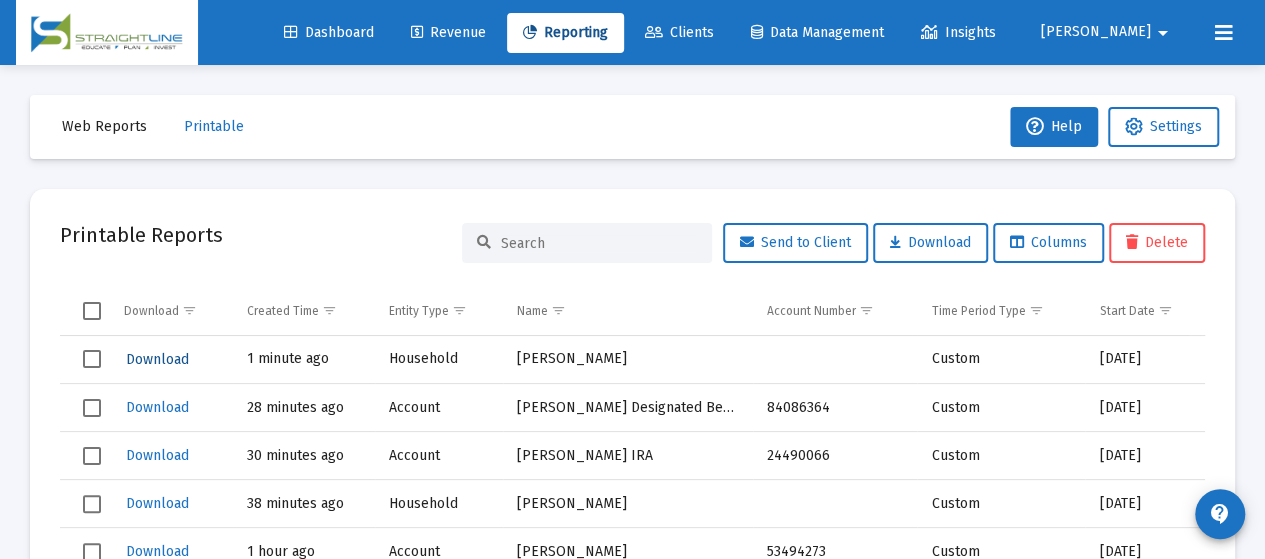 click on "Download" 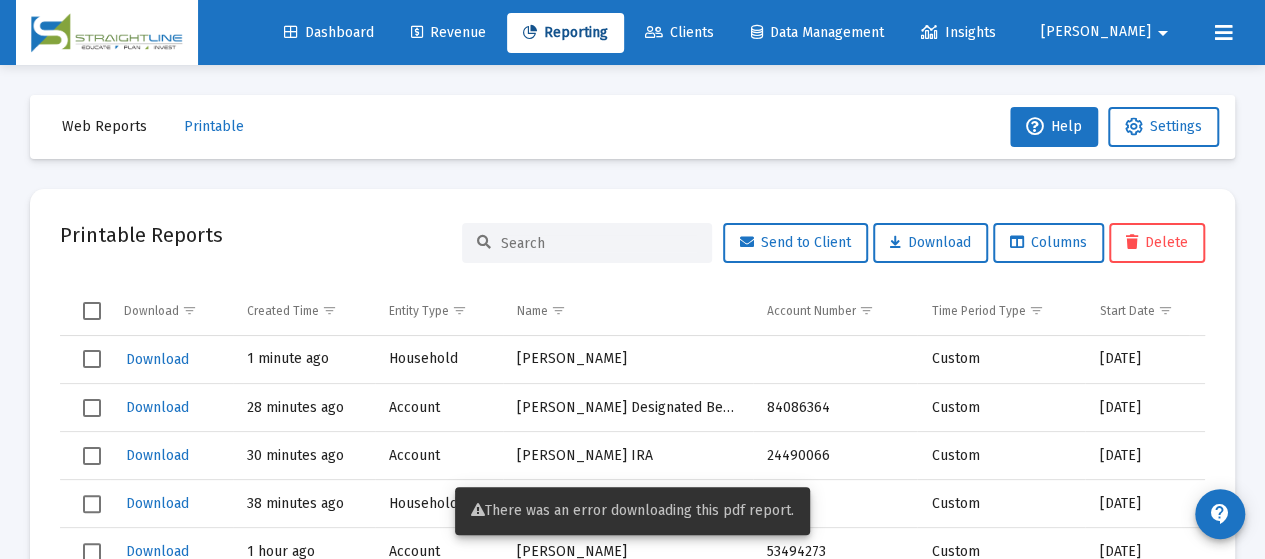 click on "[PERSON_NAME]" 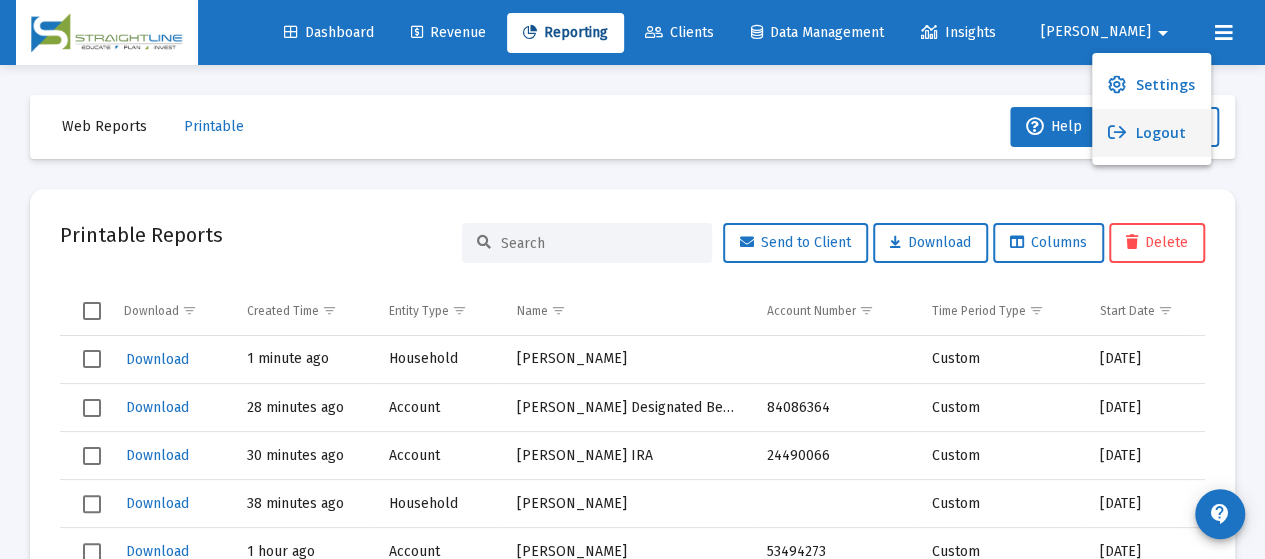 click on "Logout" at bounding box center [1151, 133] 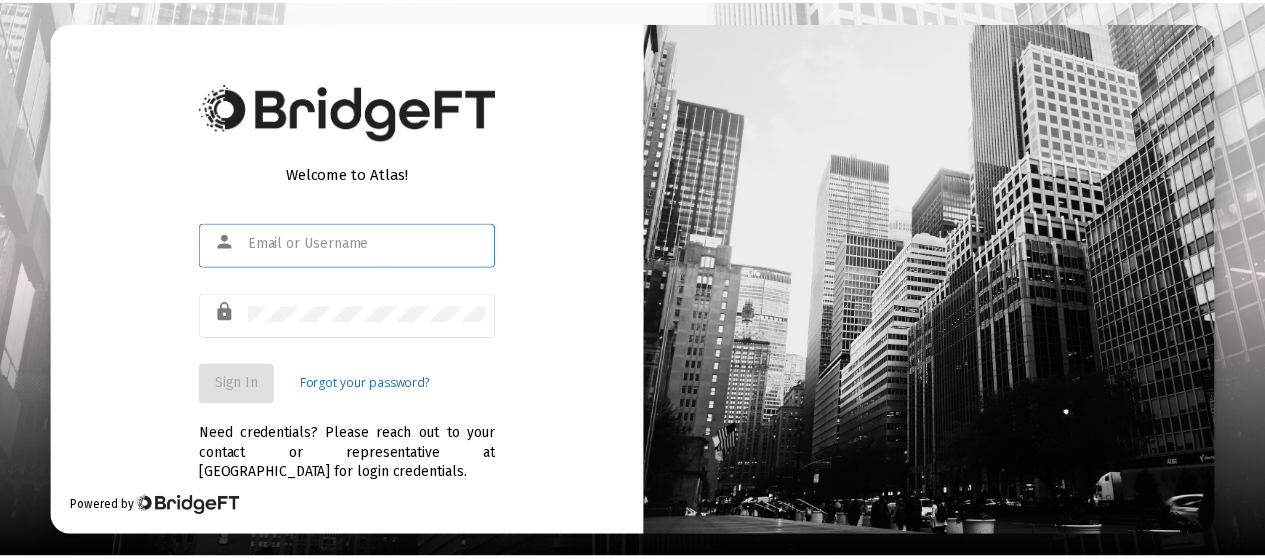 scroll, scrollTop: 0, scrollLeft: 0, axis: both 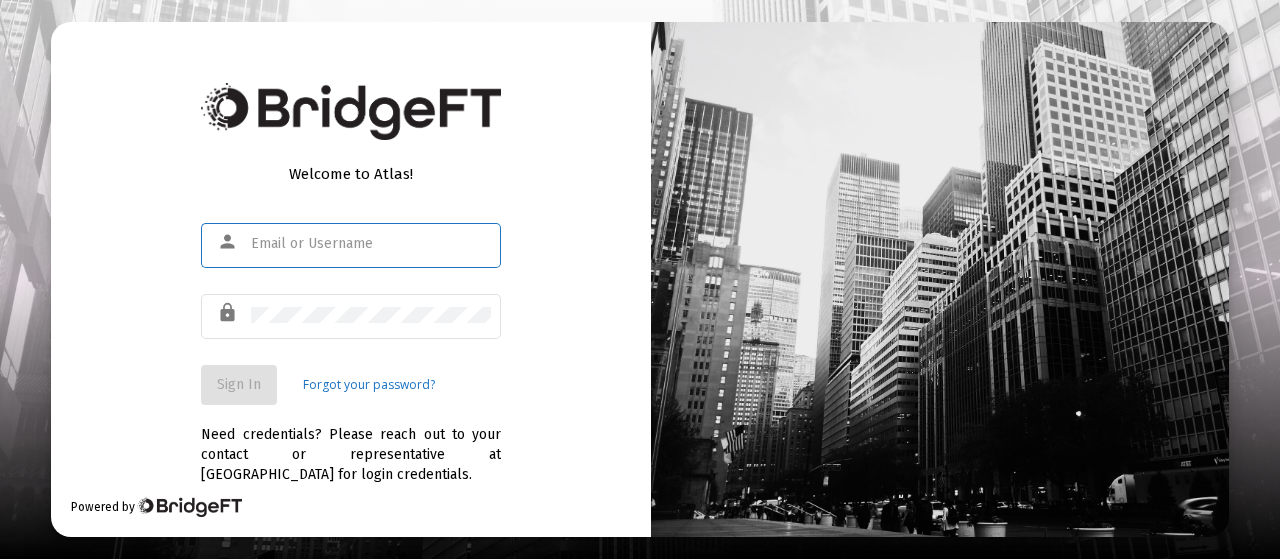 type on "jfisher@straightline.com" 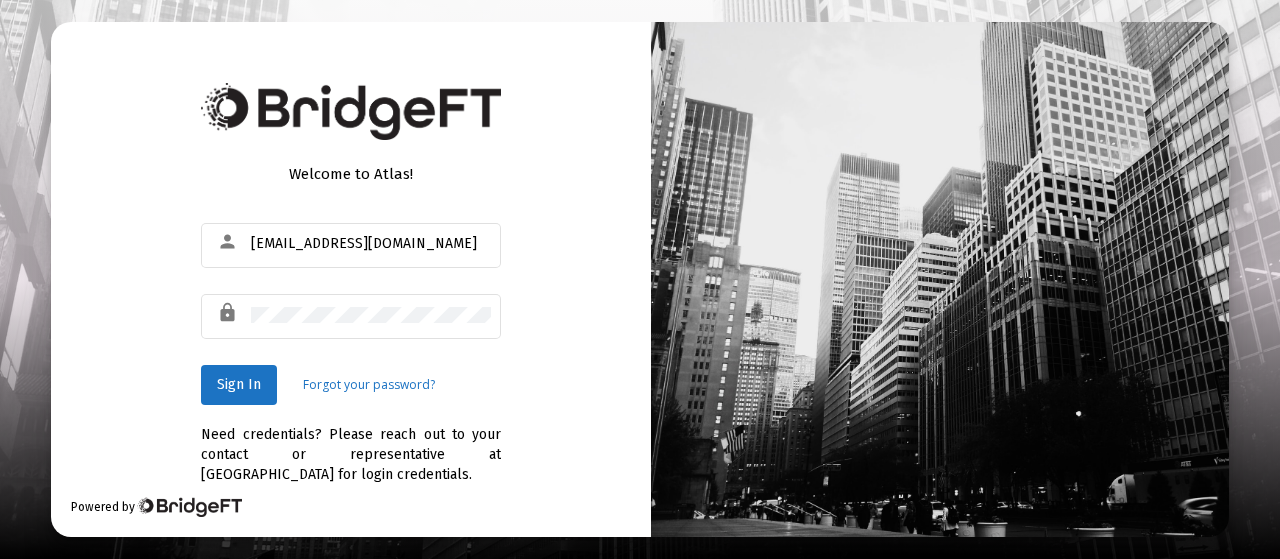 click on "Welcome to Atlas!  person jfisher@straightline.com lock  Sign In  Forgot your password?  Need credentials? Please reach out to your contact or representative at BridgeFT for login credentials.   Powered by" 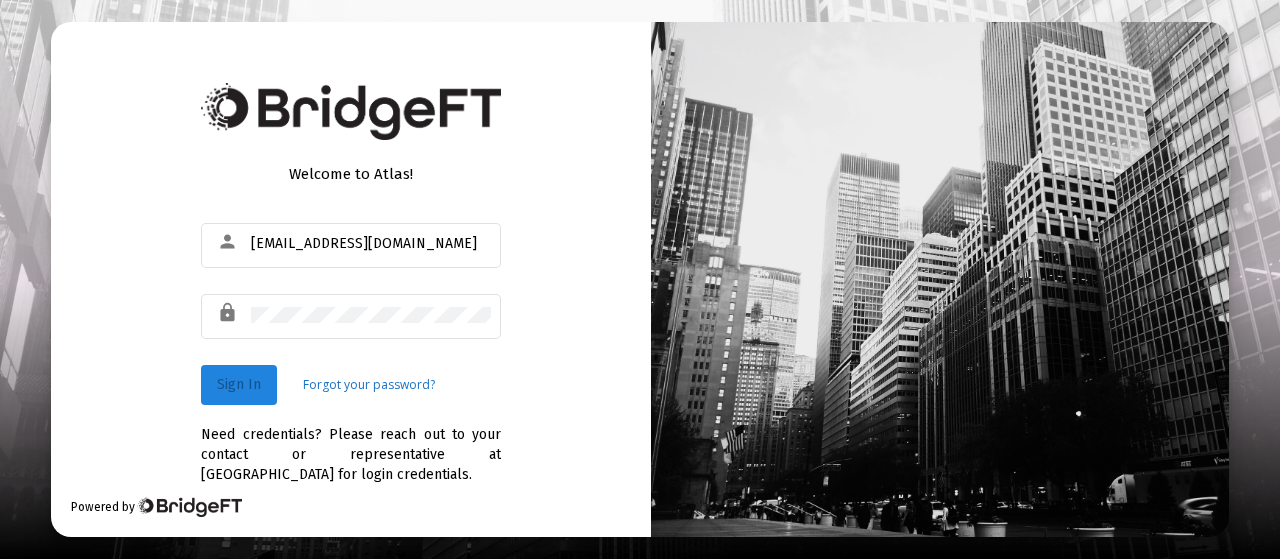 click on "Sign In" 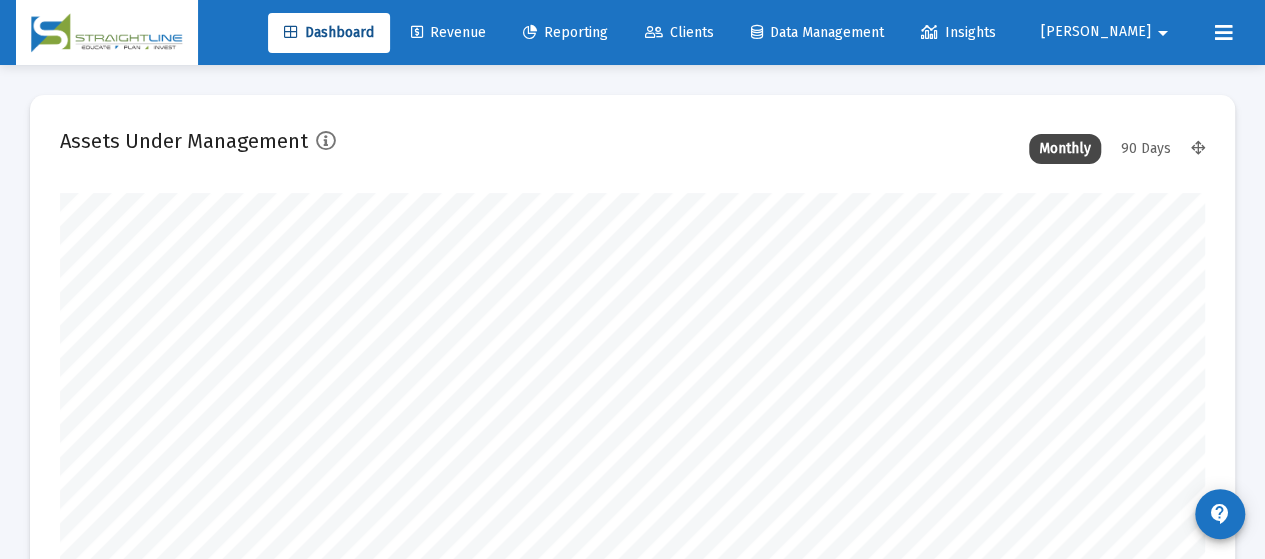 scroll, scrollTop: 999600, scrollLeft: 998855, axis: both 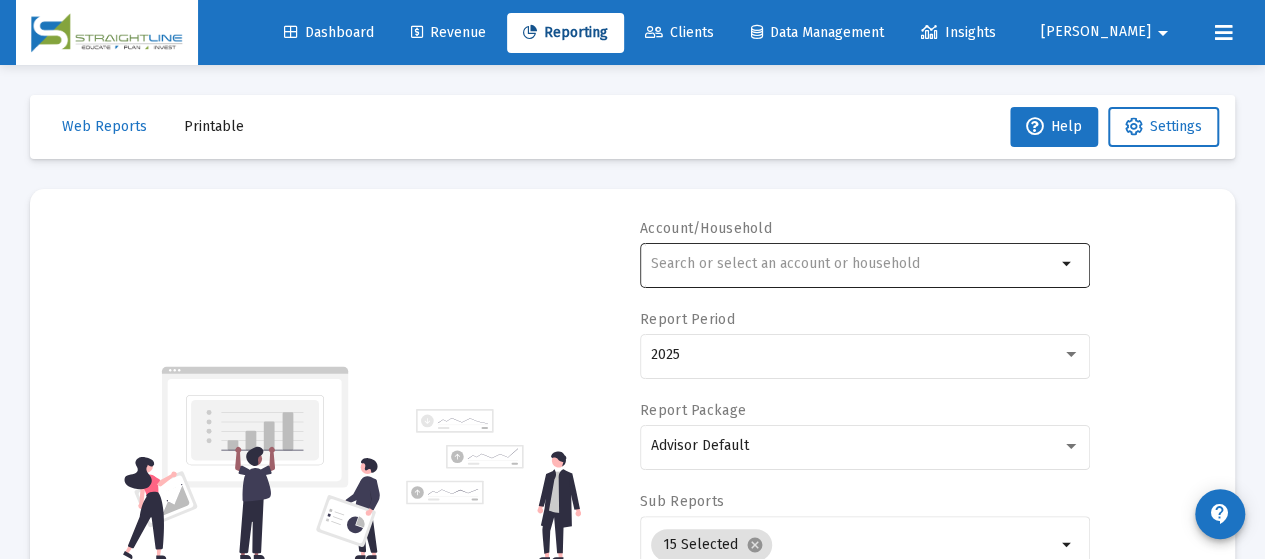 click 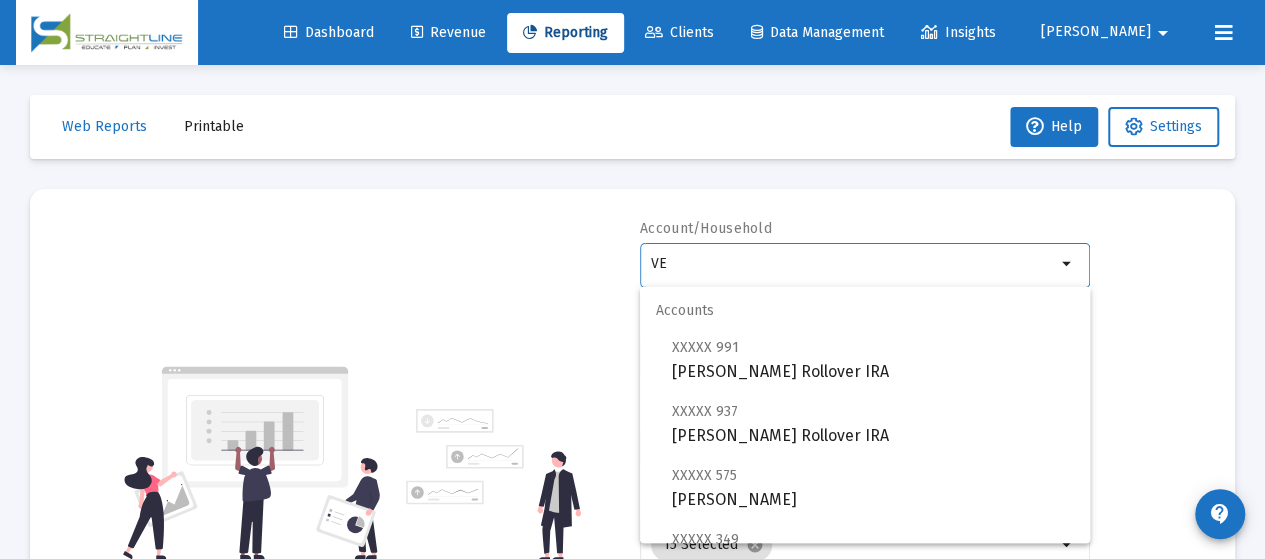 type on "V" 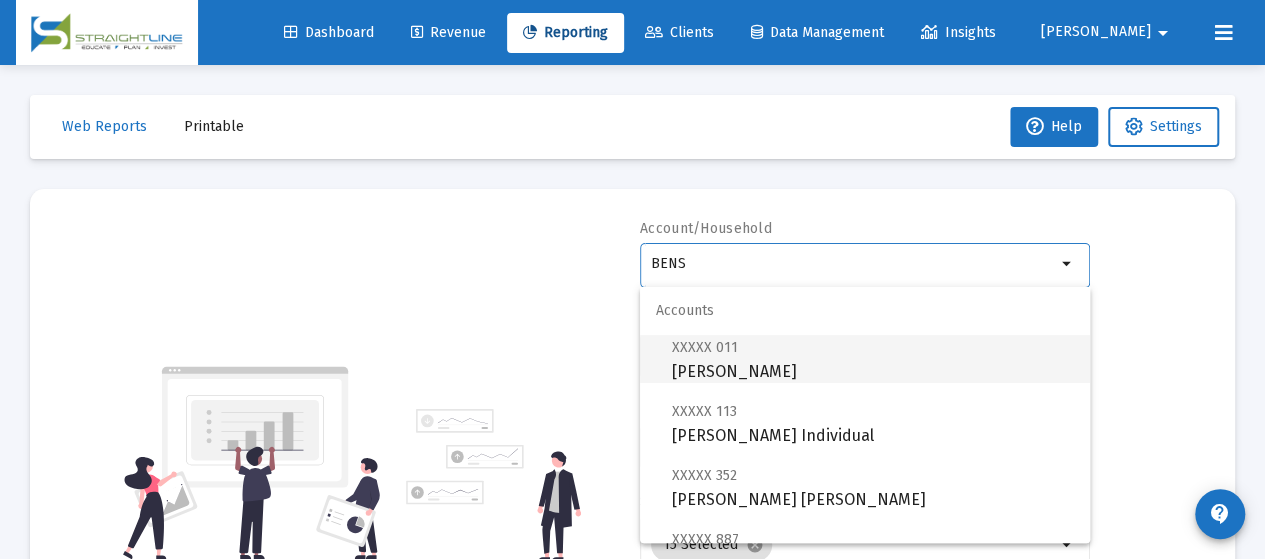 click on "XXXXX 011  Bensman, Gregory  IRA" at bounding box center [873, 359] 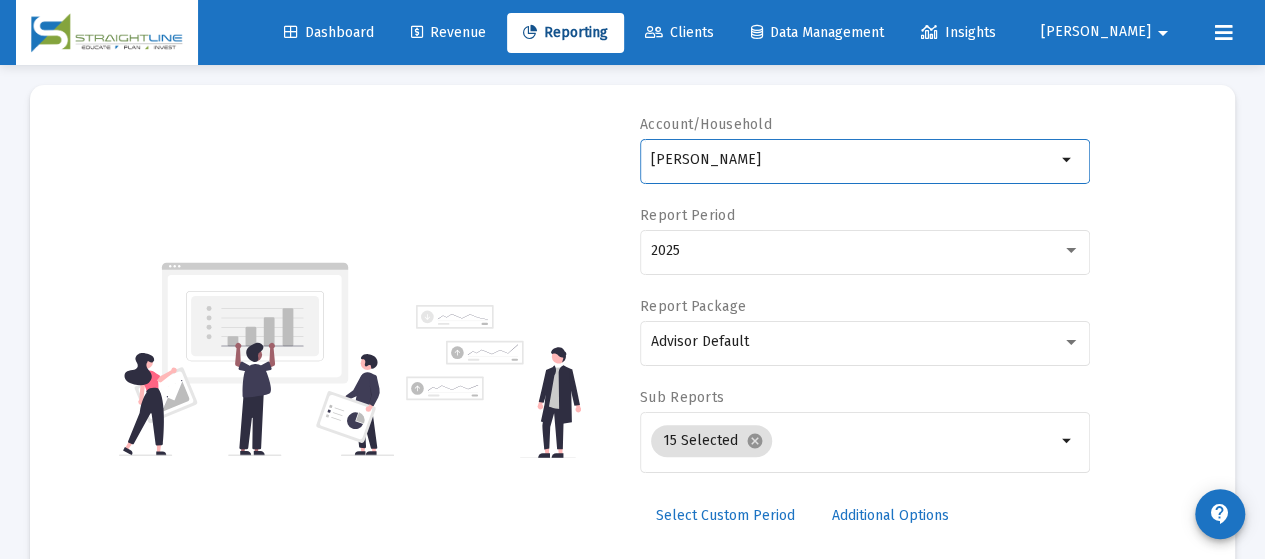 scroll, scrollTop: 200, scrollLeft: 0, axis: vertical 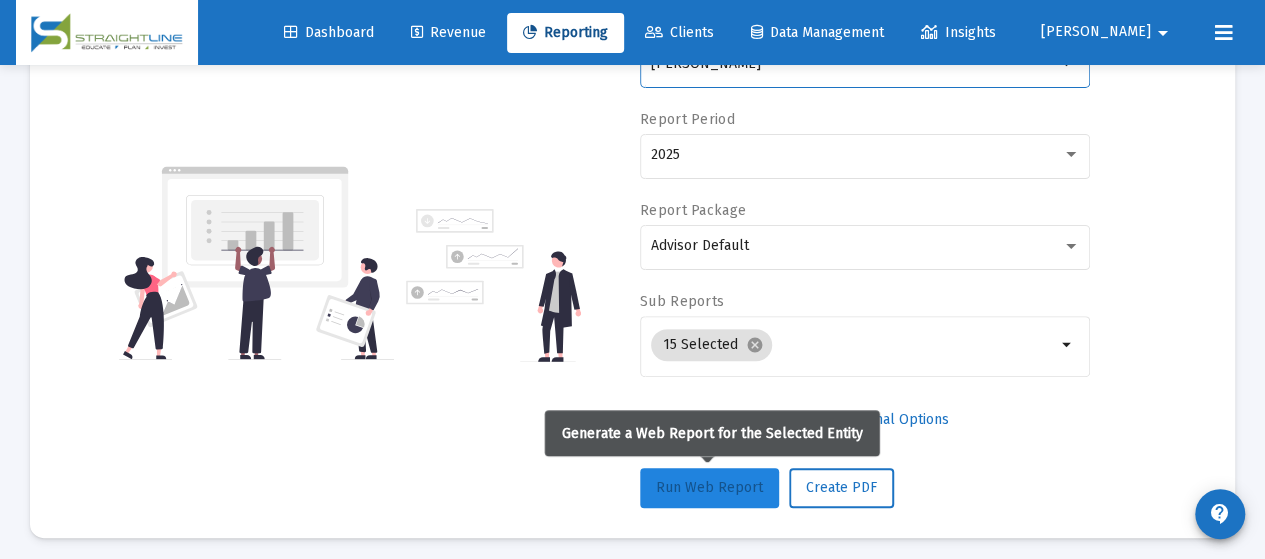 click on "Run Web Report" 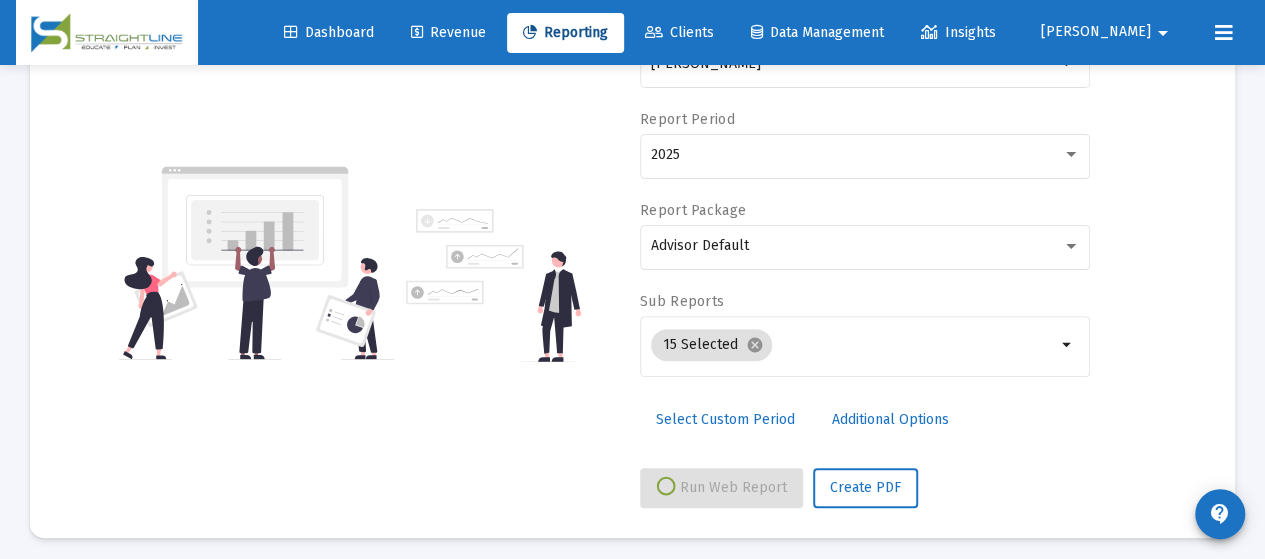 select on "View 6 months" 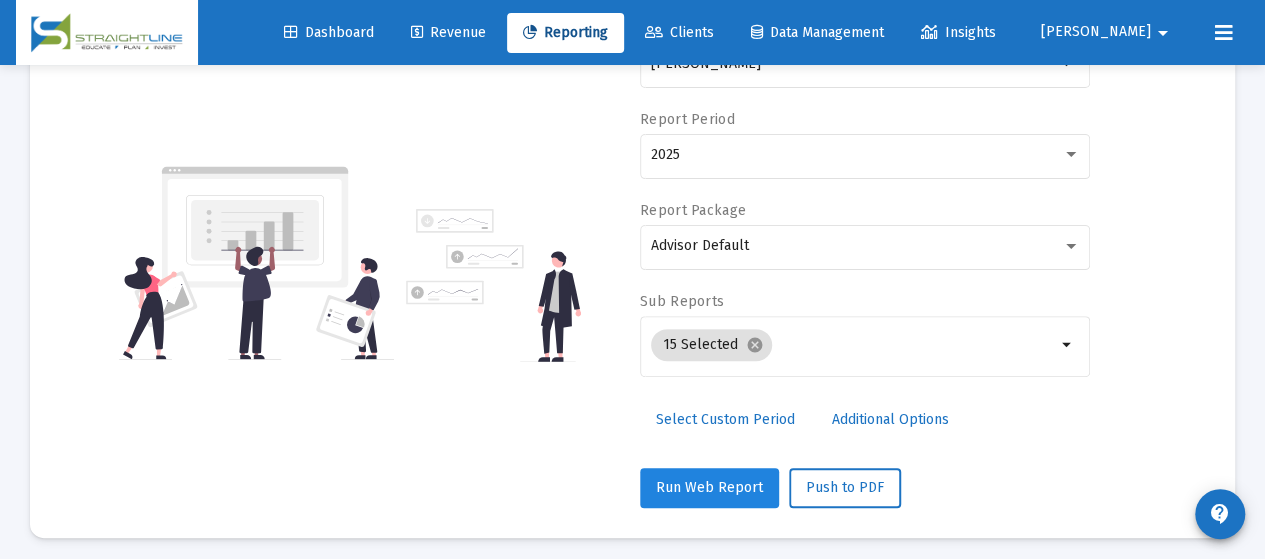 scroll, scrollTop: 960, scrollLeft: 0, axis: vertical 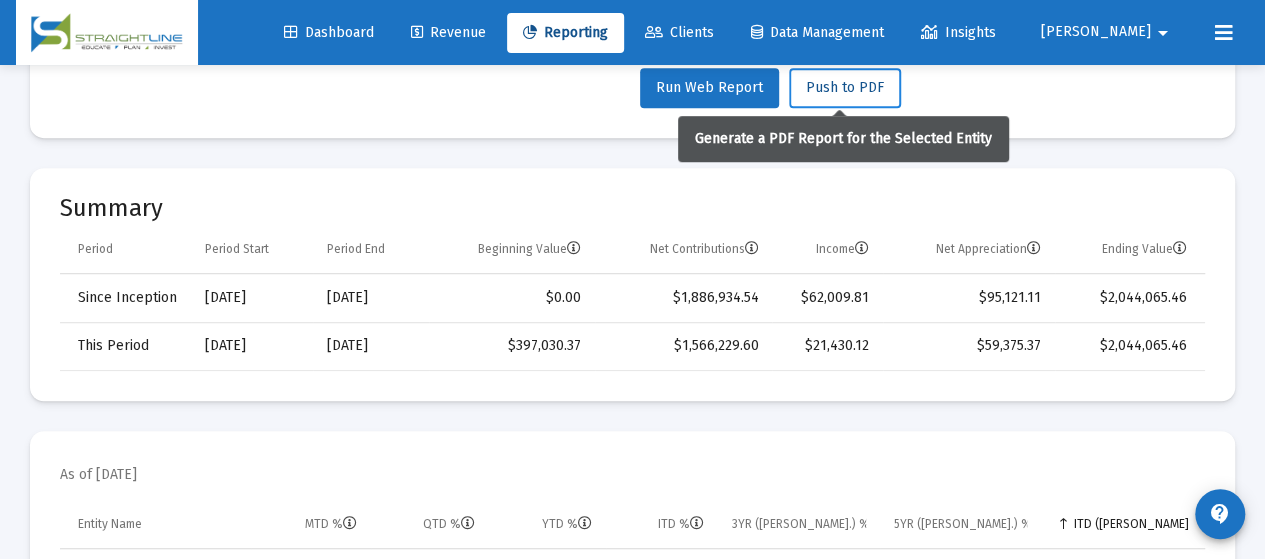 click on "Push to PDF" 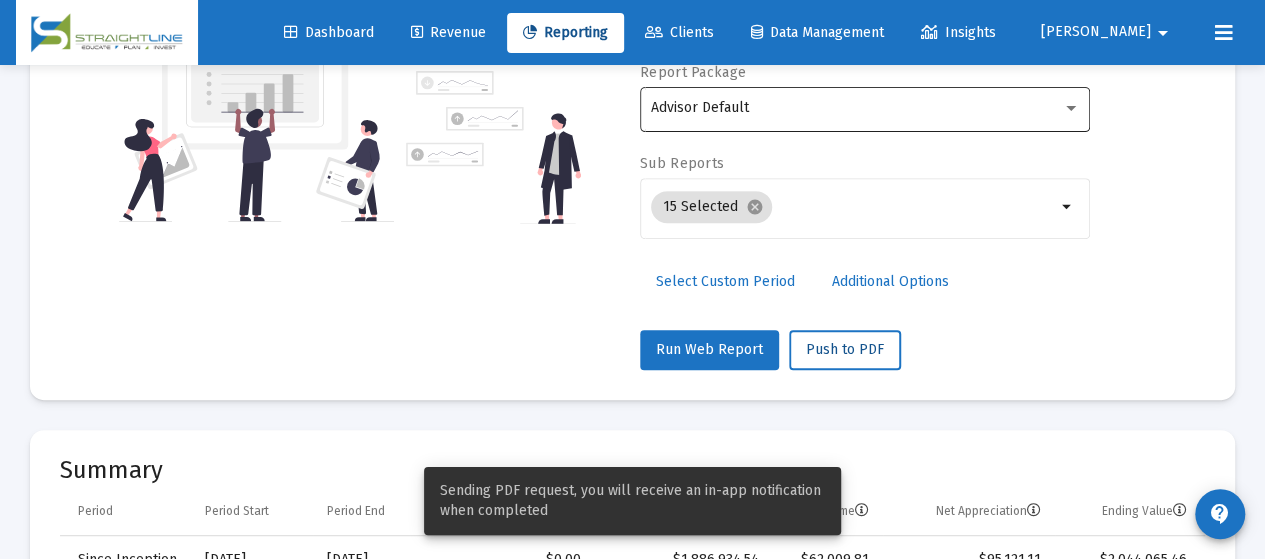 scroll, scrollTop: 100, scrollLeft: 0, axis: vertical 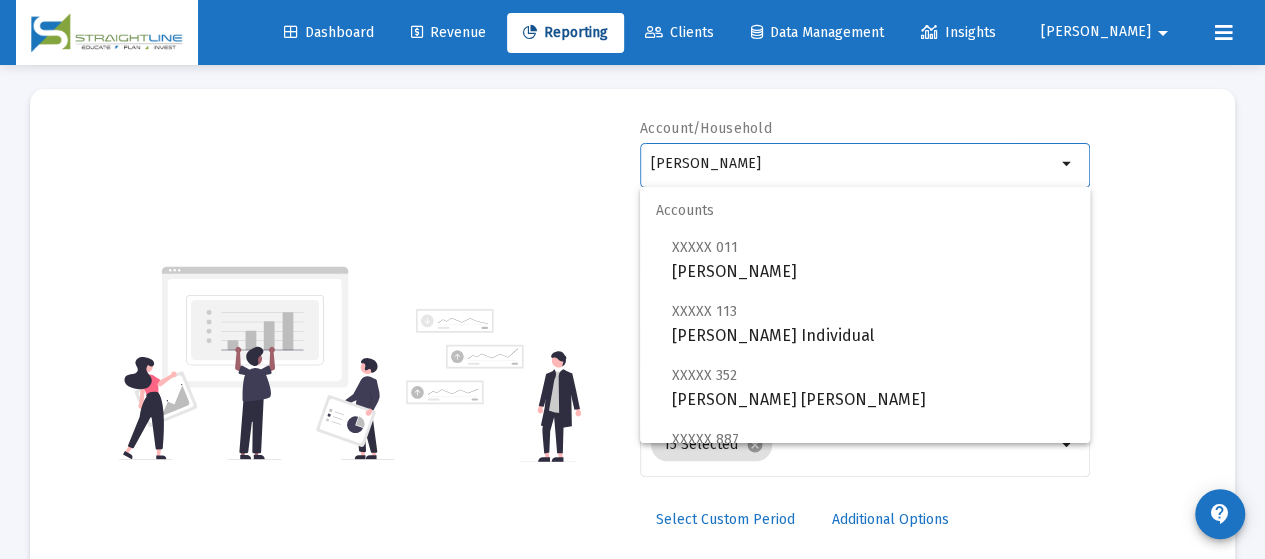 click on "[PERSON_NAME]" at bounding box center [853, 164] 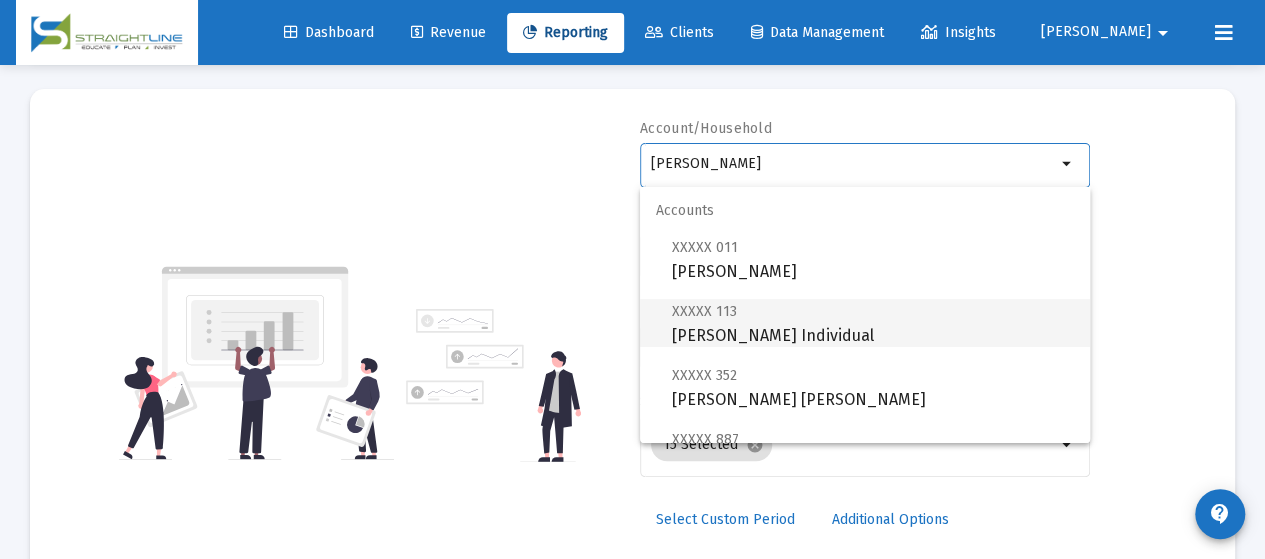 click on "XXXXX 113  Bensman, Gregory  Individual" at bounding box center [873, 323] 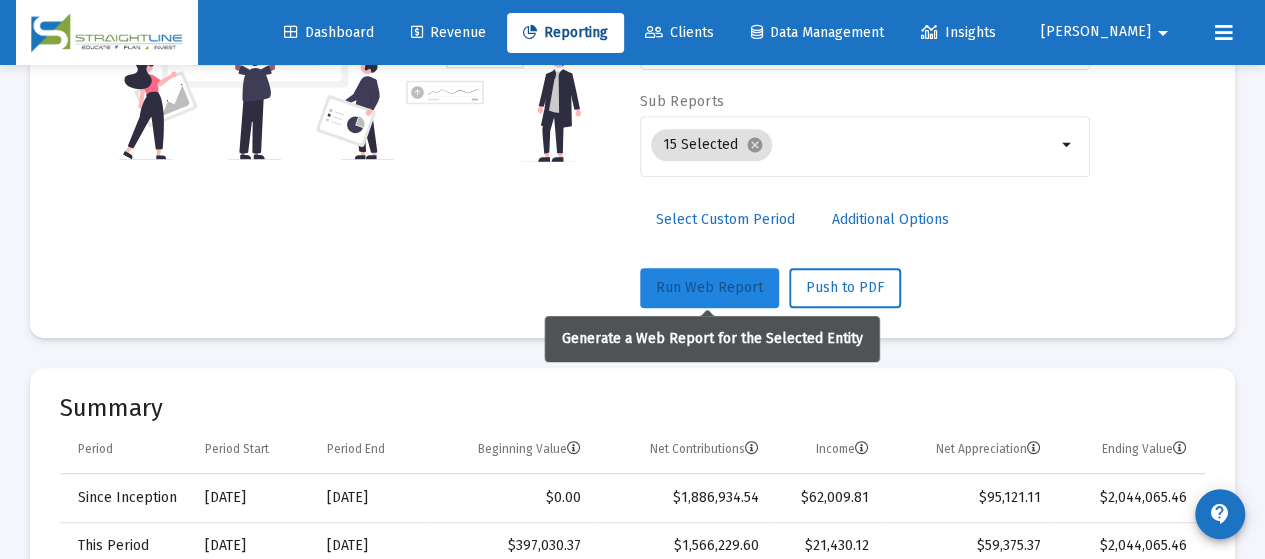 click on "Run Web Report" 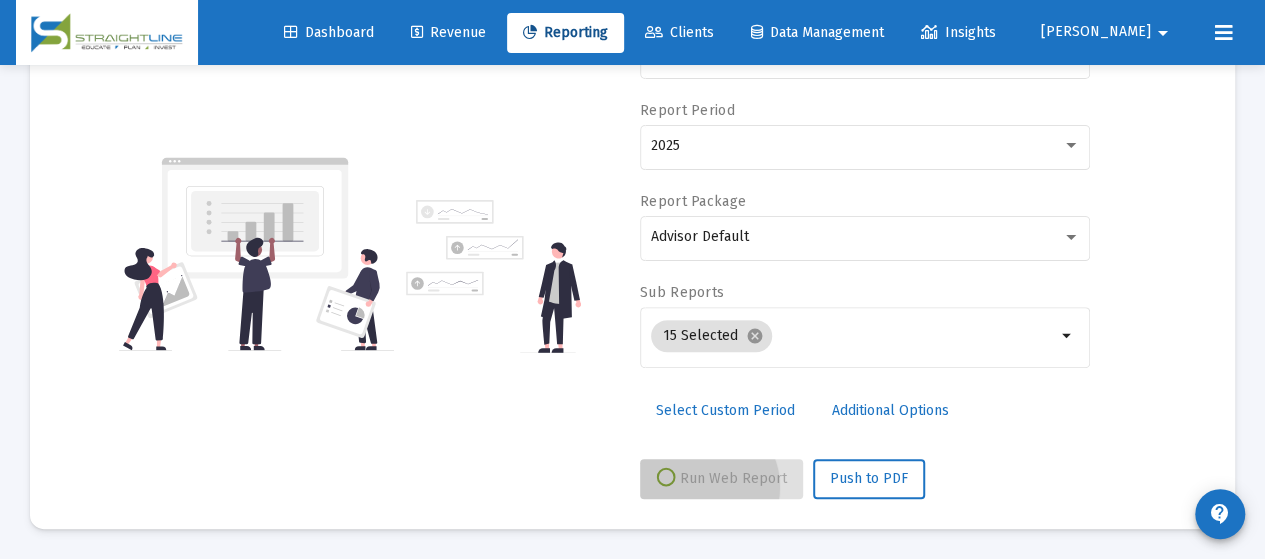 scroll, scrollTop: 206, scrollLeft: 0, axis: vertical 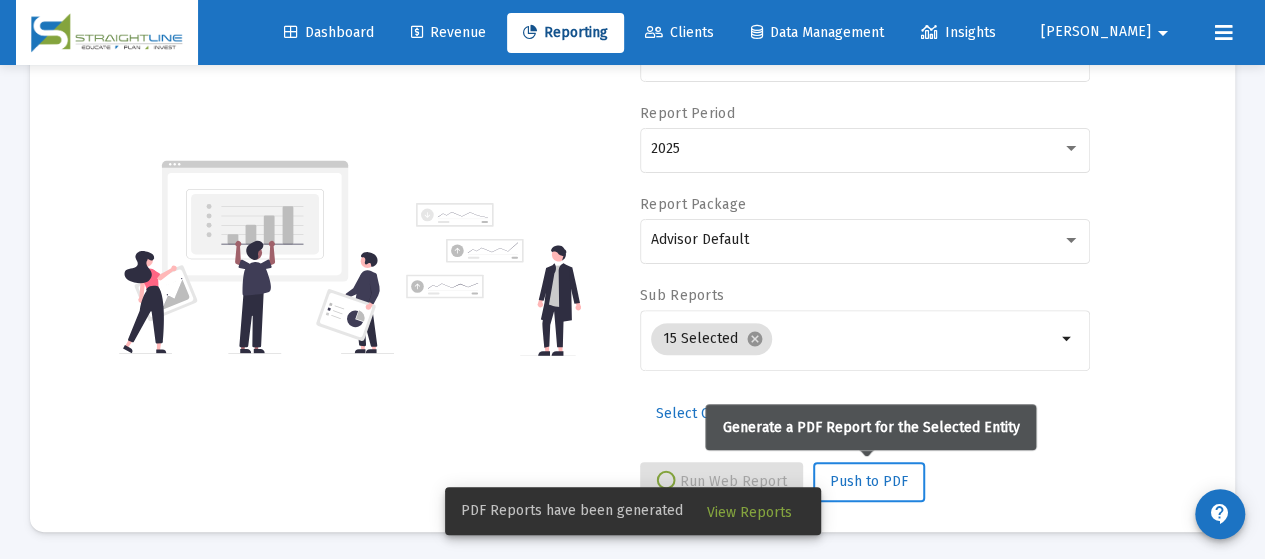 select on "View 6 months" 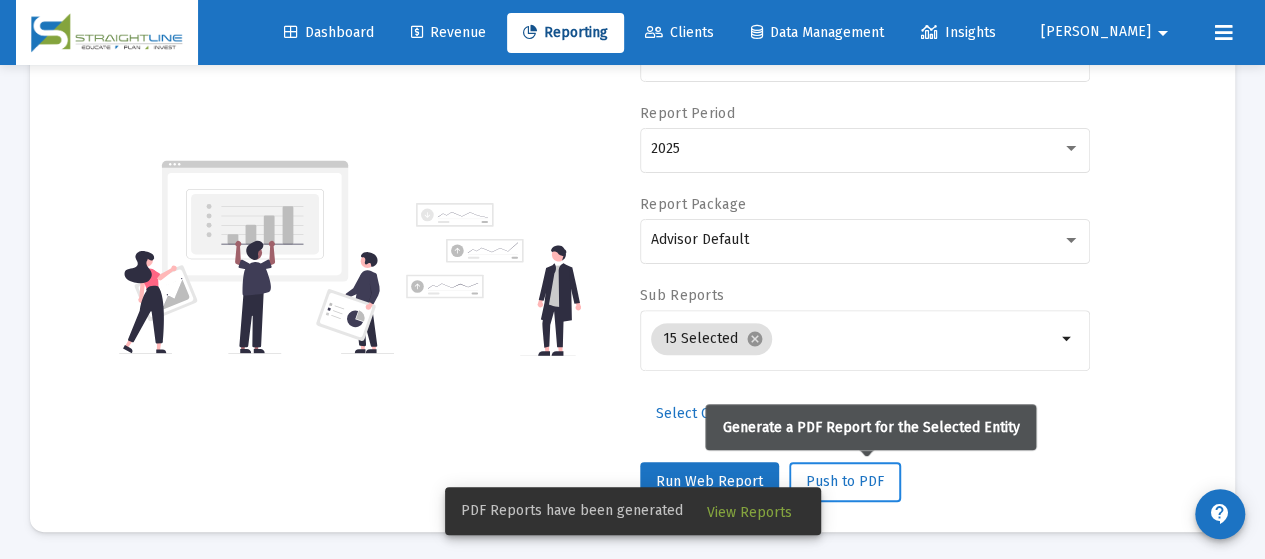 scroll, scrollTop: 960, scrollLeft: 0, axis: vertical 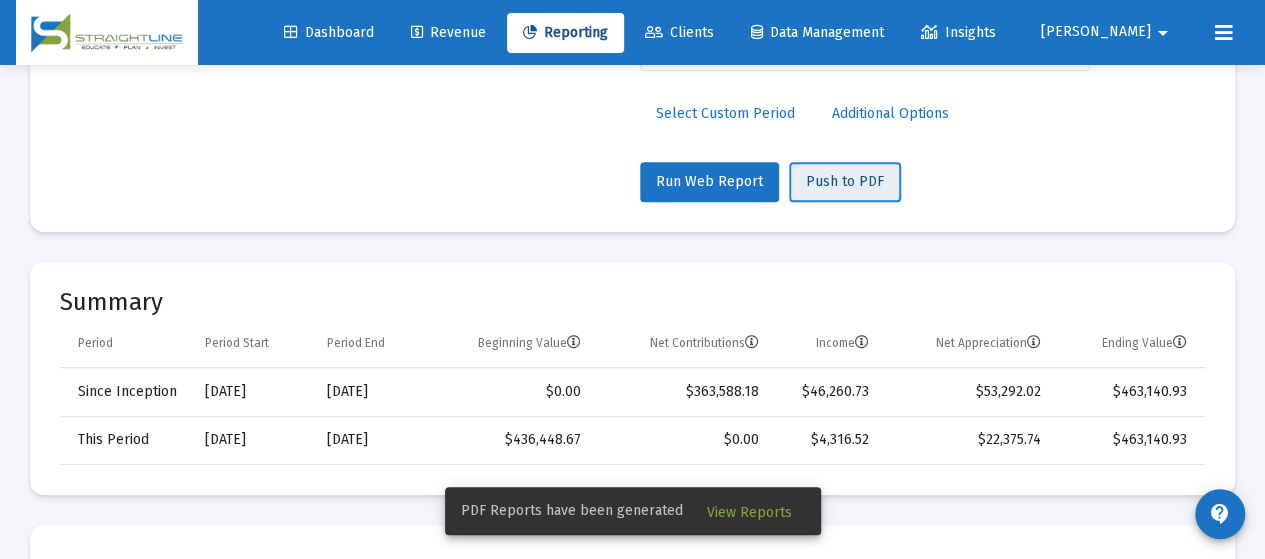 click on "Push to PDF" 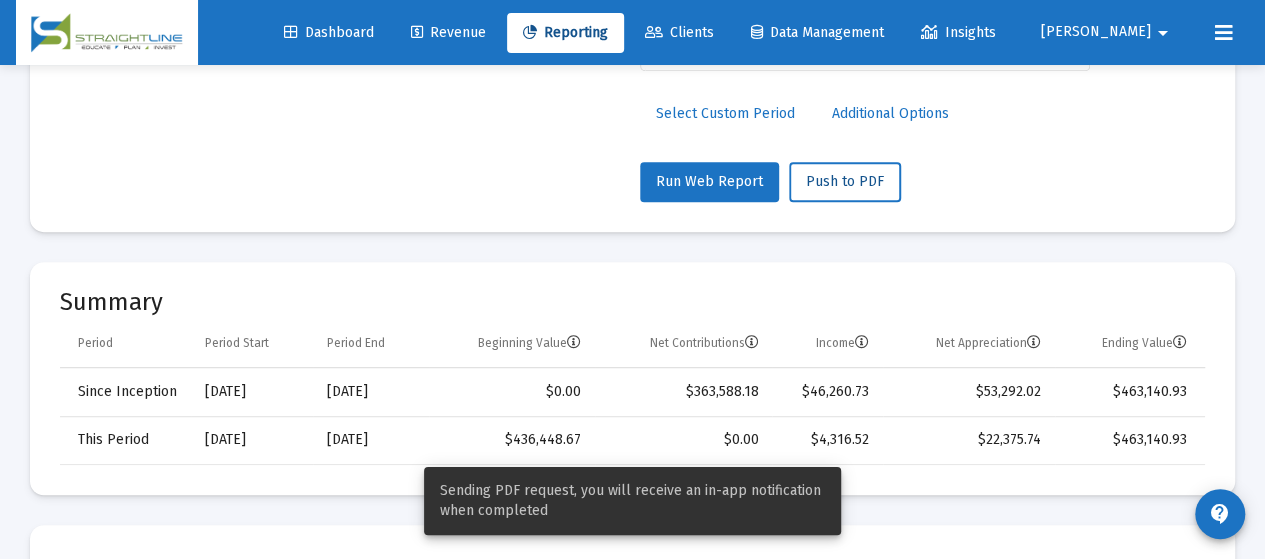 scroll, scrollTop: 0, scrollLeft: 0, axis: both 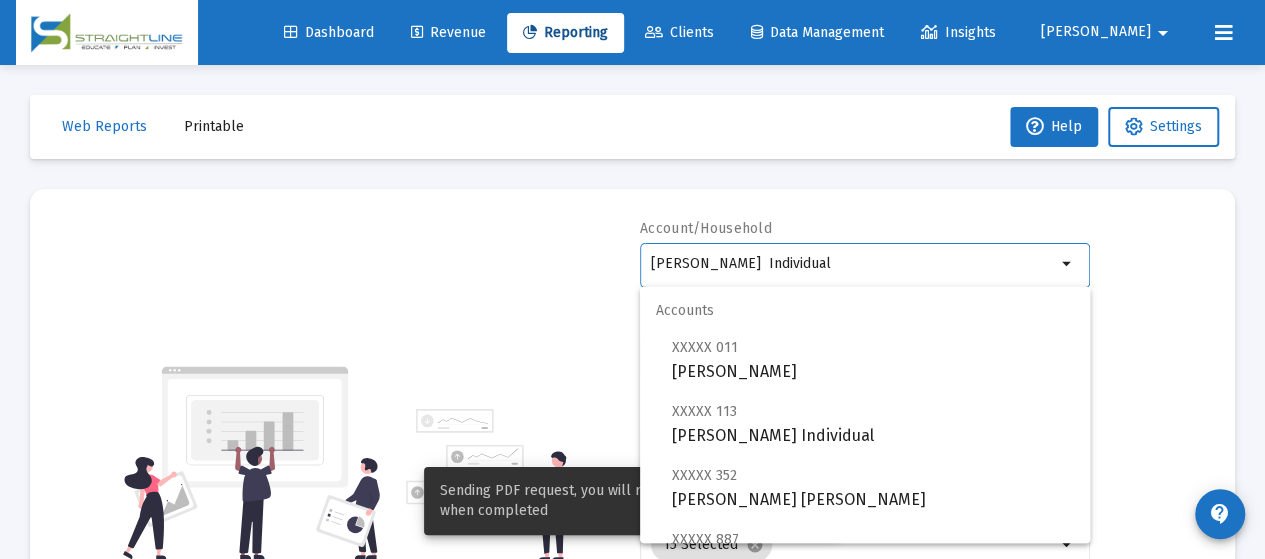 click on "[PERSON_NAME]  Individual" at bounding box center [853, 264] 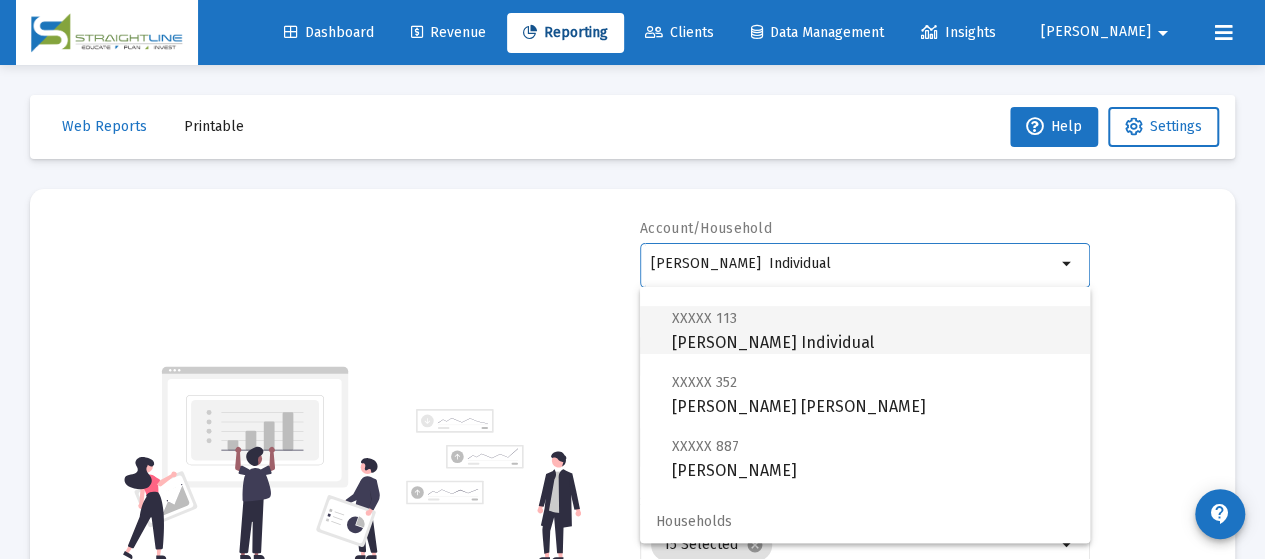 scroll, scrollTop: 144, scrollLeft: 0, axis: vertical 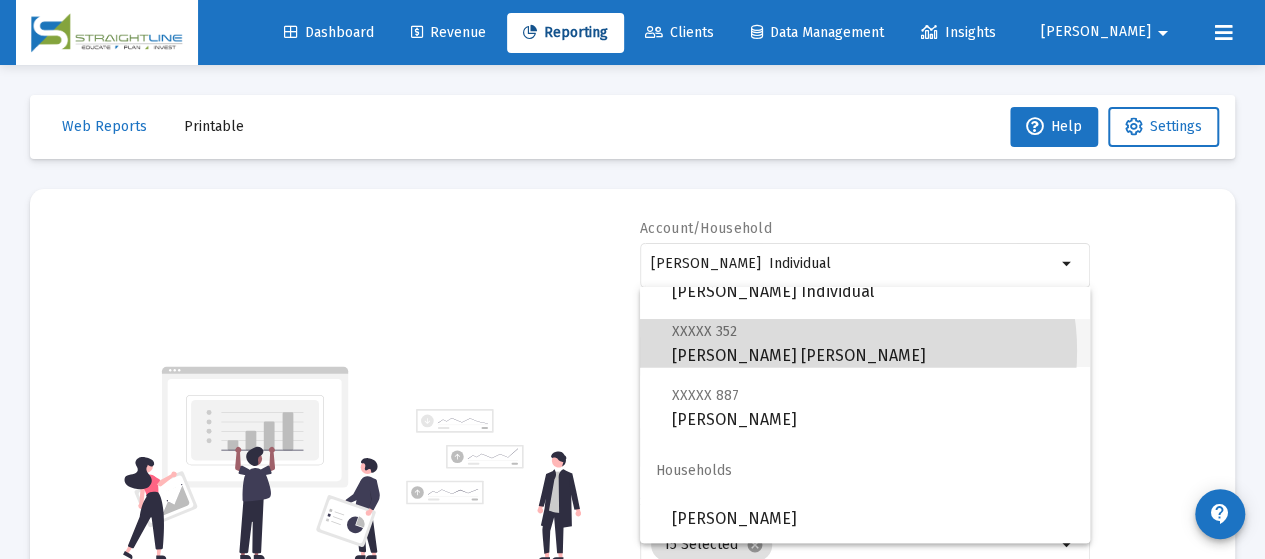 click on "XXXXX 352  Bensman, Gregory  Roth IRA" at bounding box center [873, 343] 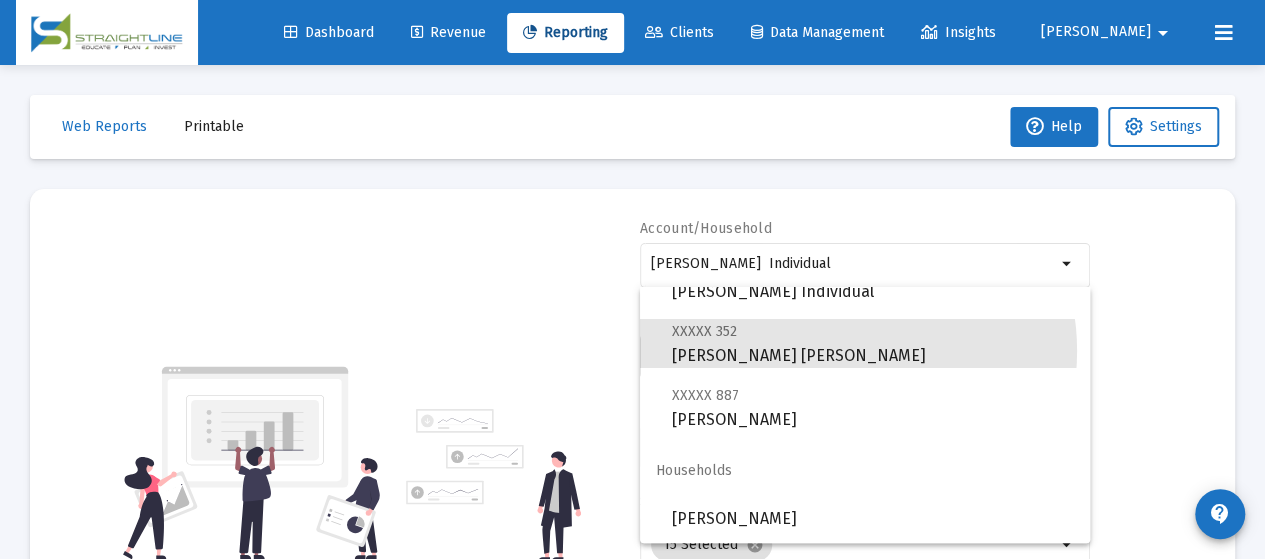 type on "[PERSON_NAME]  [PERSON_NAME]" 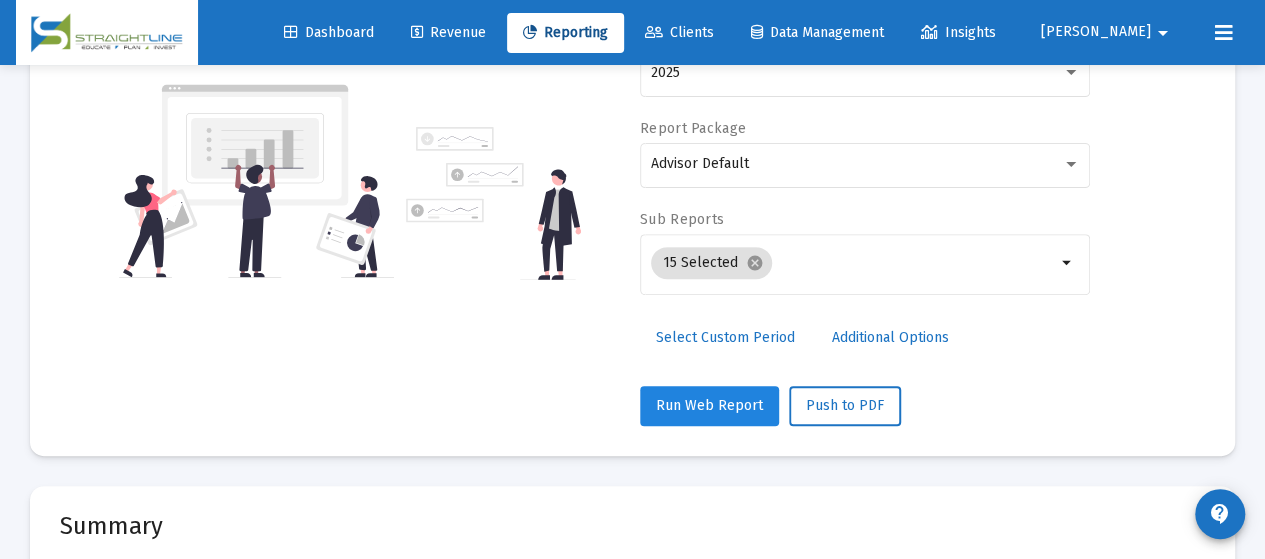 scroll, scrollTop: 300, scrollLeft: 0, axis: vertical 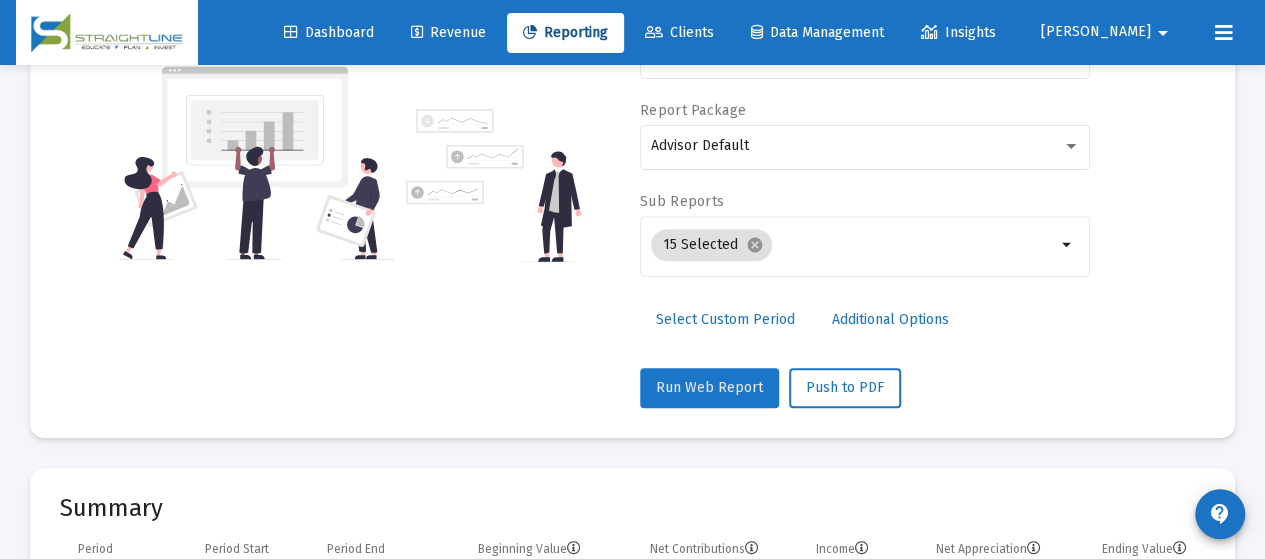 click on "Run Web Report" 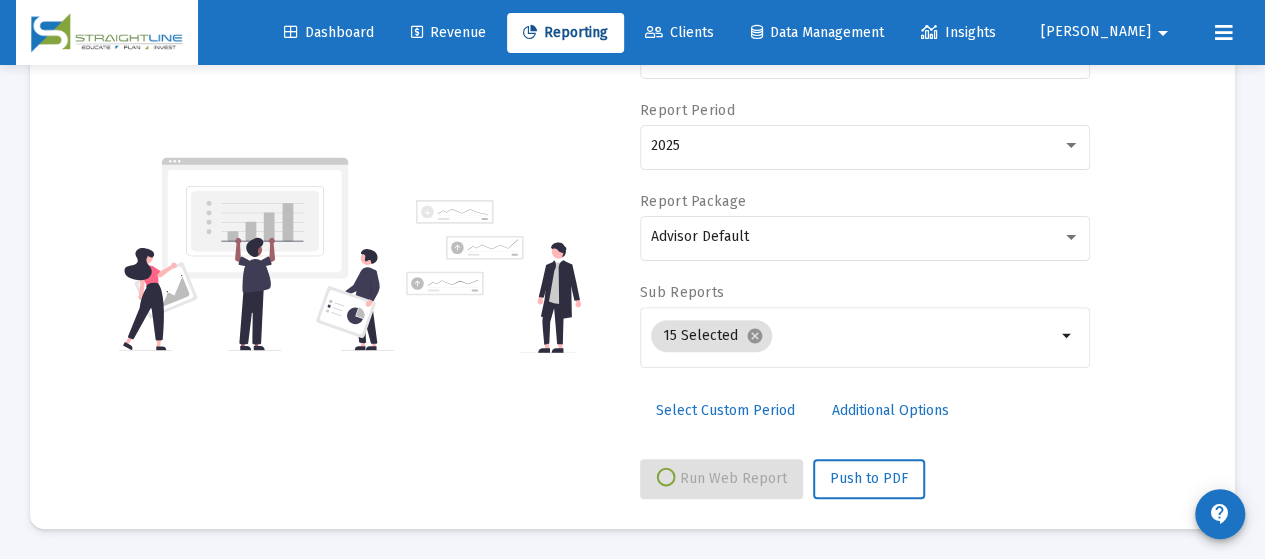 scroll, scrollTop: 206, scrollLeft: 0, axis: vertical 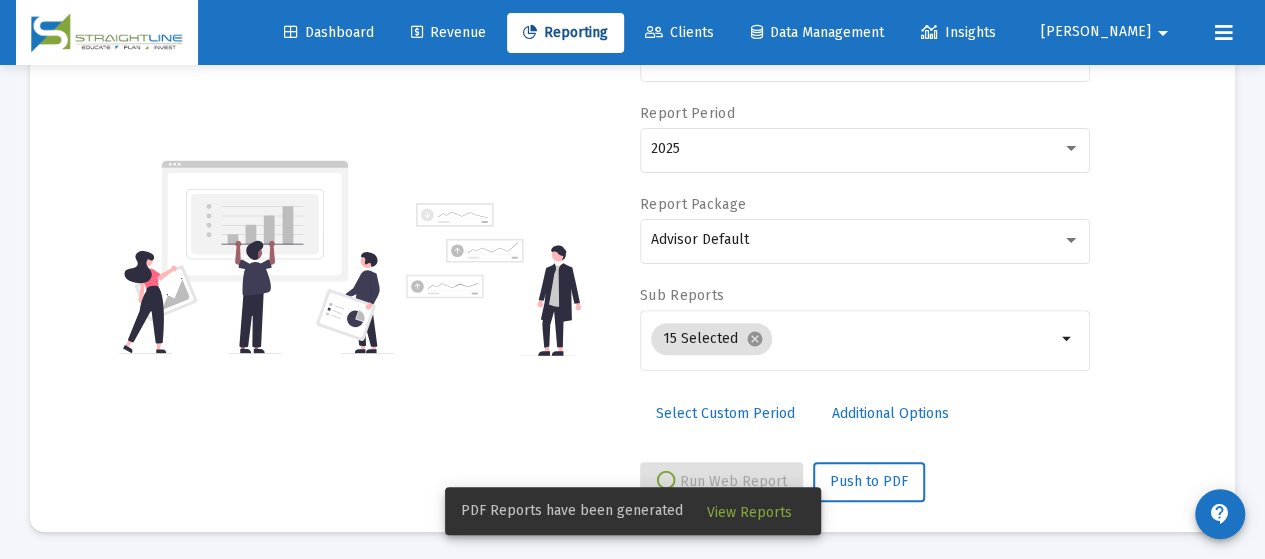 select on "View all" 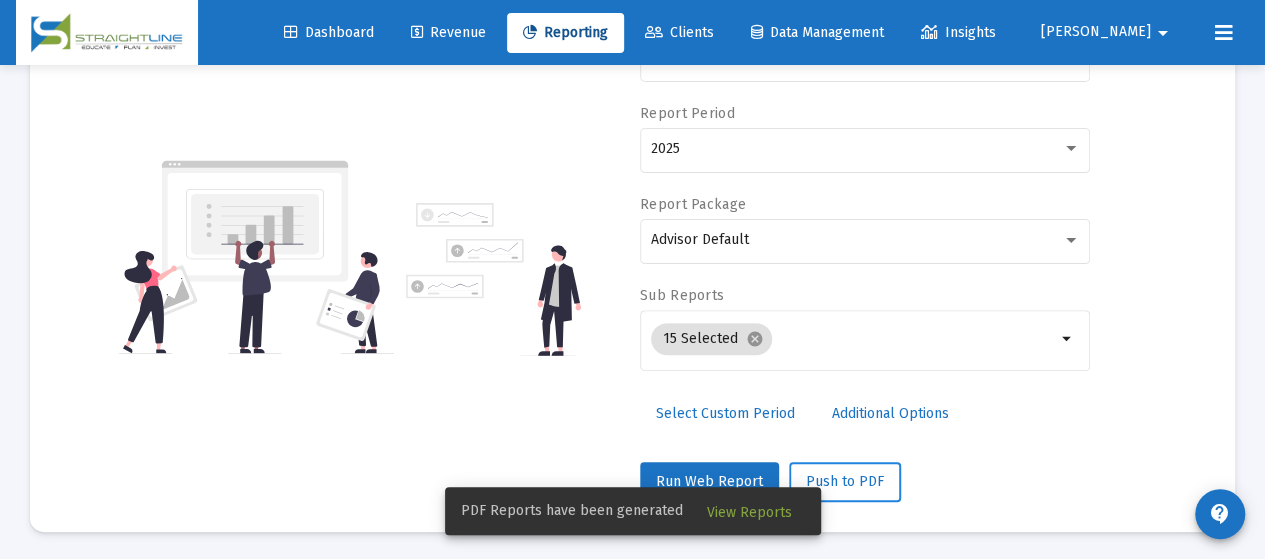 scroll, scrollTop: 300, scrollLeft: 0, axis: vertical 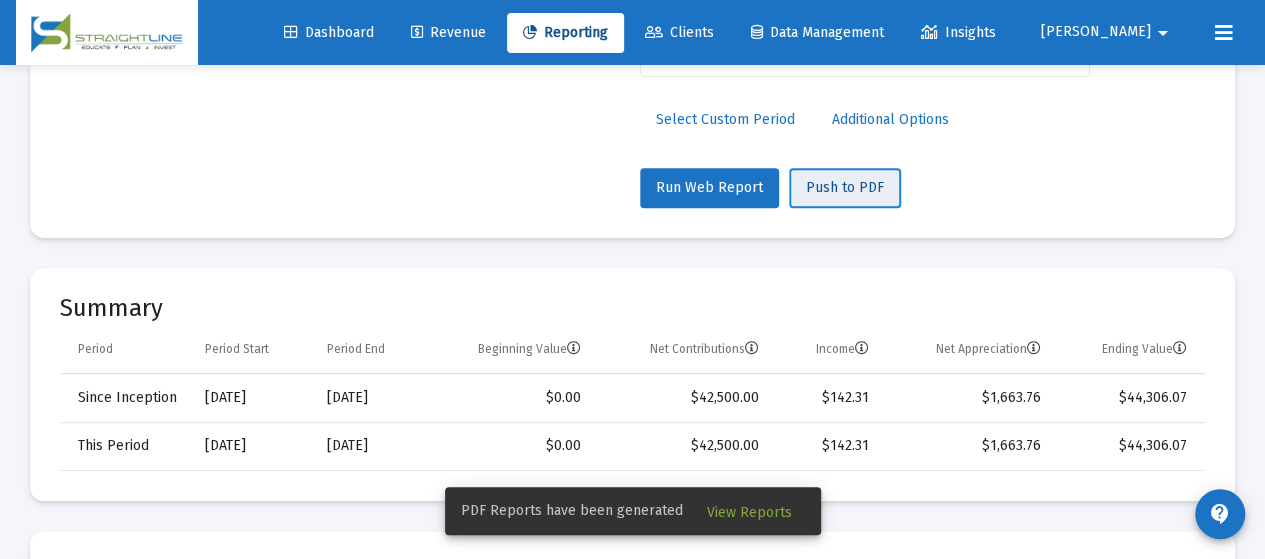 click on "Push to PDF" 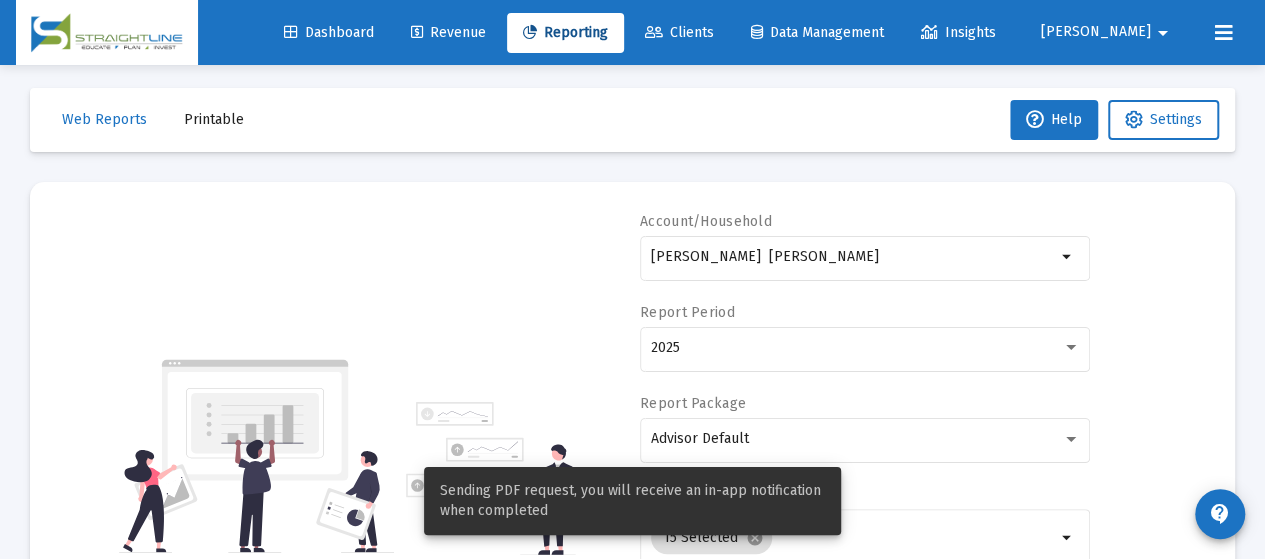 scroll, scrollTop: 0, scrollLeft: 0, axis: both 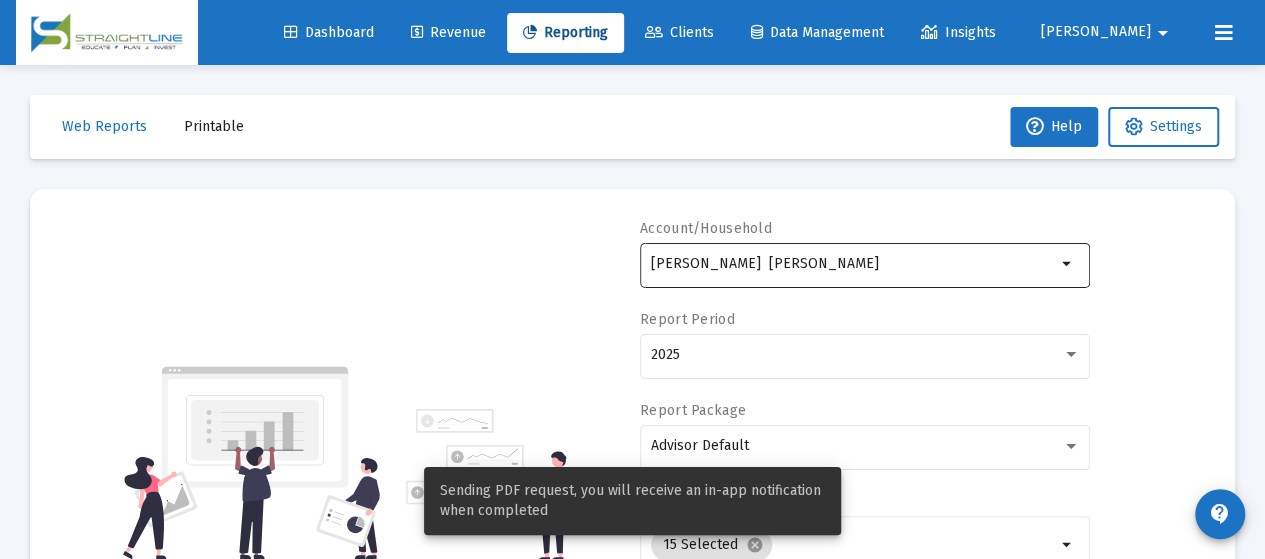 click on "[PERSON_NAME]  [PERSON_NAME]" 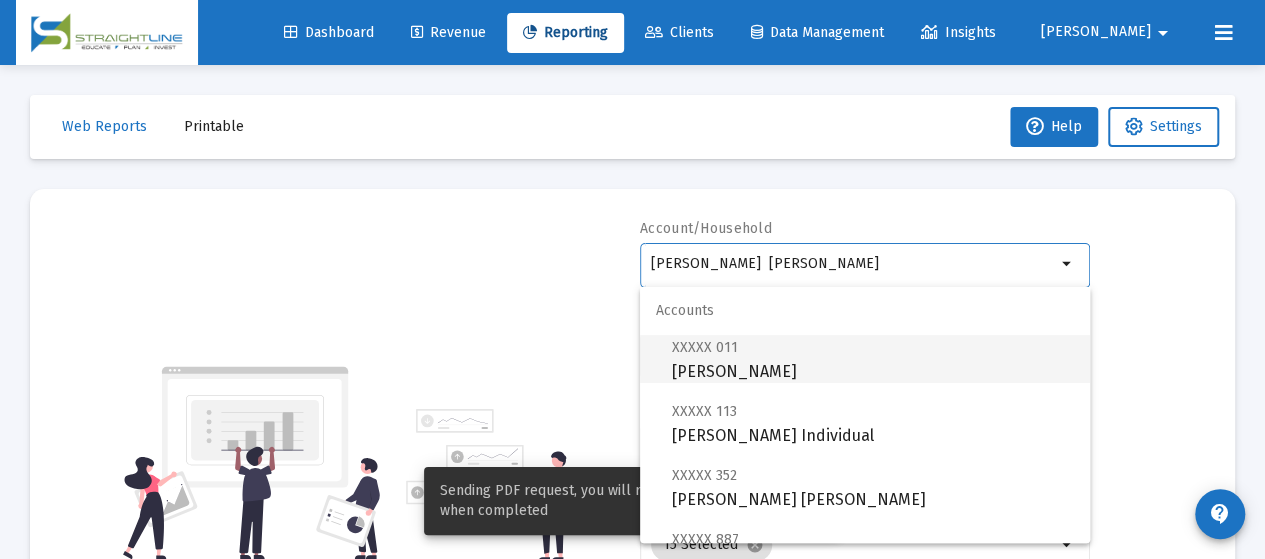 scroll, scrollTop: 144, scrollLeft: 0, axis: vertical 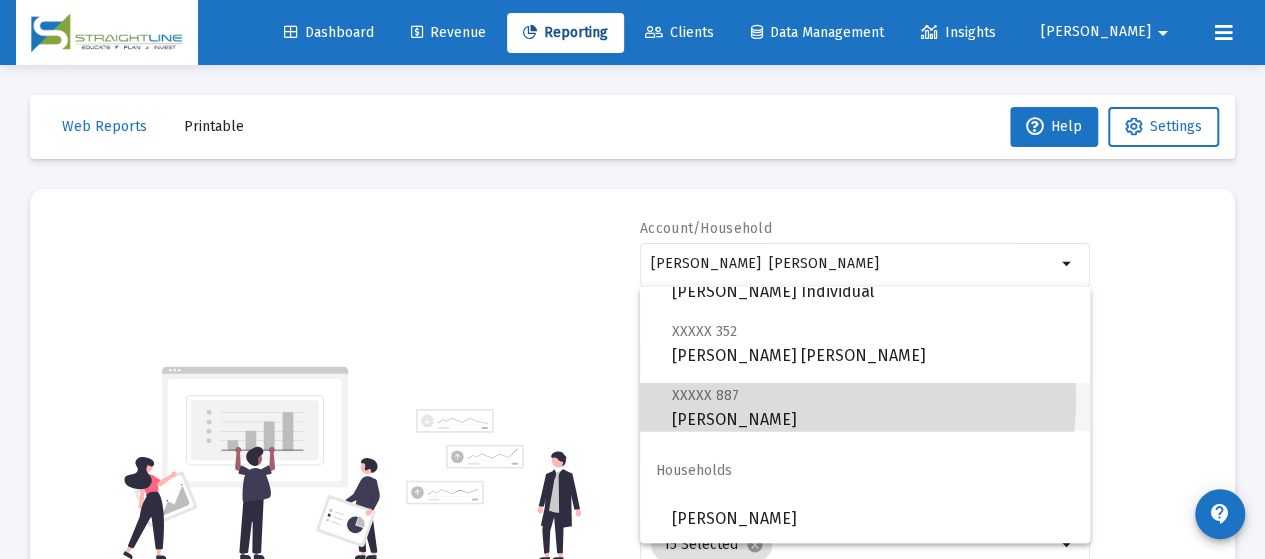 click on "XXXXX 887  Bensman, Gregory  IRA" at bounding box center (873, 407) 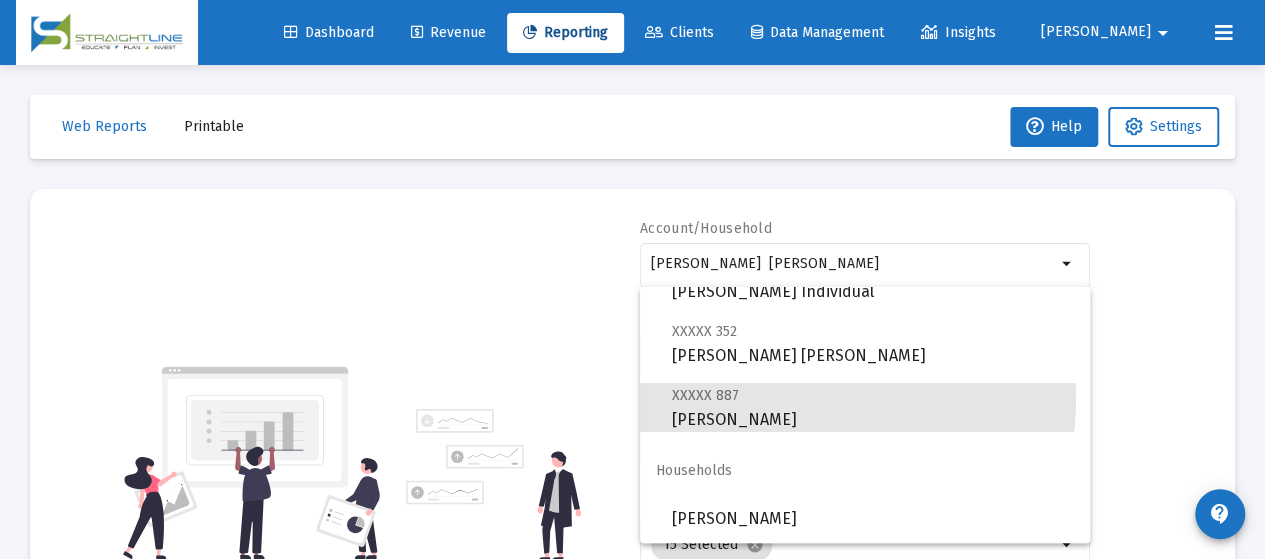 type on "[PERSON_NAME]" 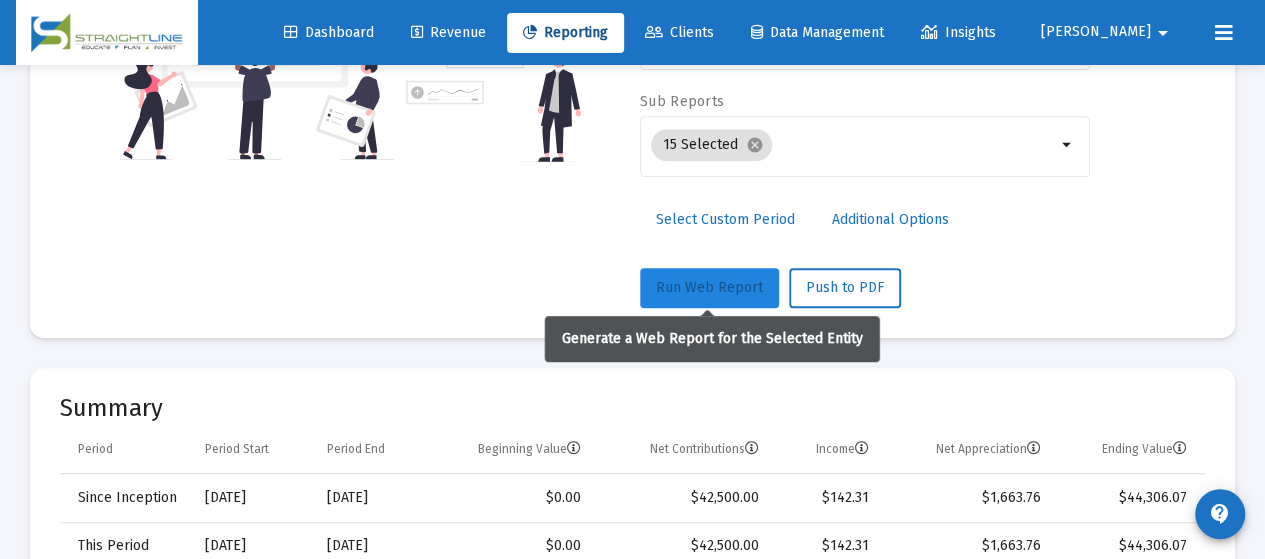 click on "Run Web Report" 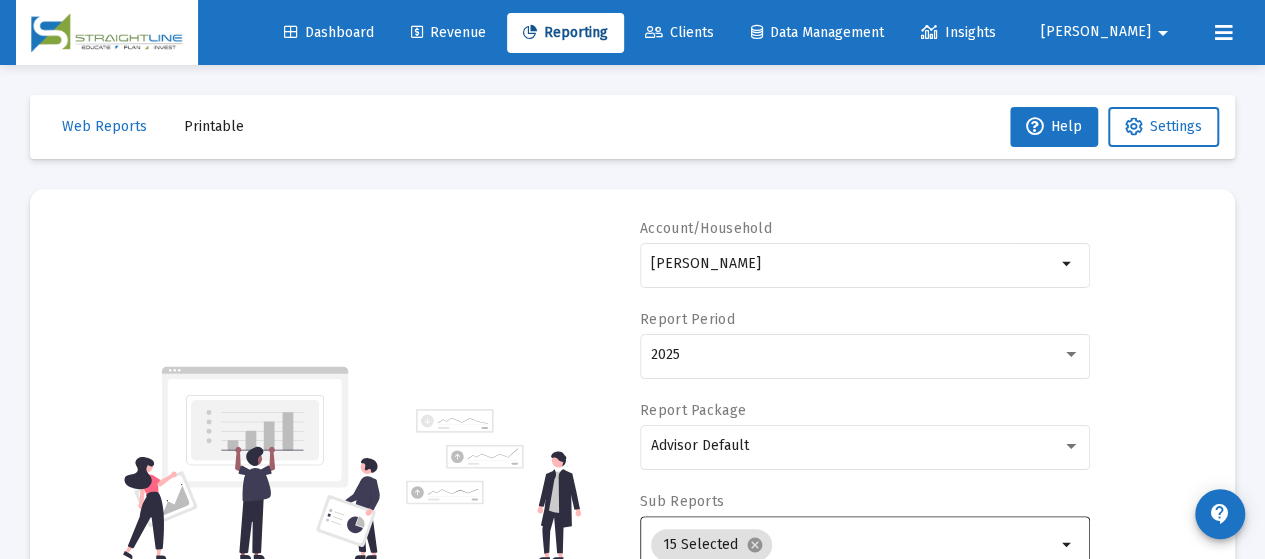 scroll, scrollTop: 206, scrollLeft: 0, axis: vertical 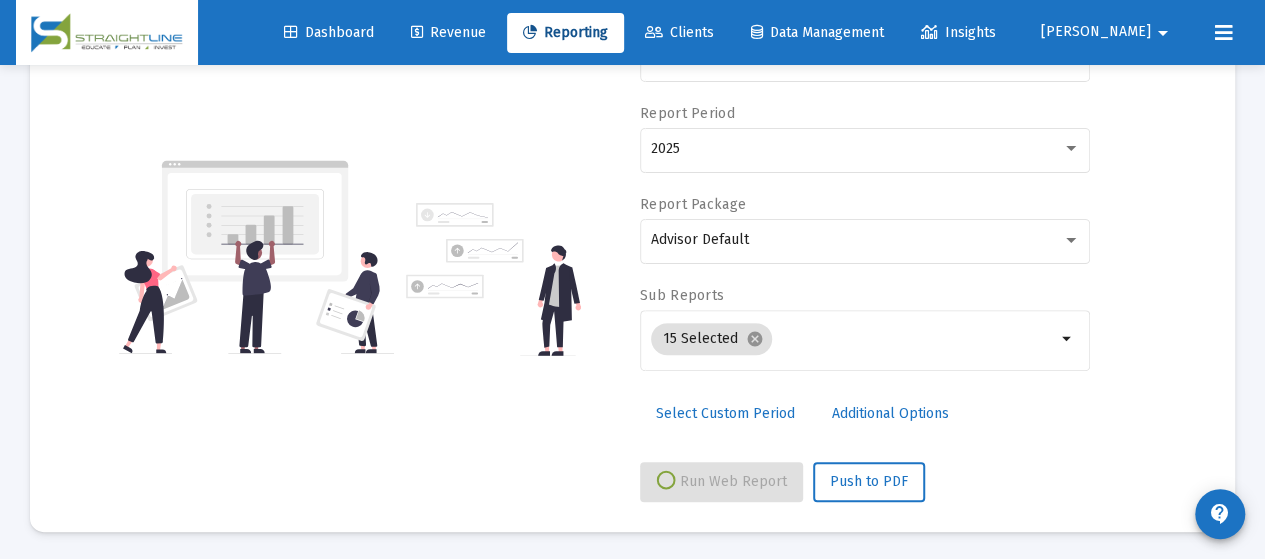 select on "View all" 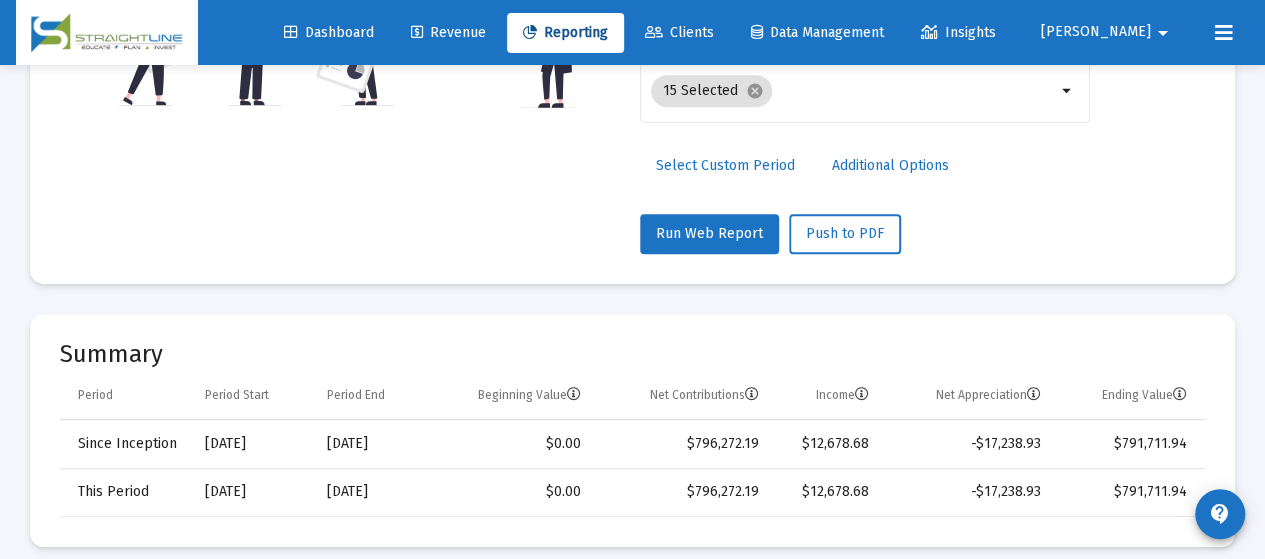 scroll, scrollTop: 406, scrollLeft: 0, axis: vertical 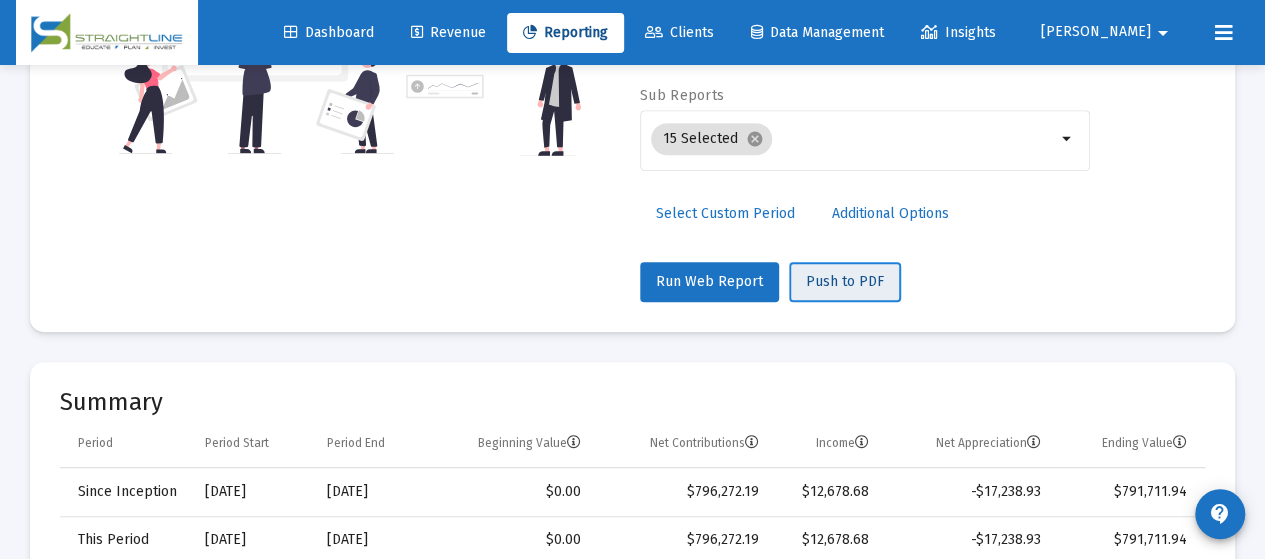 click on "Push to PDF" 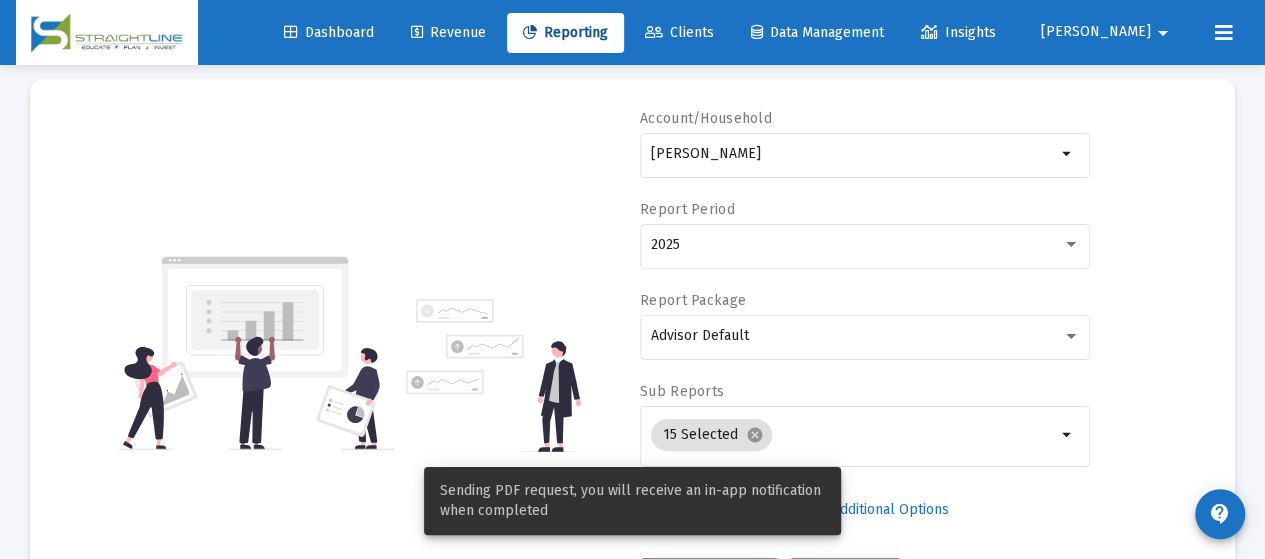 scroll, scrollTop: 106, scrollLeft: 0, axis: vertical 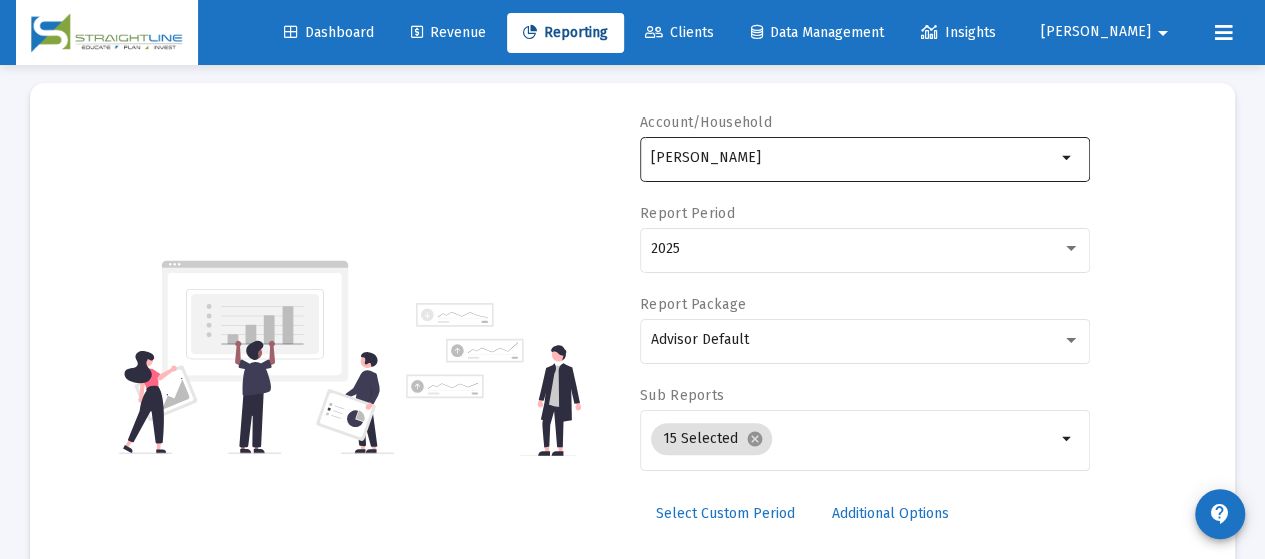 click on "[PERSON_NAME]" 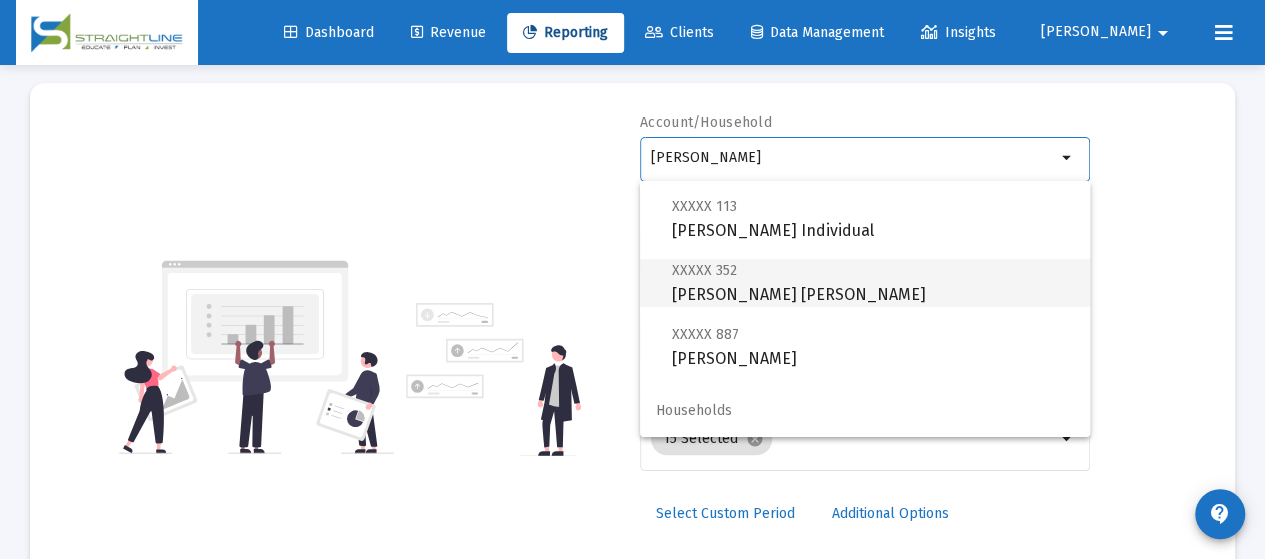 scroll, scrollTop: 144, scrollLeft: 0, axis: vertical 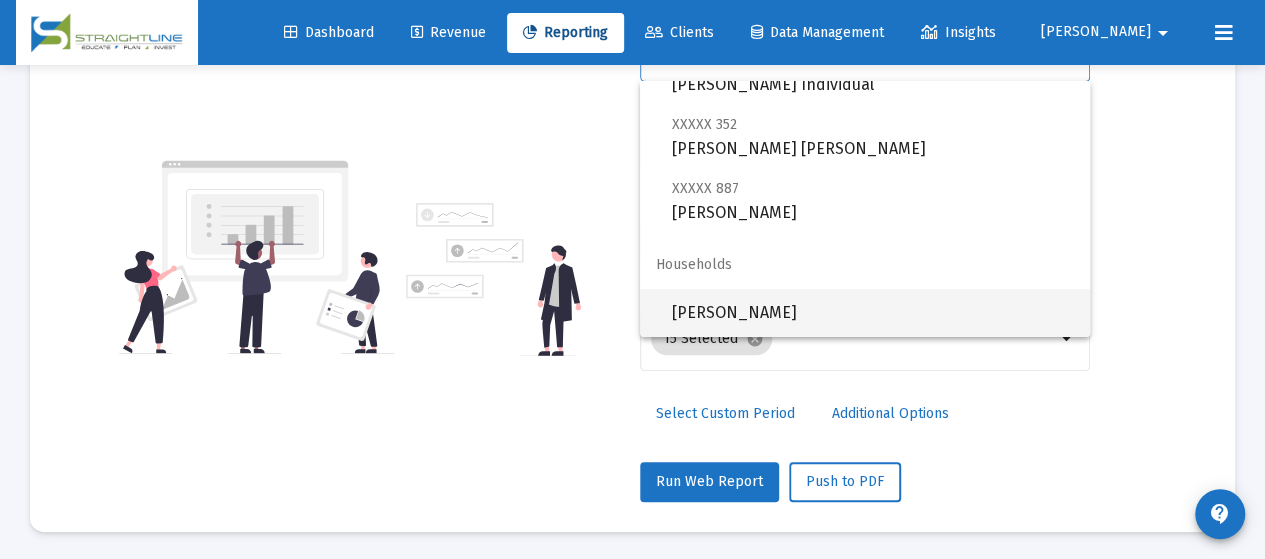 click on "[PERSON_NAME]" at bounding box center [873, 313] 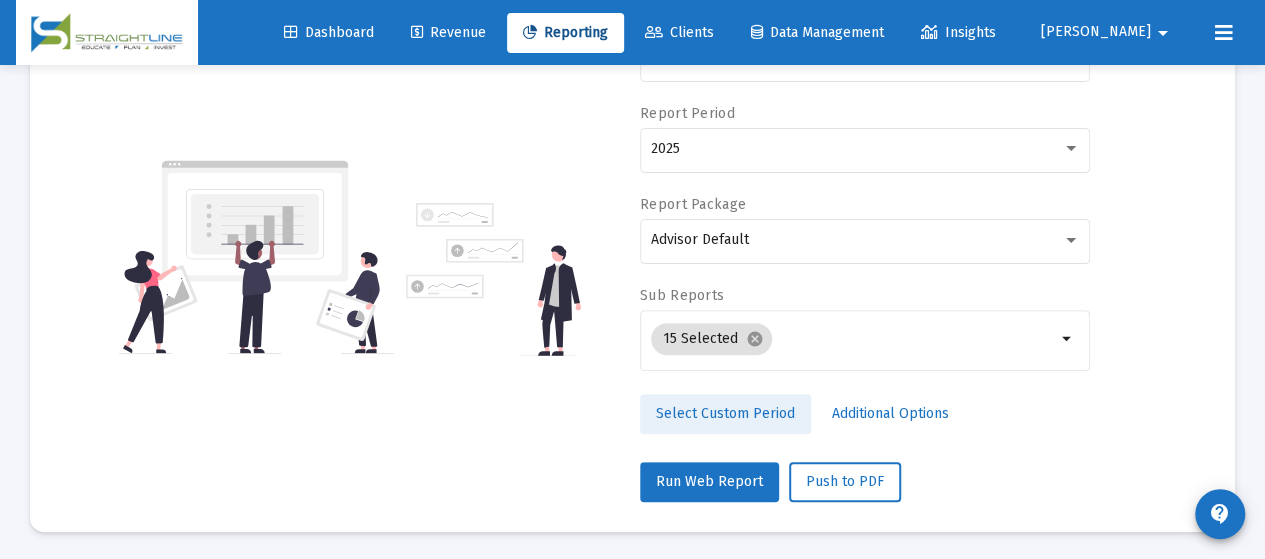 click on "Select Custom Period" 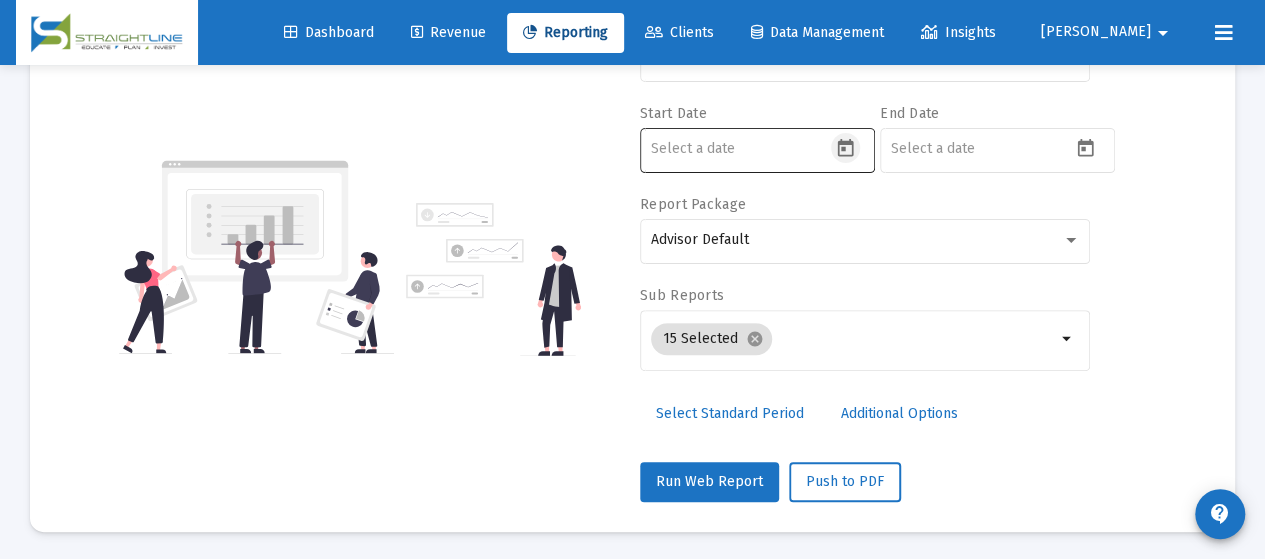 click 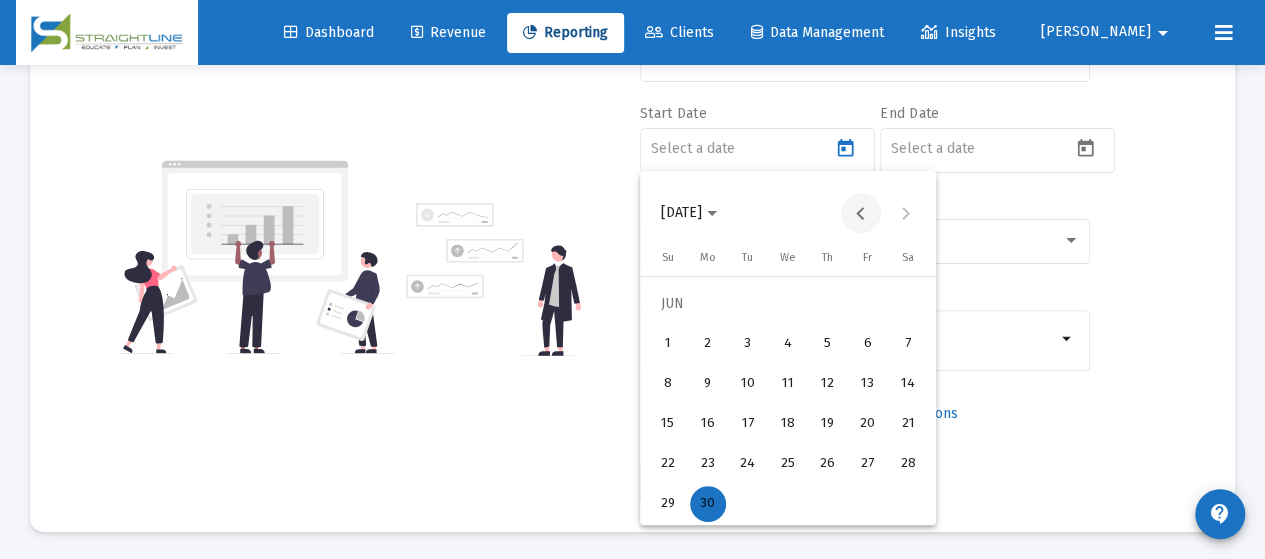 click at bounding box center [861, 213] 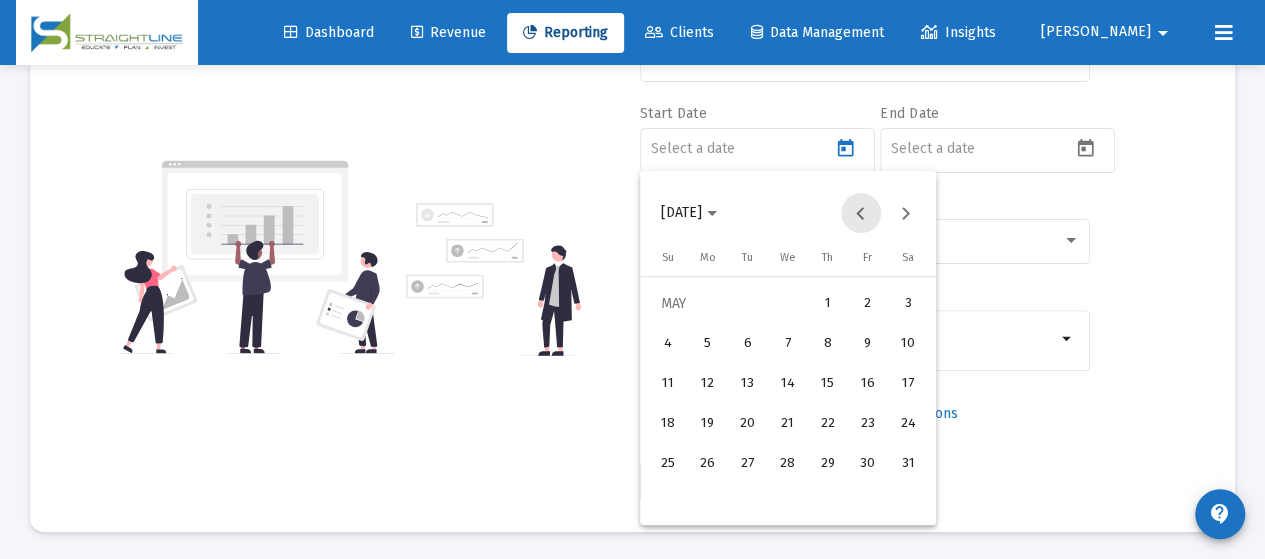 click at bounding box center [861, 213] 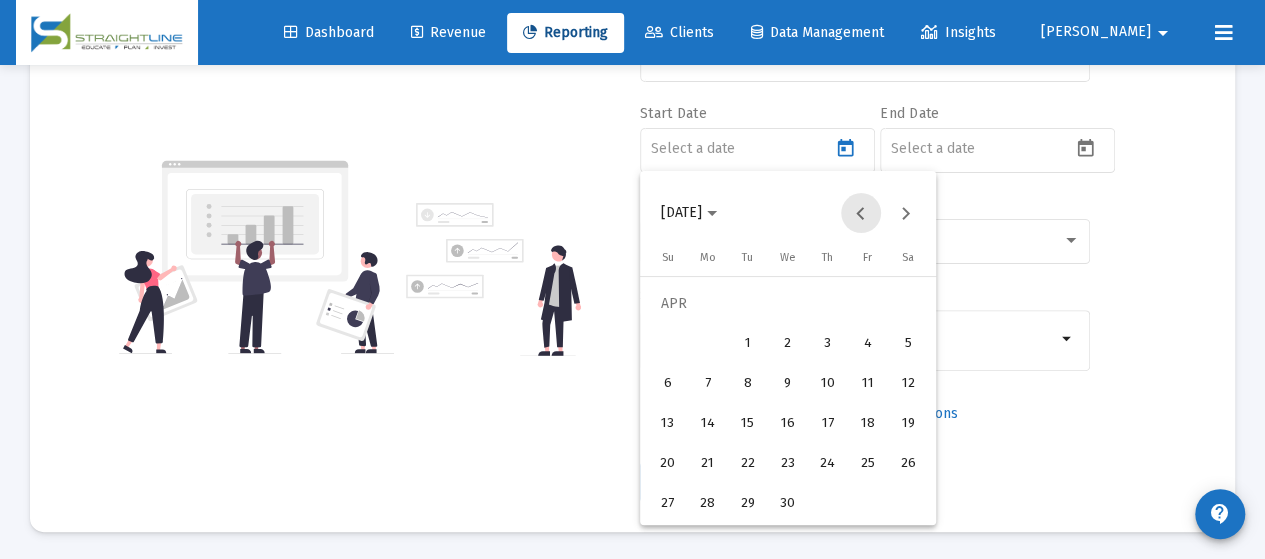 click at bounding box center [861, 213] 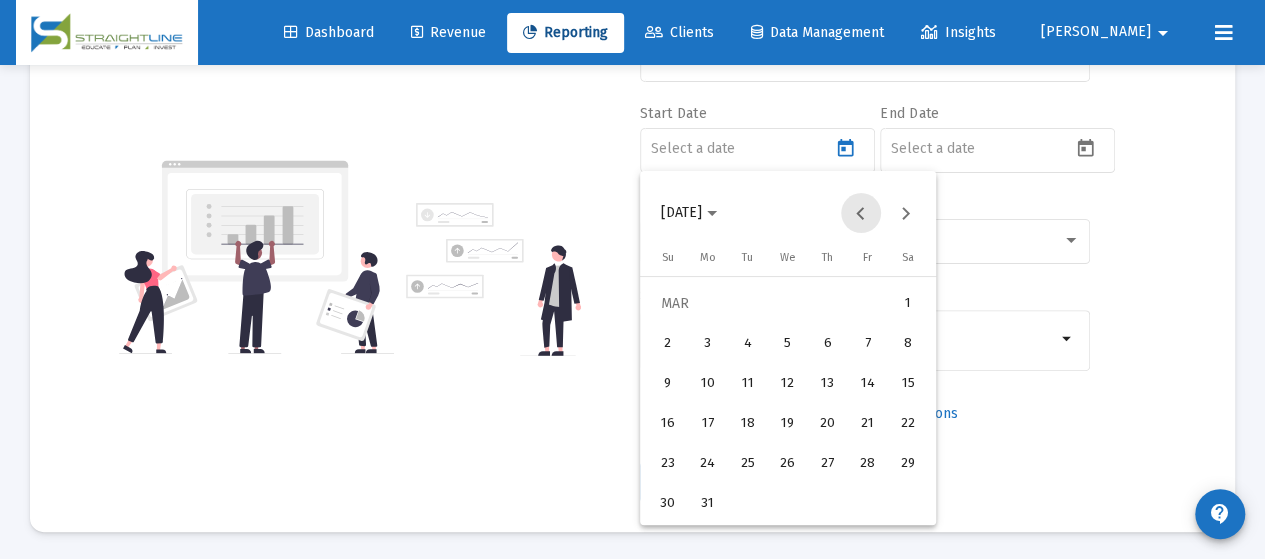 click at bounding box center (861, 213) 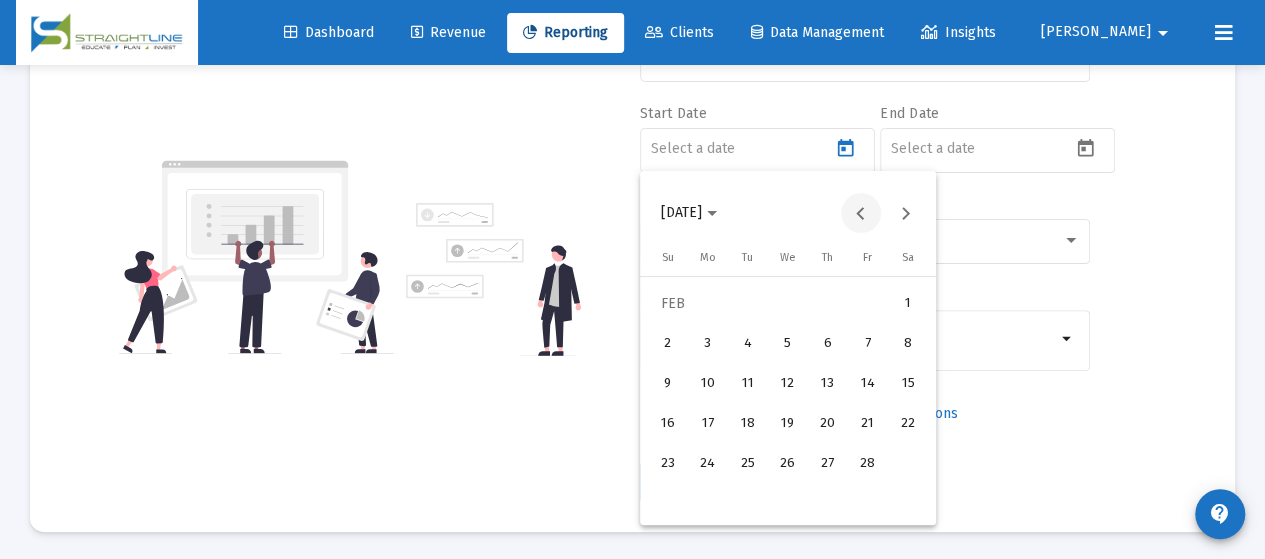 click at bounding box center [861, 213] 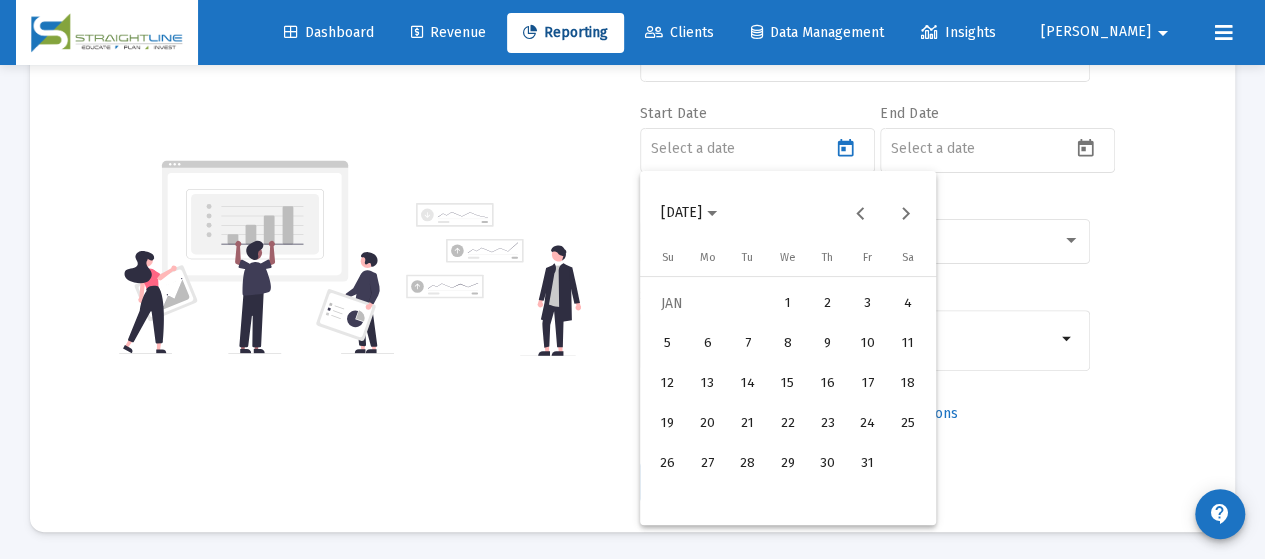 click on "1" at bounding box center (788, 304) 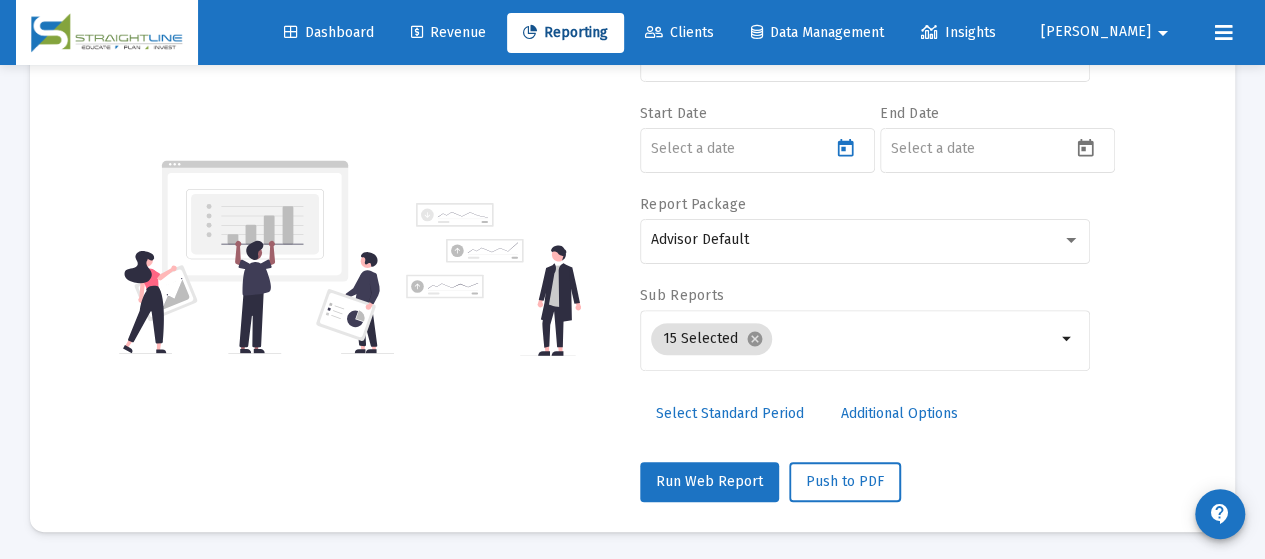 type on "[DATE]" 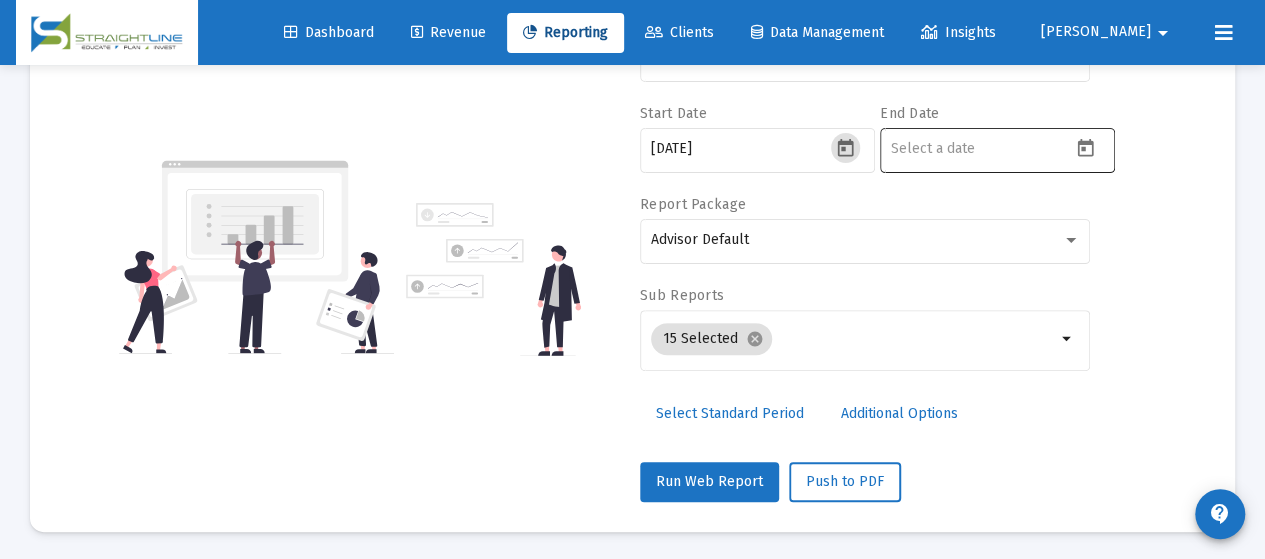 click 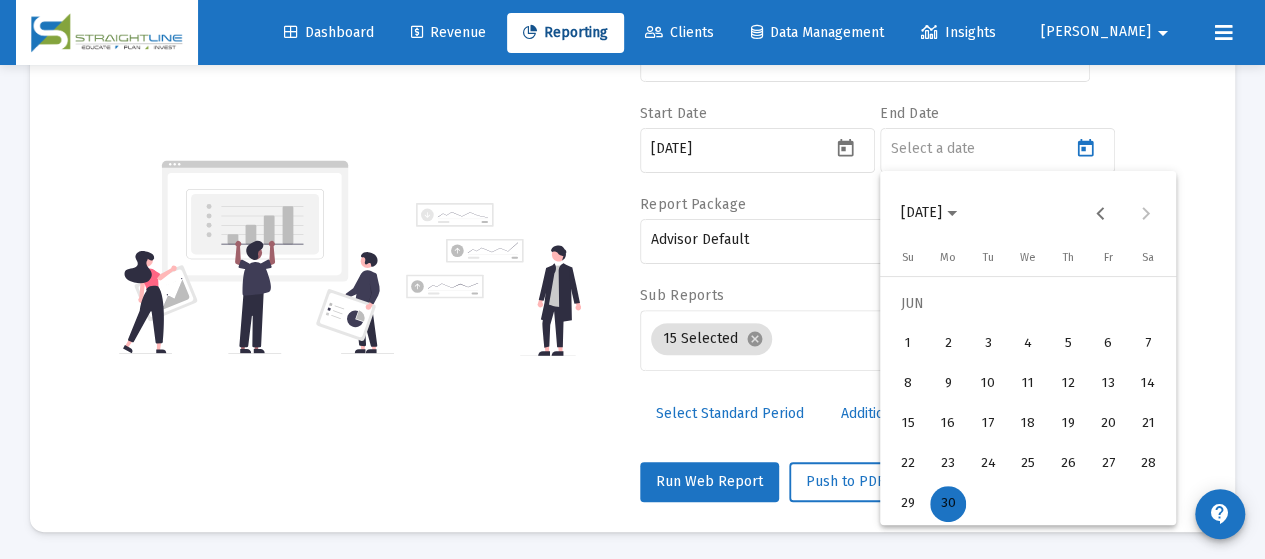 click on "30" at bounding box center [948, 504] 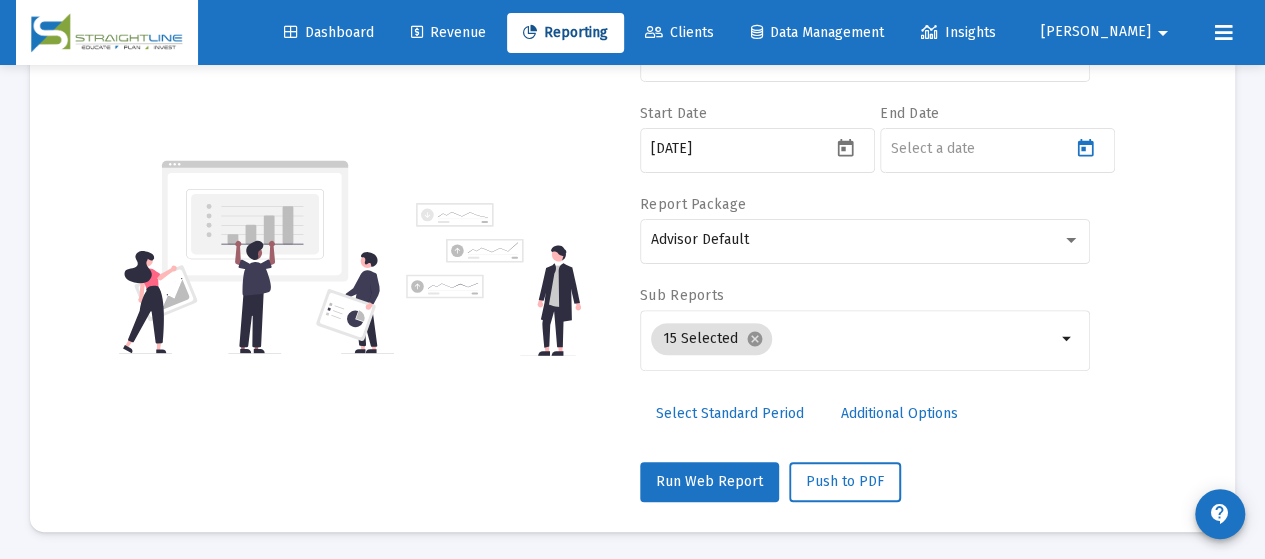 type on "[DATE]" 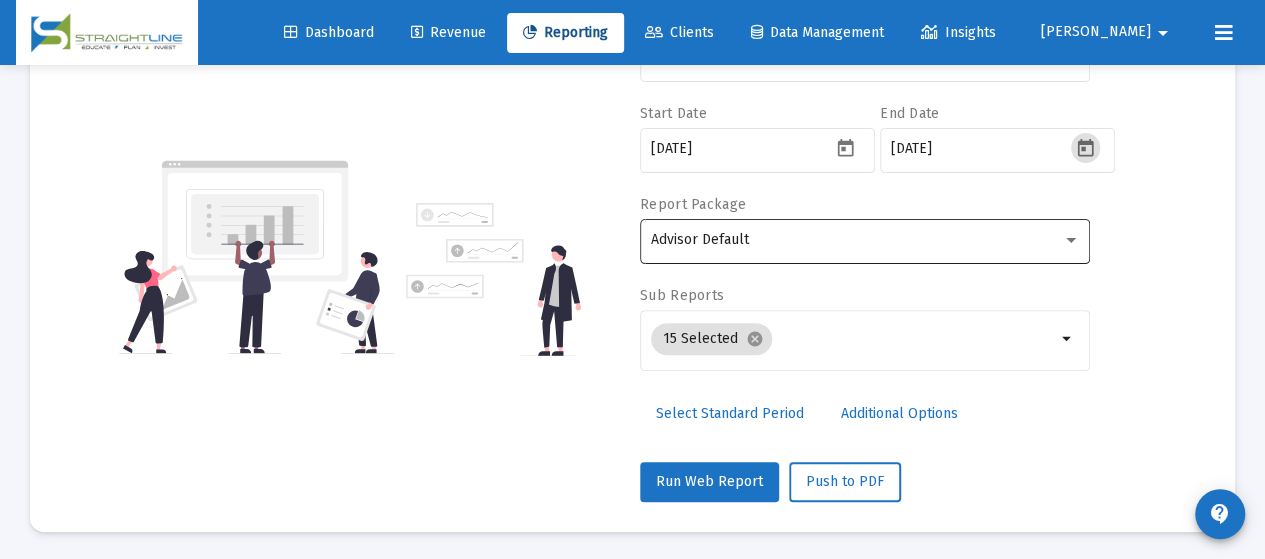 click on "Advisor Default" at bounding box center (856, 240) 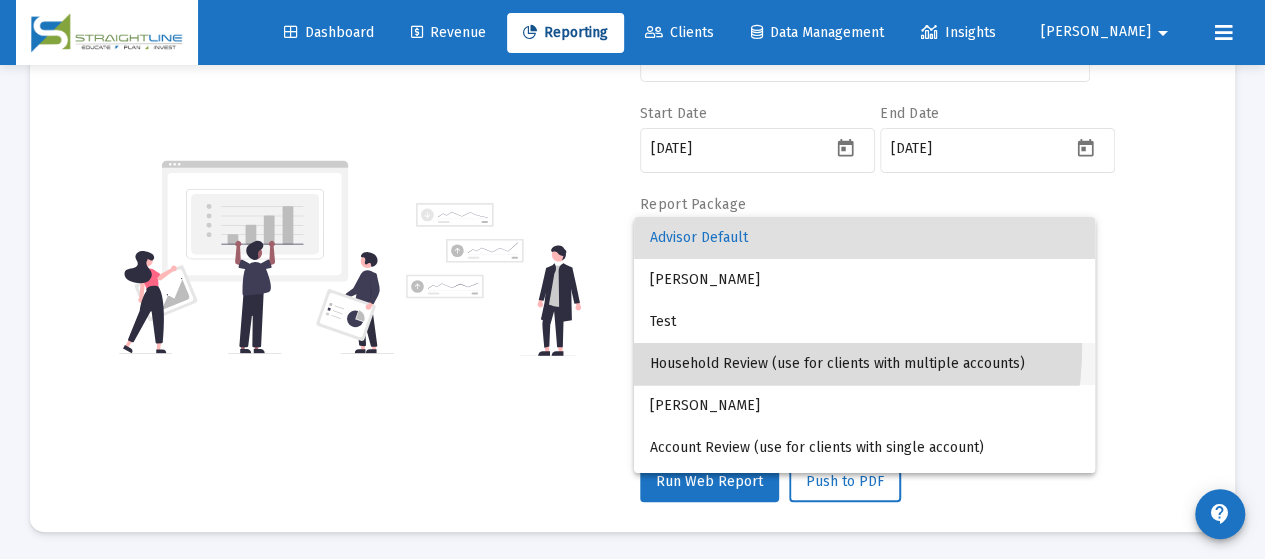 click on "Household Review (use for clients with multiple accounts)" at bounding box center (864, 364) 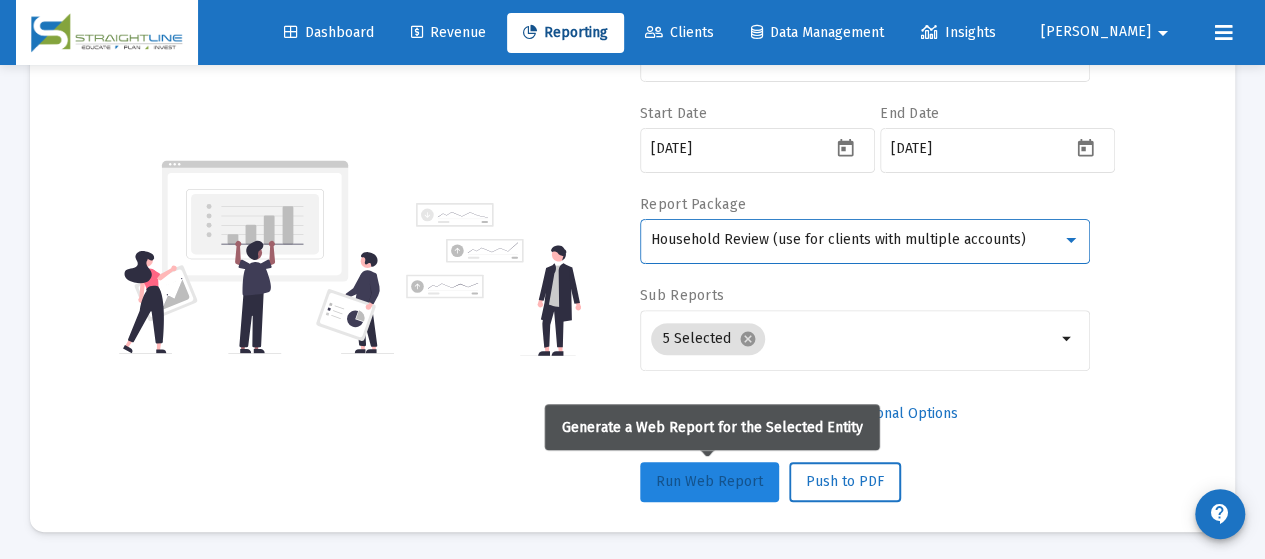 click on "Run Web Report" 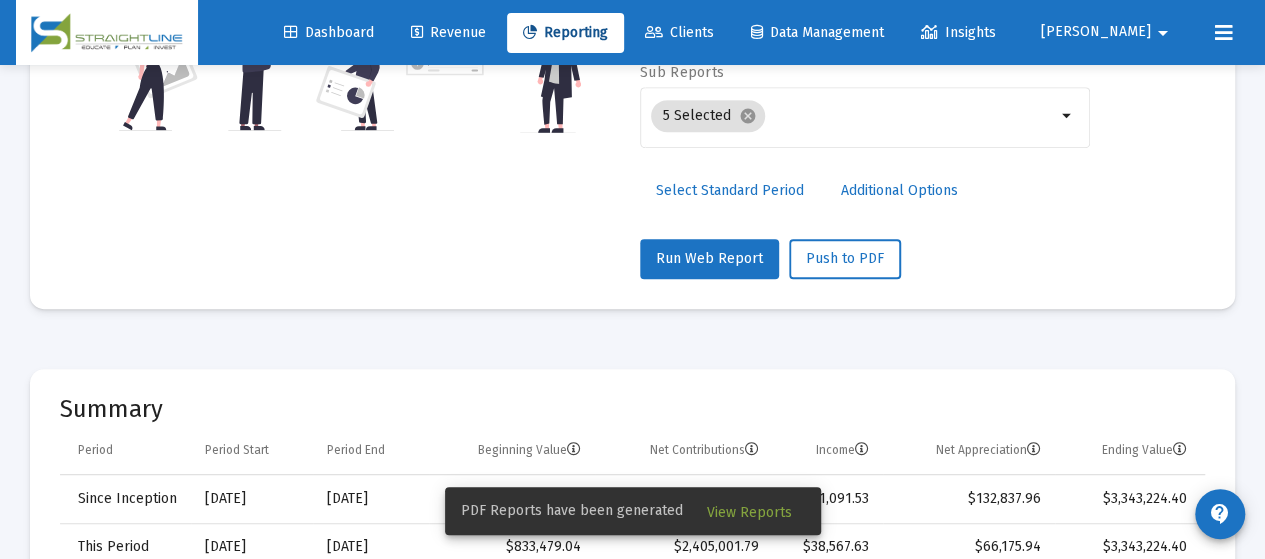 scroll, scrollTop: 306, scrollLeft: 0, axis: vertical 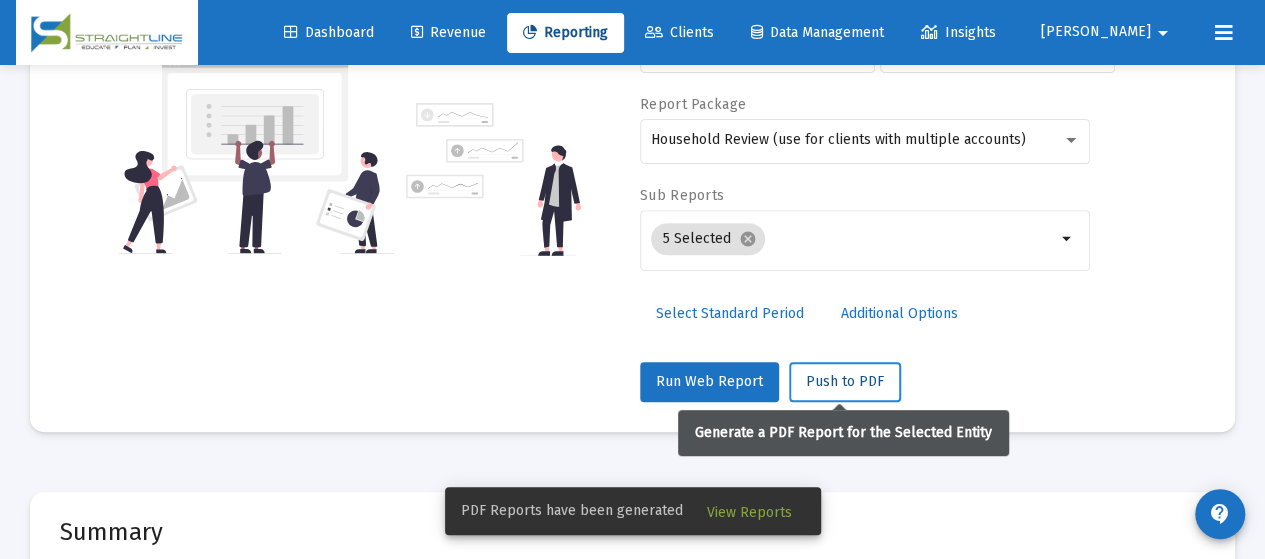 click on "Push to PDF" 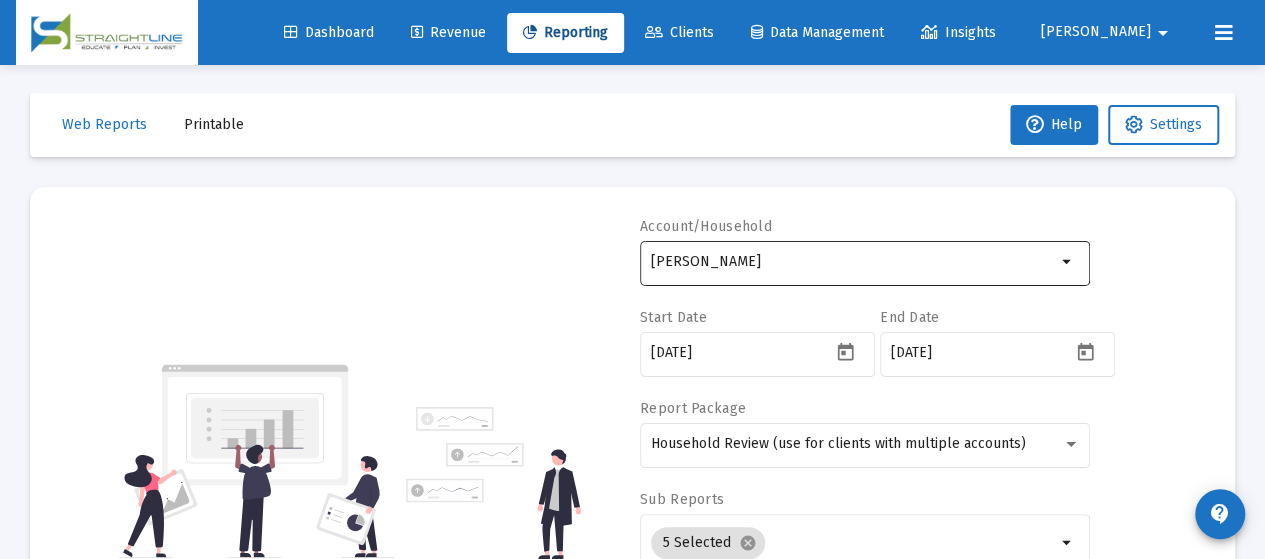 scroll, scrollTop: 0, scrollLeft: 0, axis: both 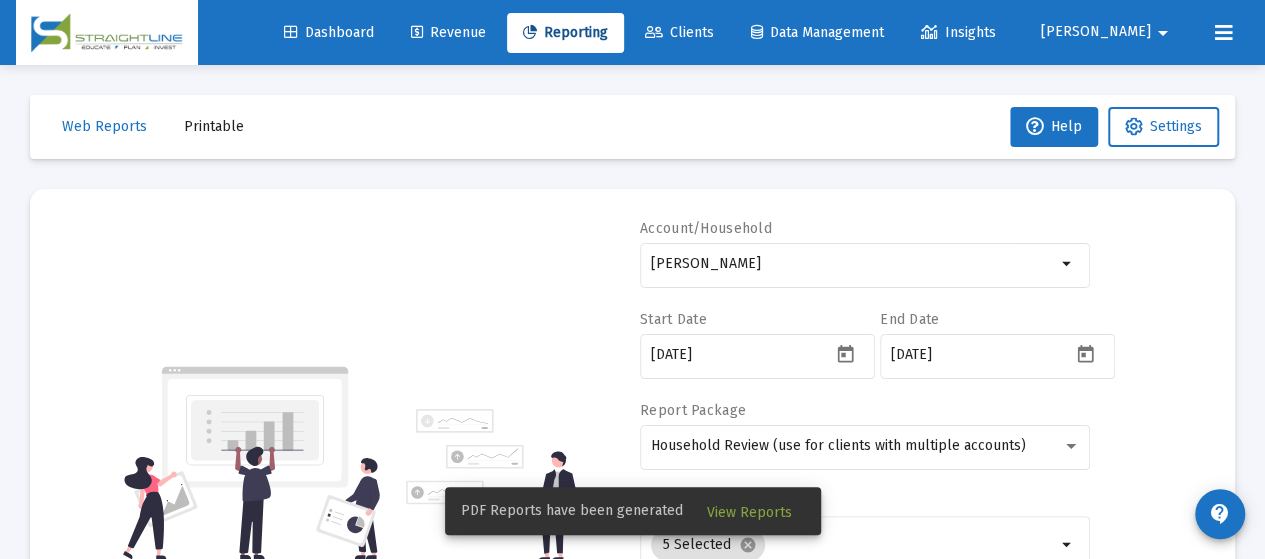 click on "Printable" 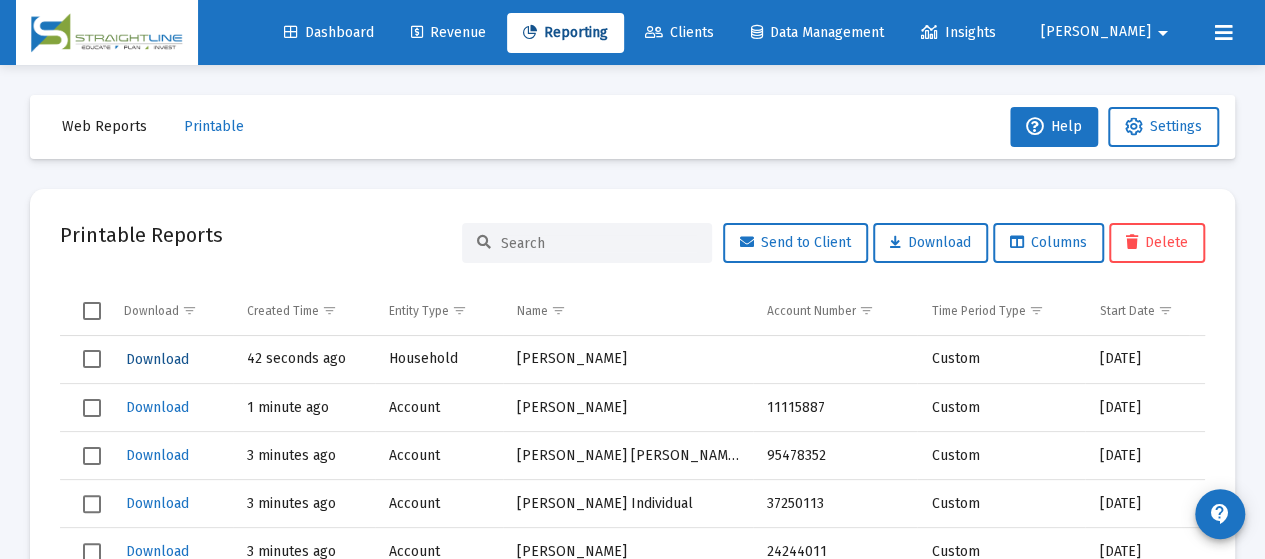 click on "Download" 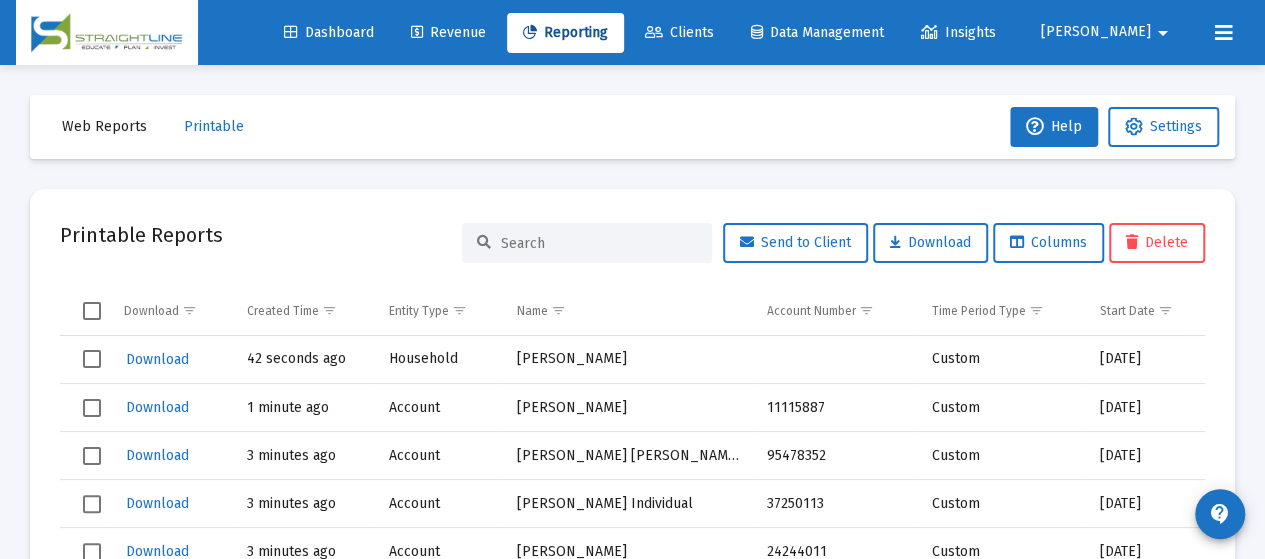 click on "Clients" 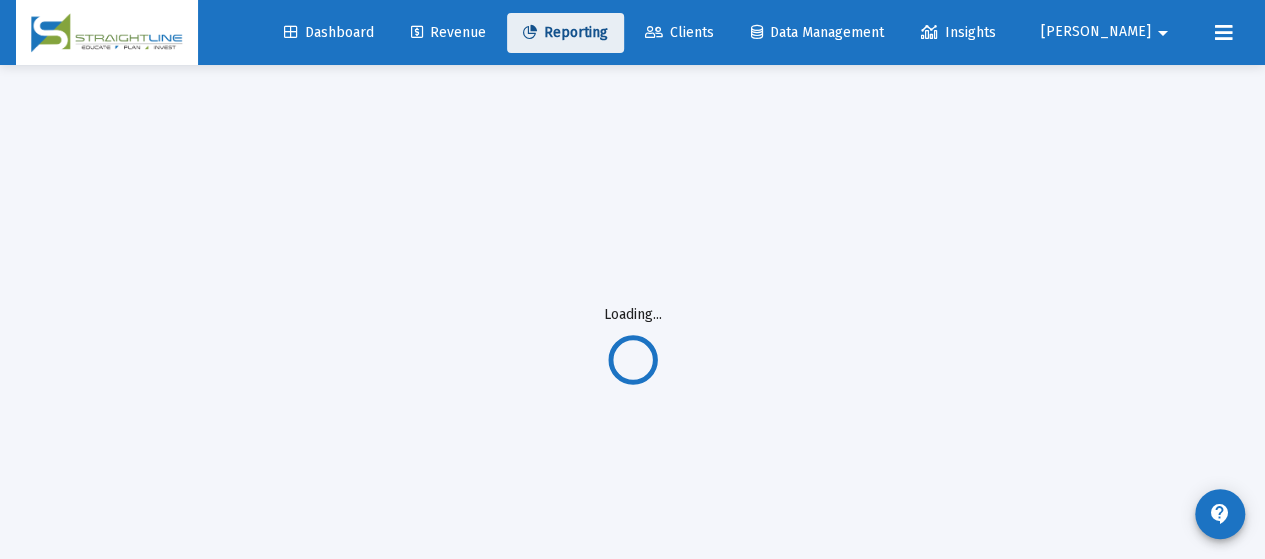click on "Reporting" 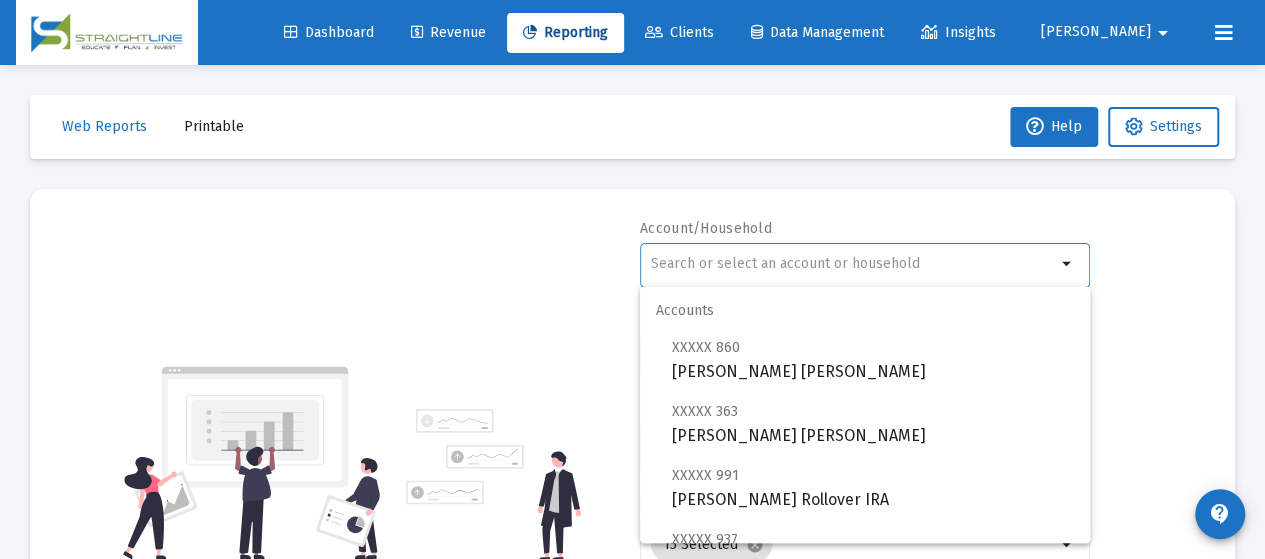 click at bounding box center [853, 264] 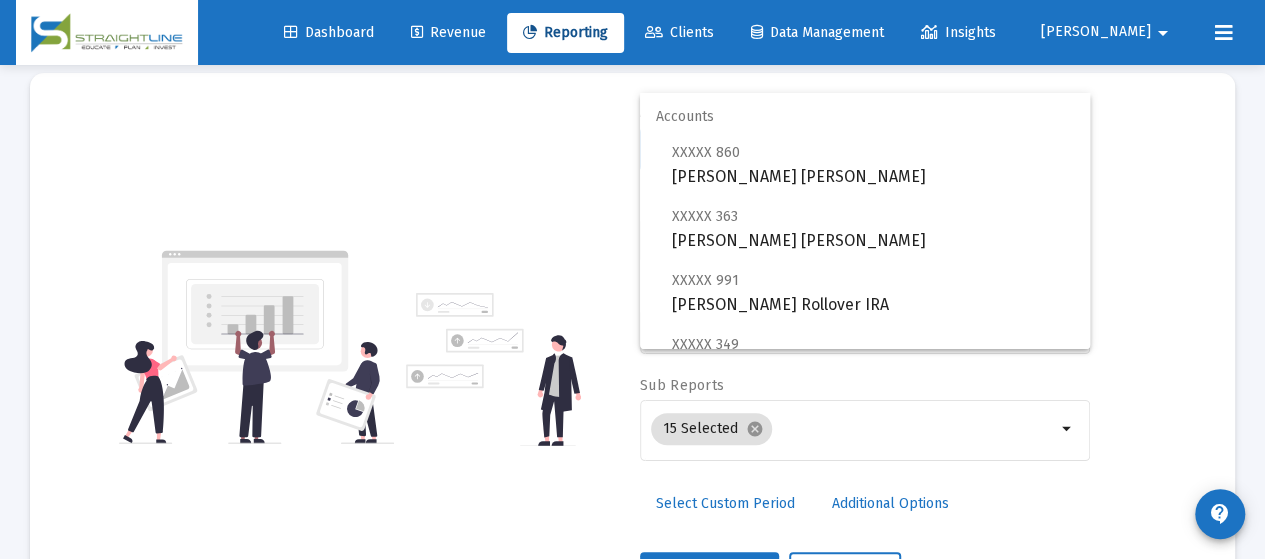 scroll, scrollTop: 200, scrollLeft: 0, axis: vertical 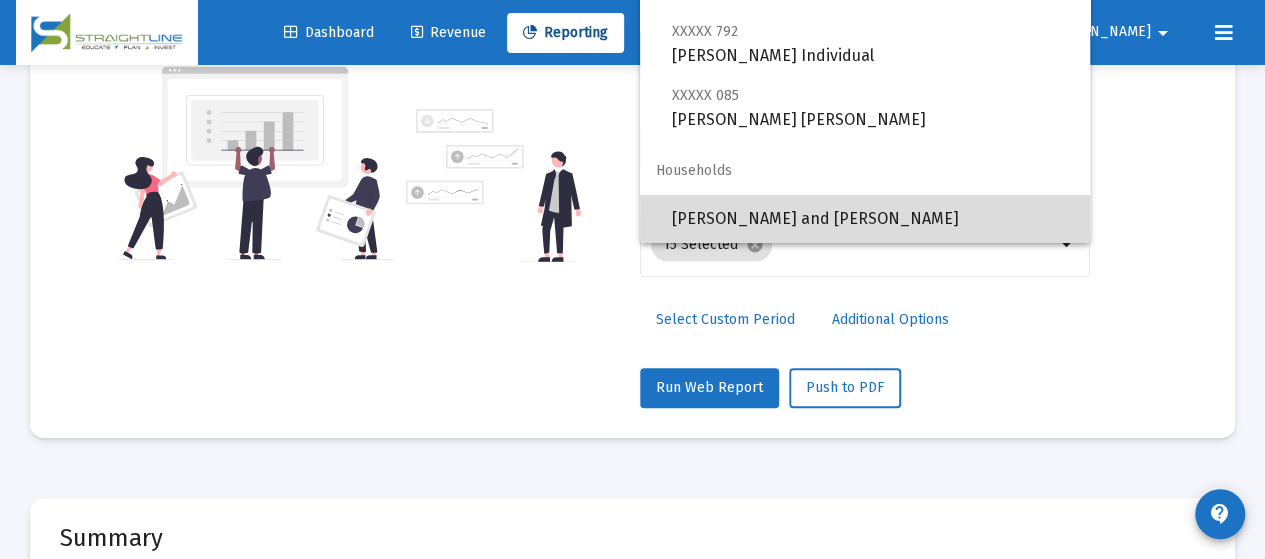 click on "[PERSON_NAME] and [PERSON_NAME]" at bounding box center (873, 219) 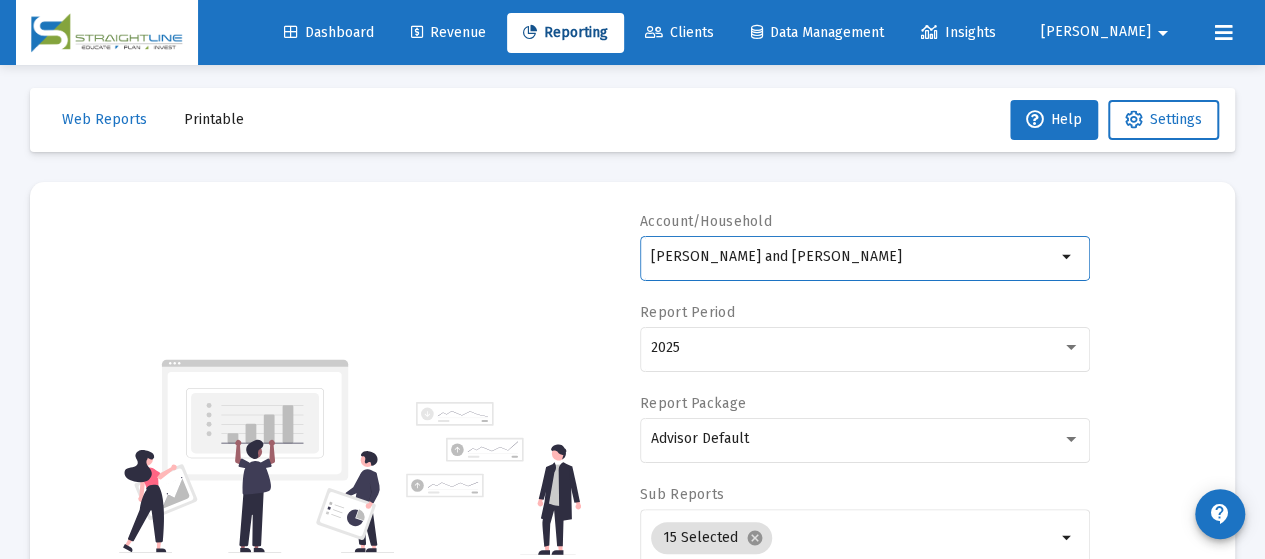 scroll, scrollTop: 200, scrollLeft: 0, axis: vertical 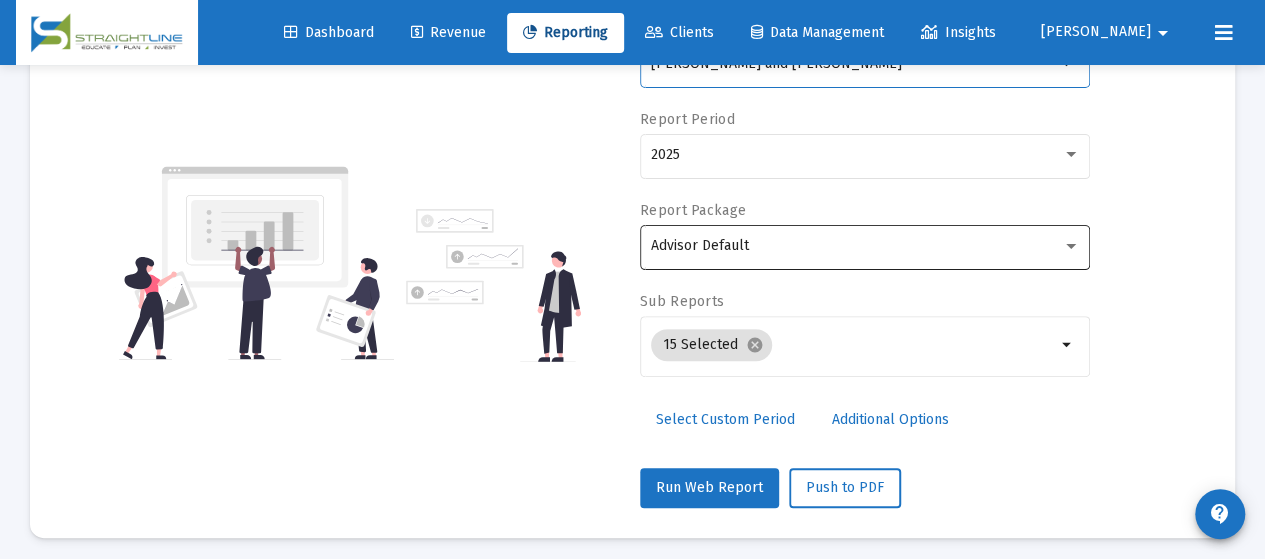 click on "Advisor Default" at bounding box center (856, 246) 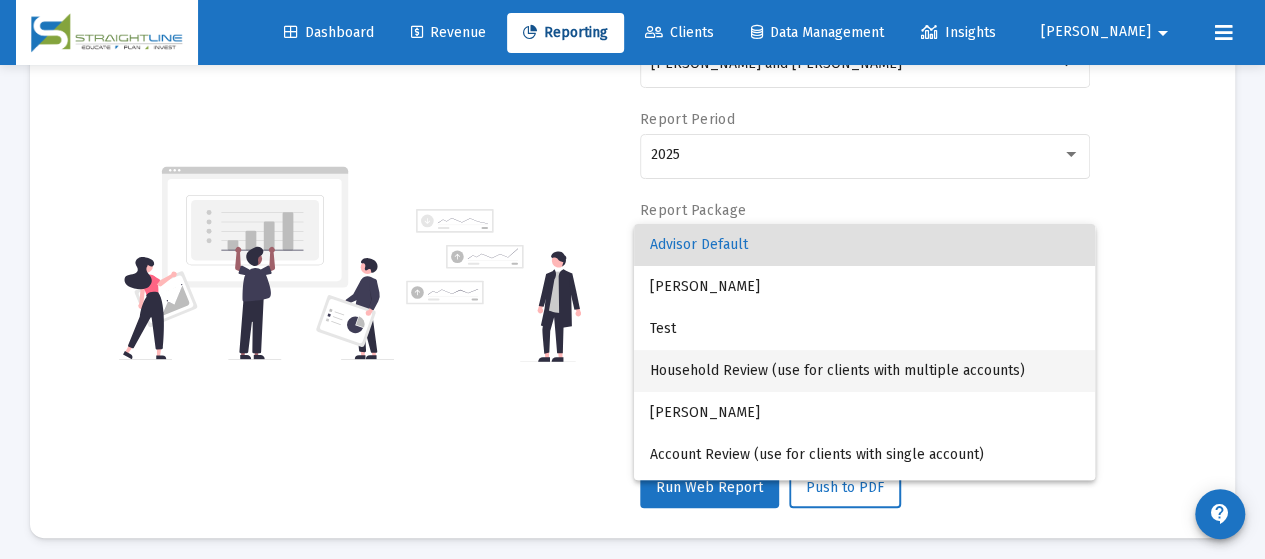 click on "Household Review (use for clients with multiple accounts)" at bounding box center (864, 371) 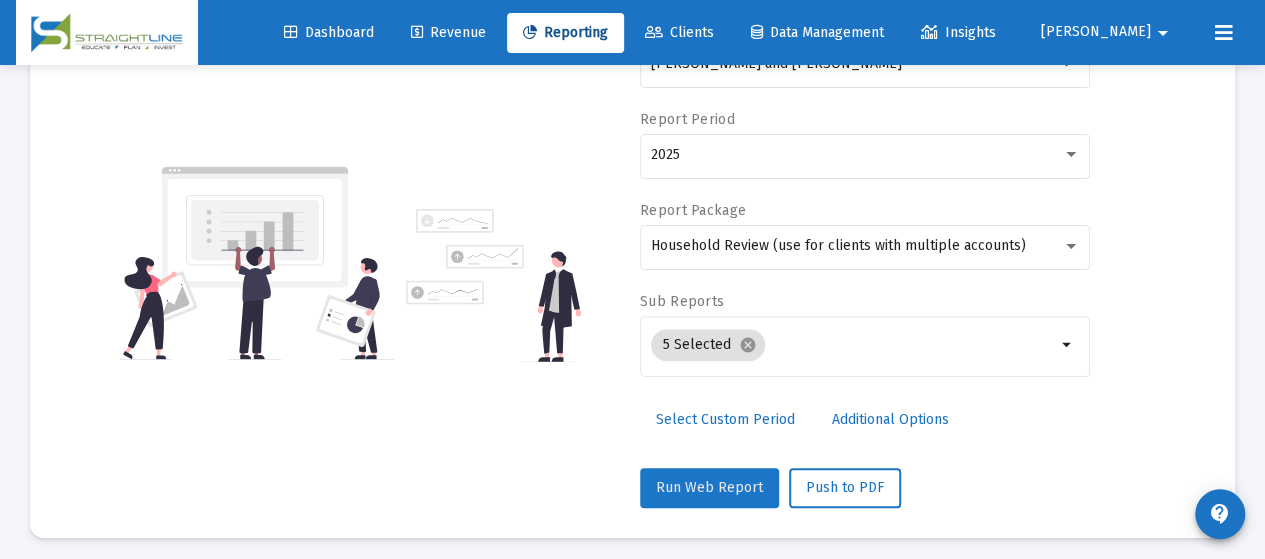 click on "Run Web Report" 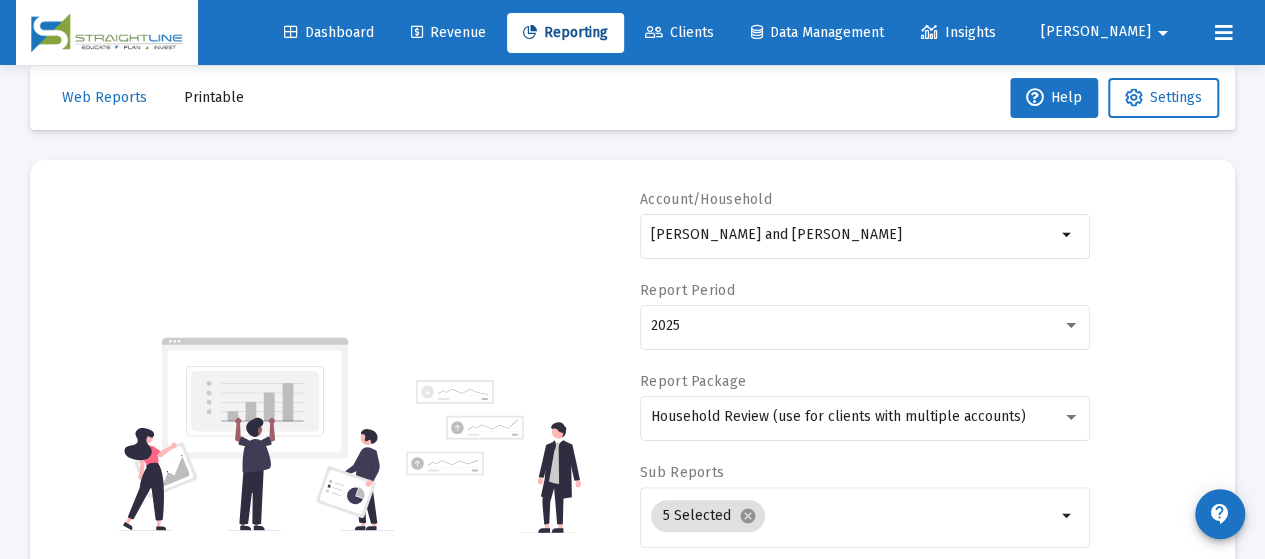 scroll, scrollTop: 206, scrollLeft: 0, axis: vertical 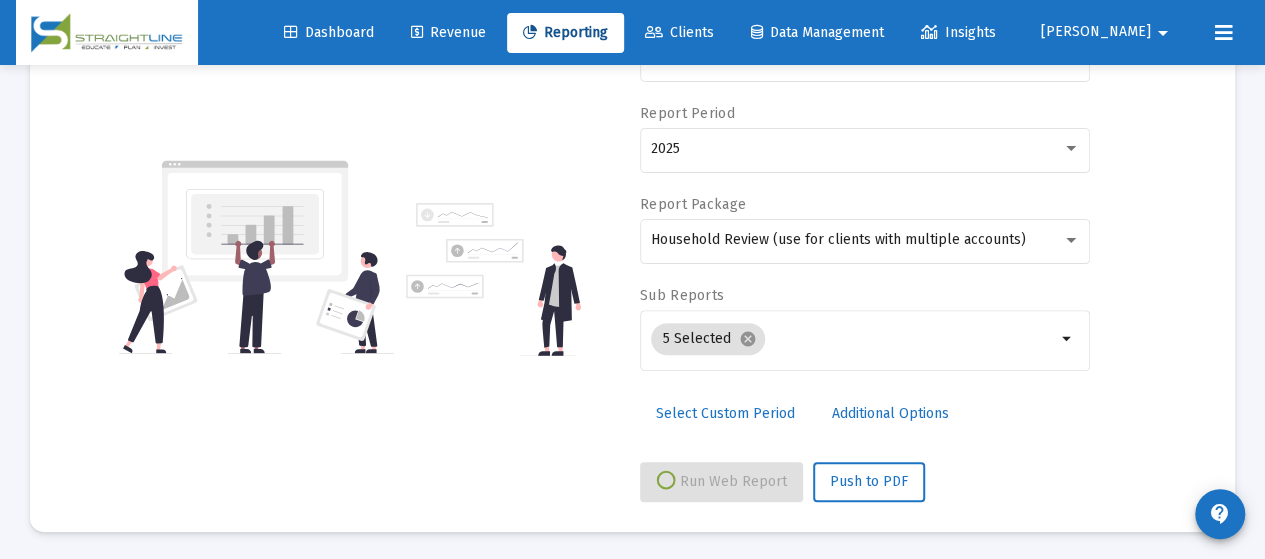 click on "Select Custom Period" 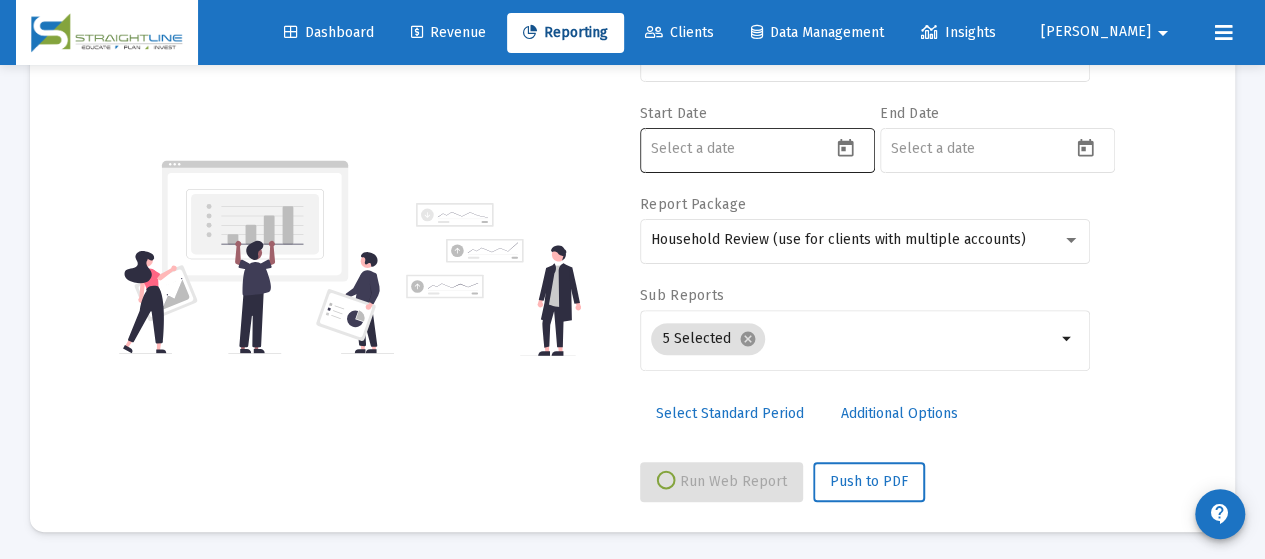 click 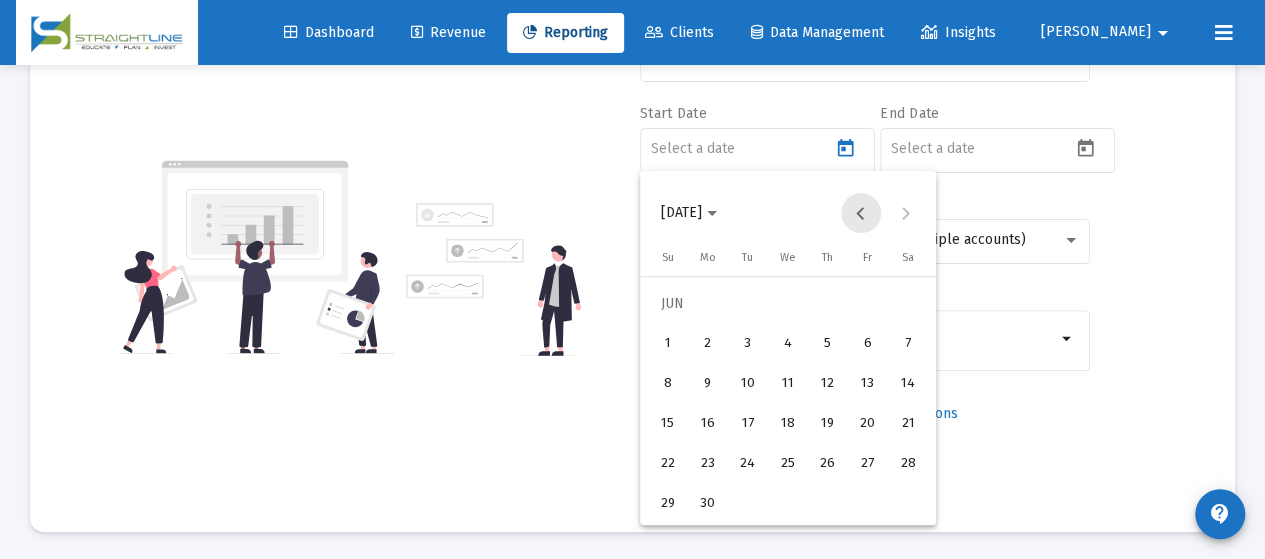 click at bounding box center [861, 213] 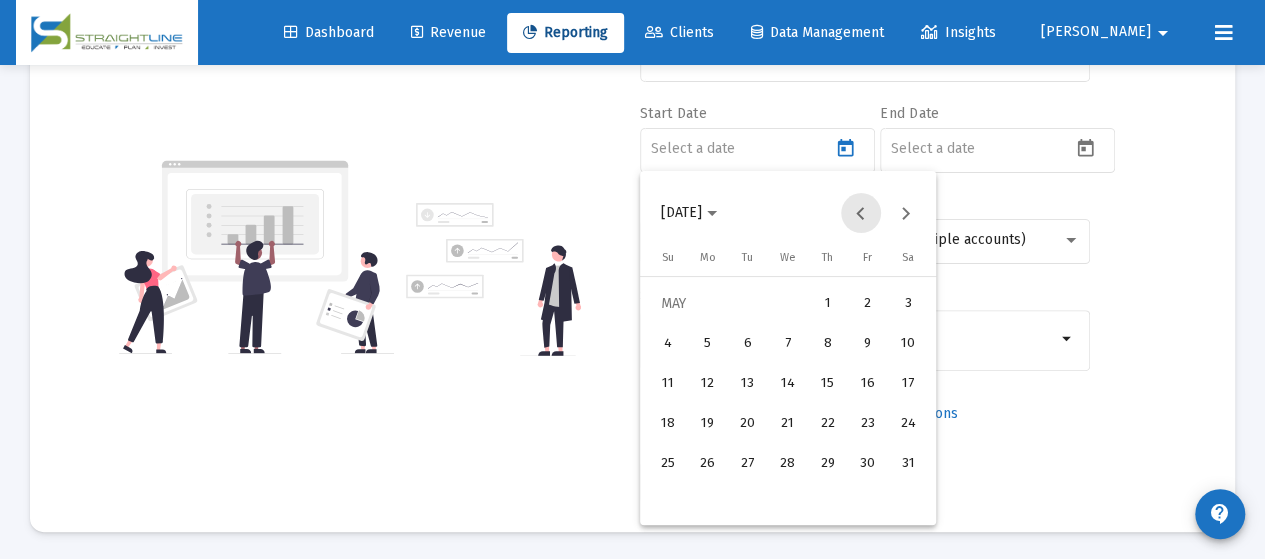 click at bounding box center (861, 213) 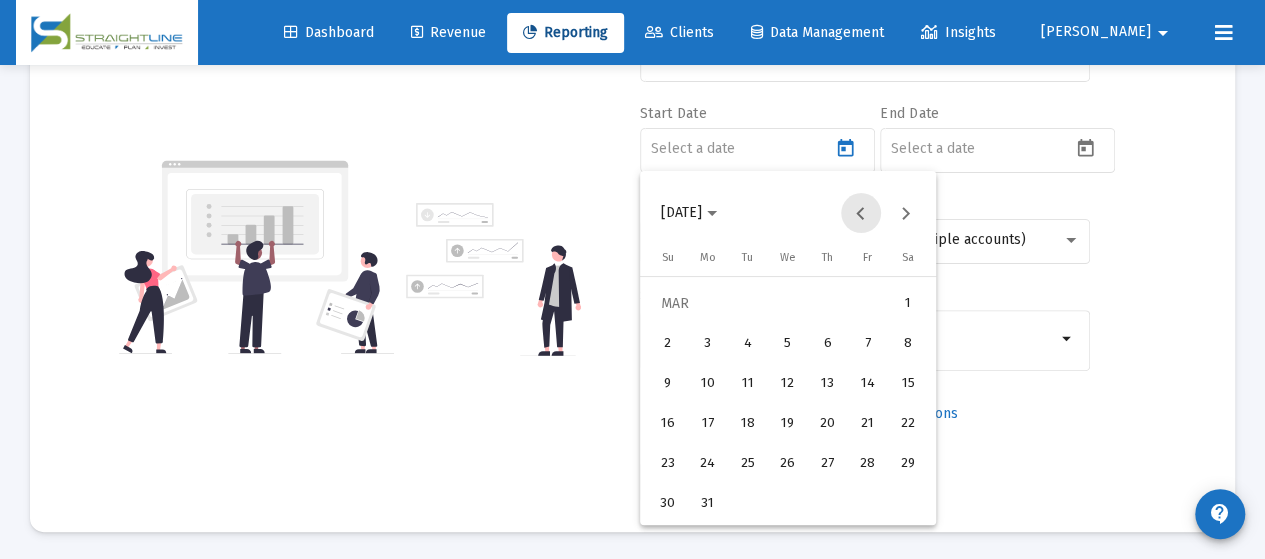 click at bounding box center [861, 213] 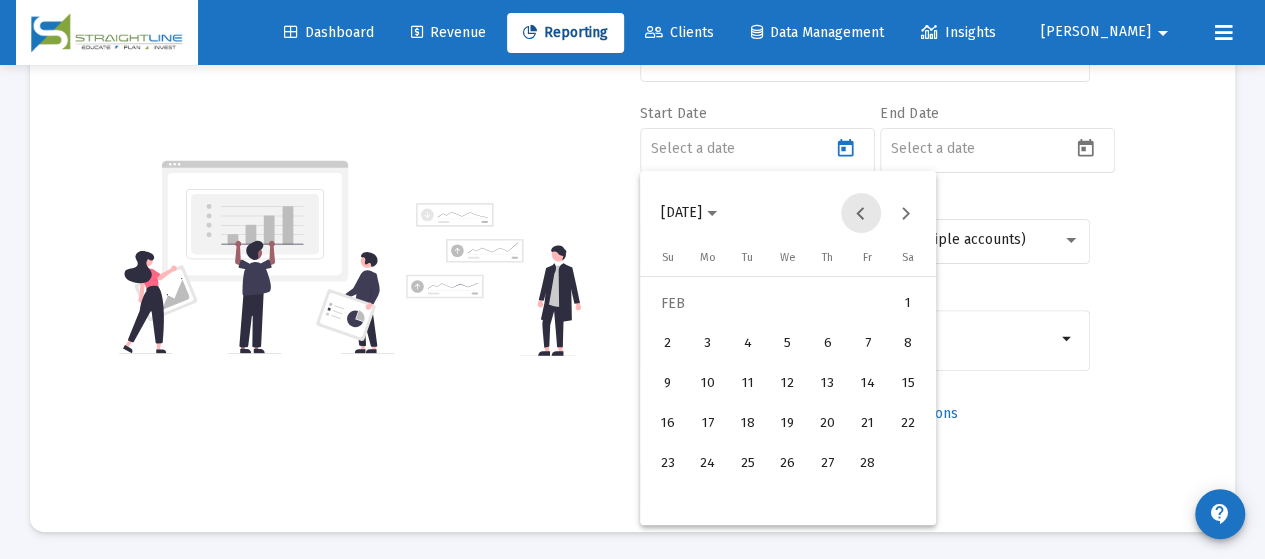 click at bounding box center [861, 213] 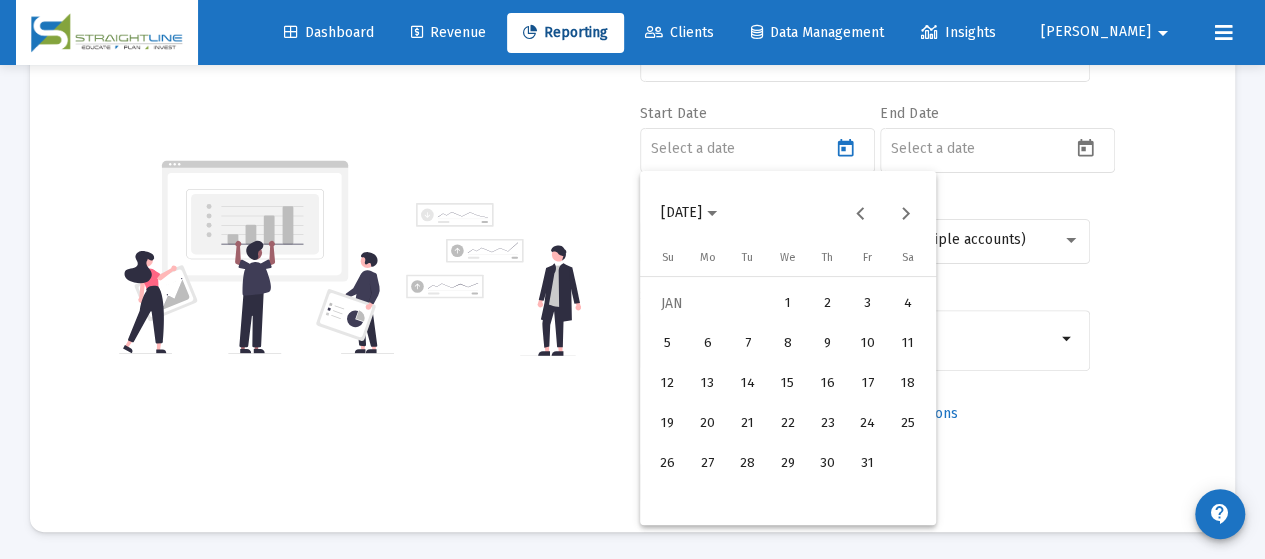 click on "1" at bounding box center (788, 304) 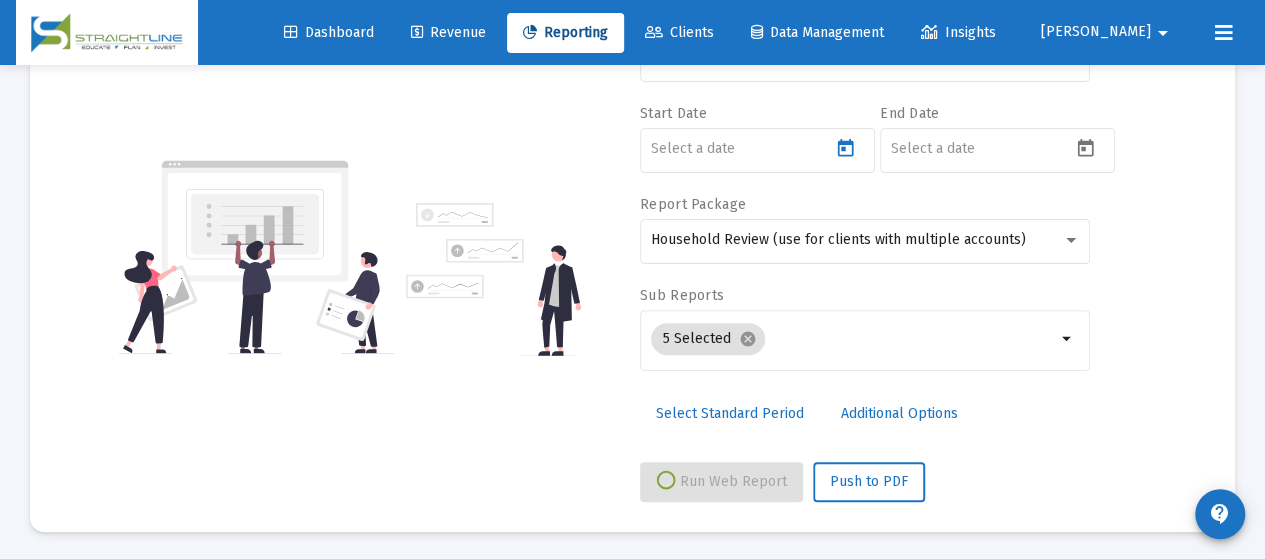 type on "[DATE]" 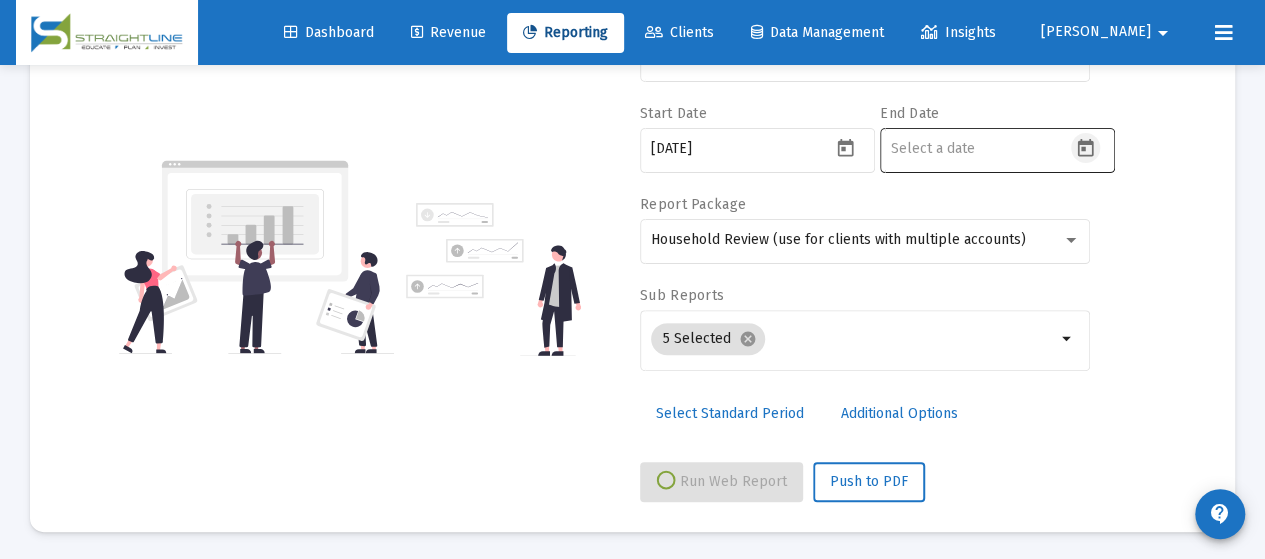click 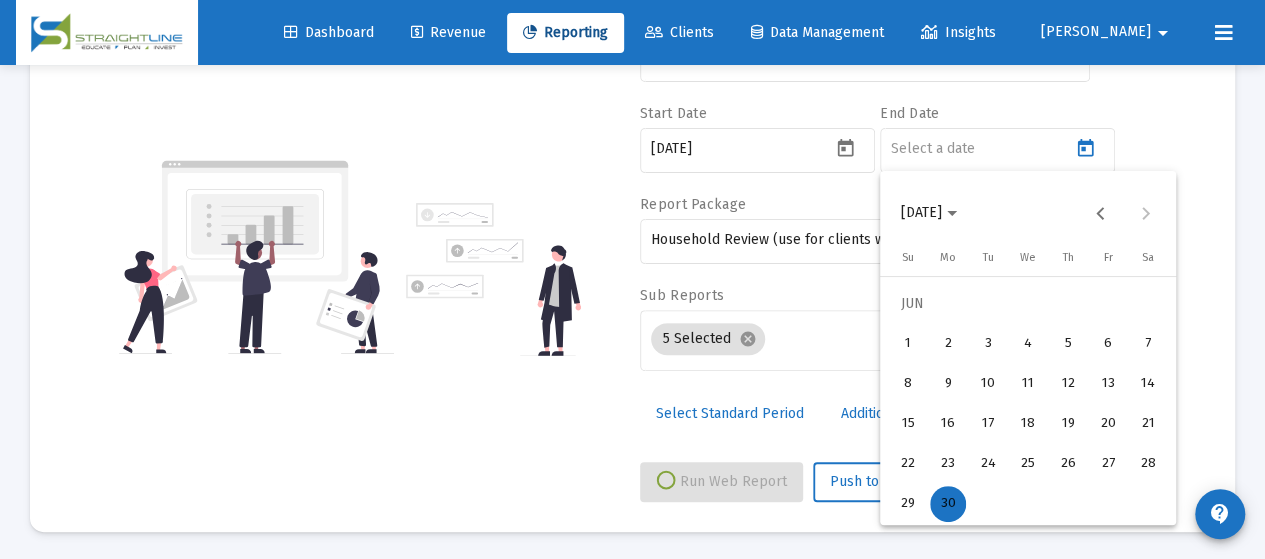 click on "30" at bounding box center [948, 504] 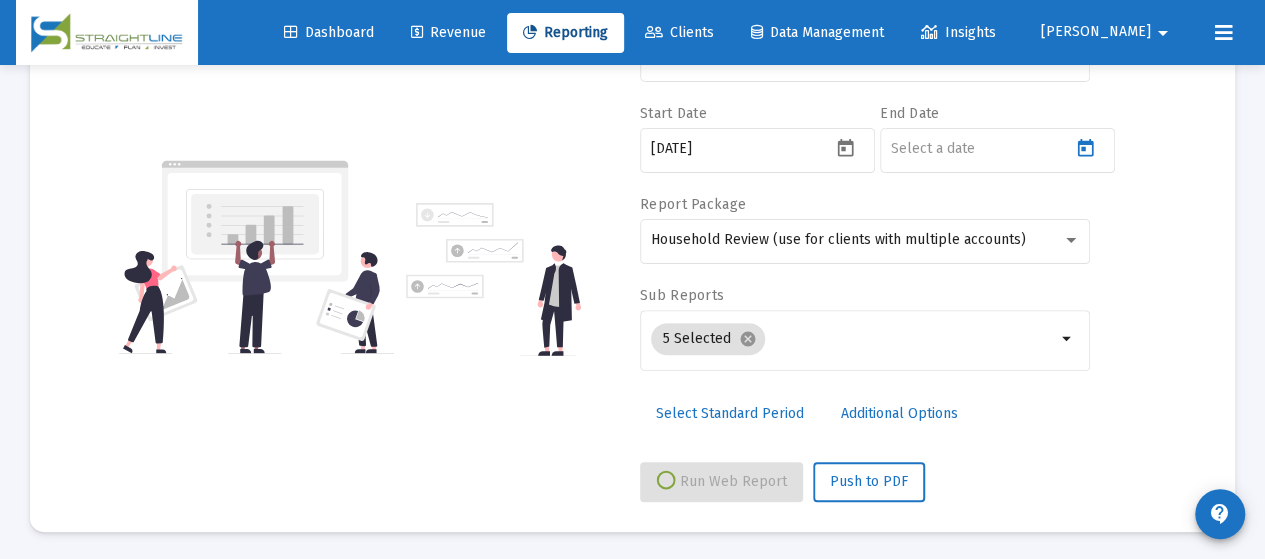 type on "[DATE]" 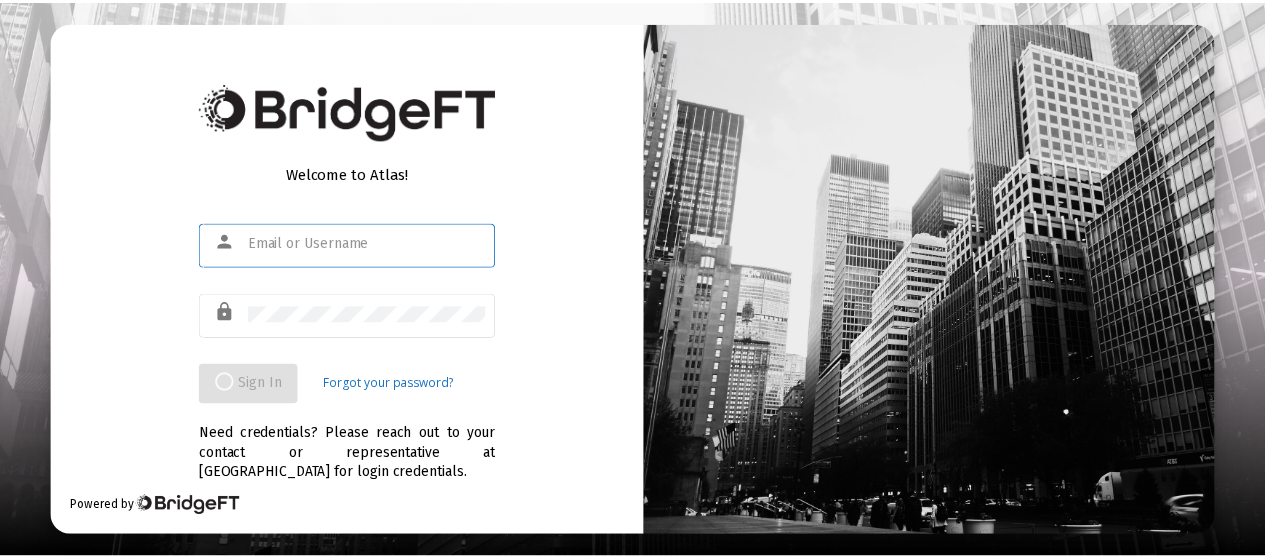 scroll, scrollTop: 0, scrollLeft: 0, axis: both 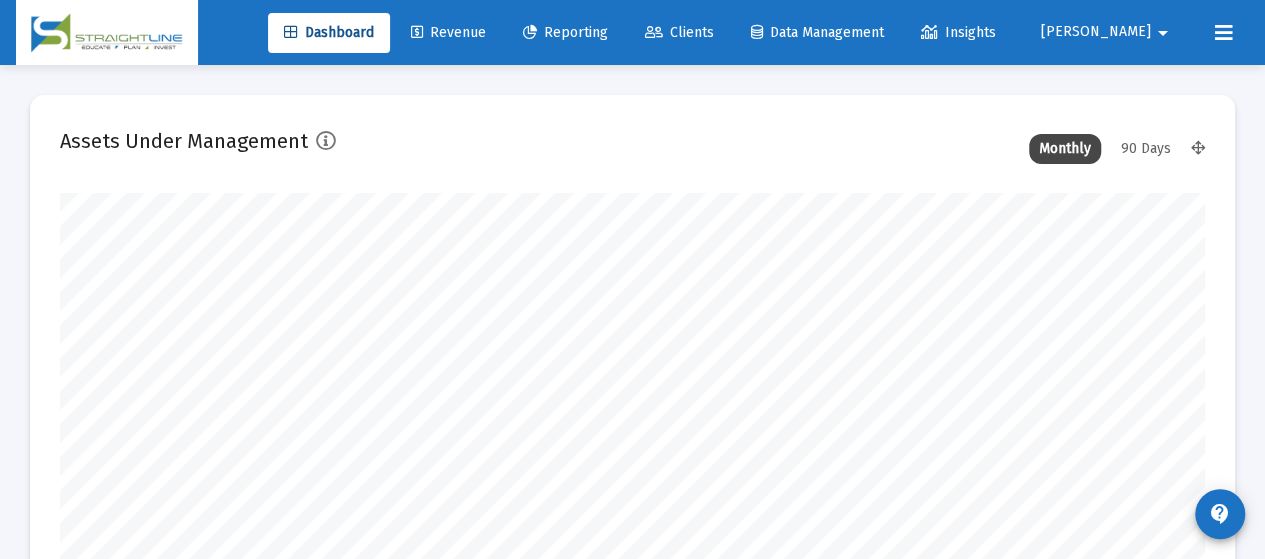 click on "Reporting" 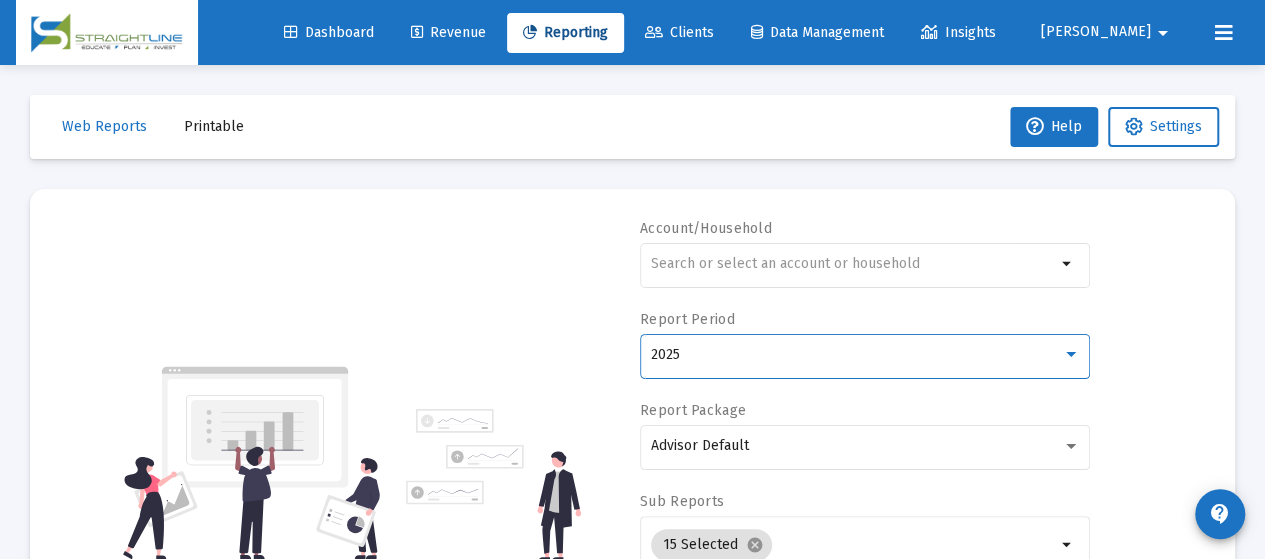 click on "2025" at bounding box center (856, 355) 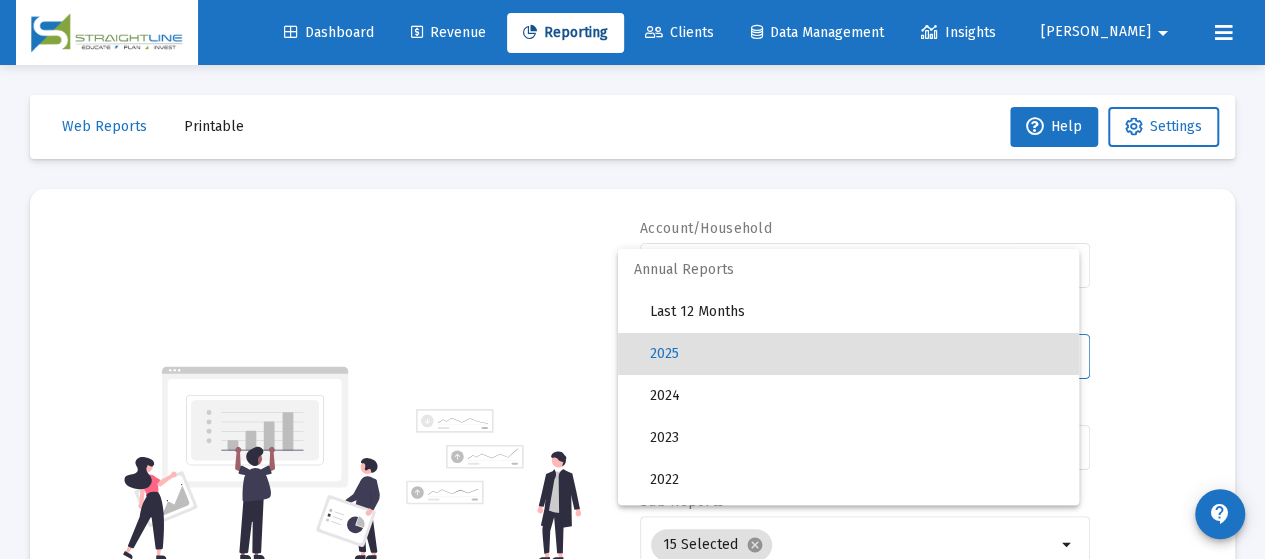 click at bounding box center [632, 279] 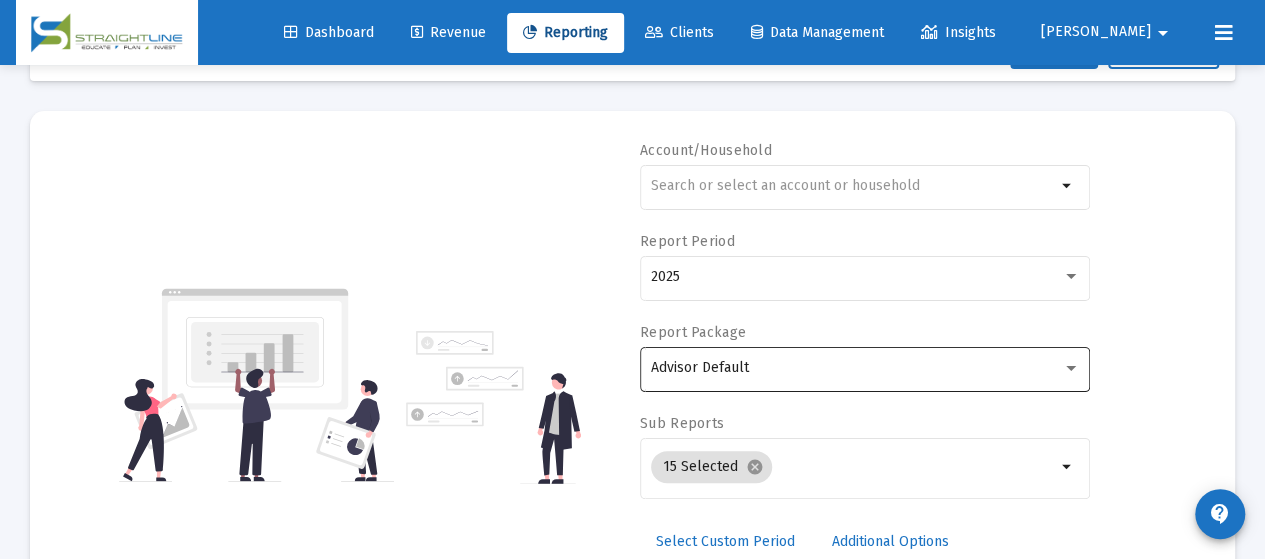 scroll, scrollTop: 100, scrollLeft: 0, axis: vertical 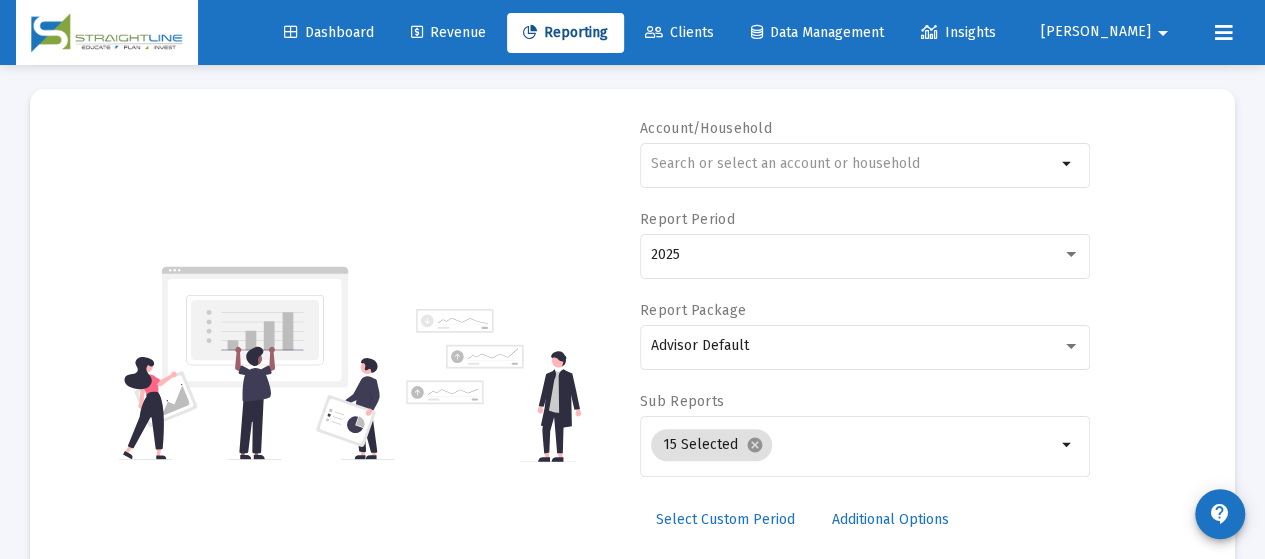 click on "Select Custom Period" 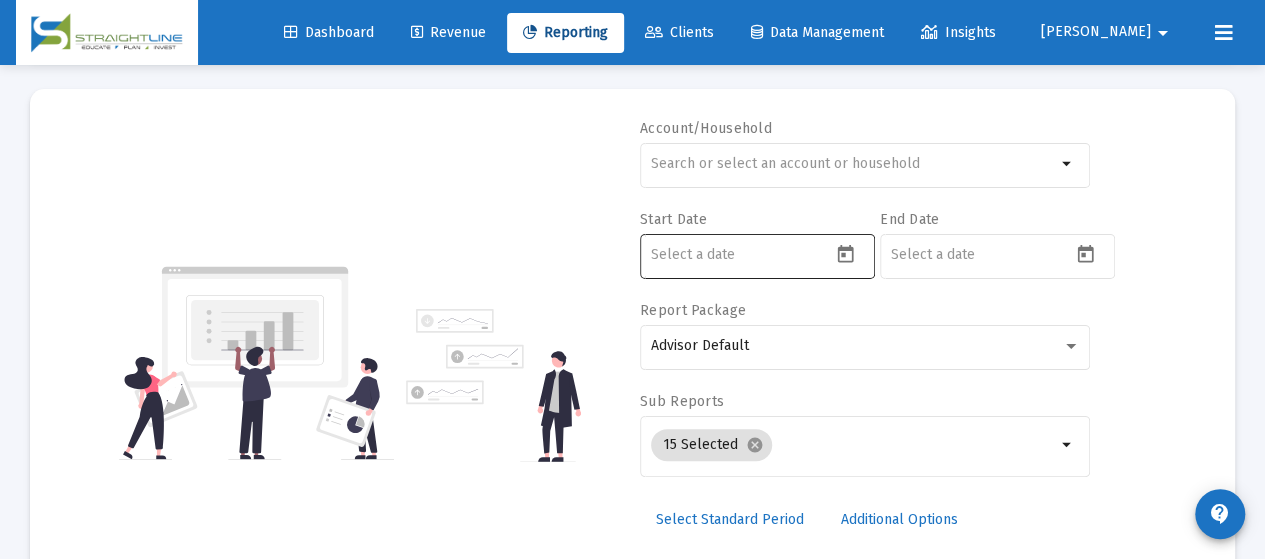 click 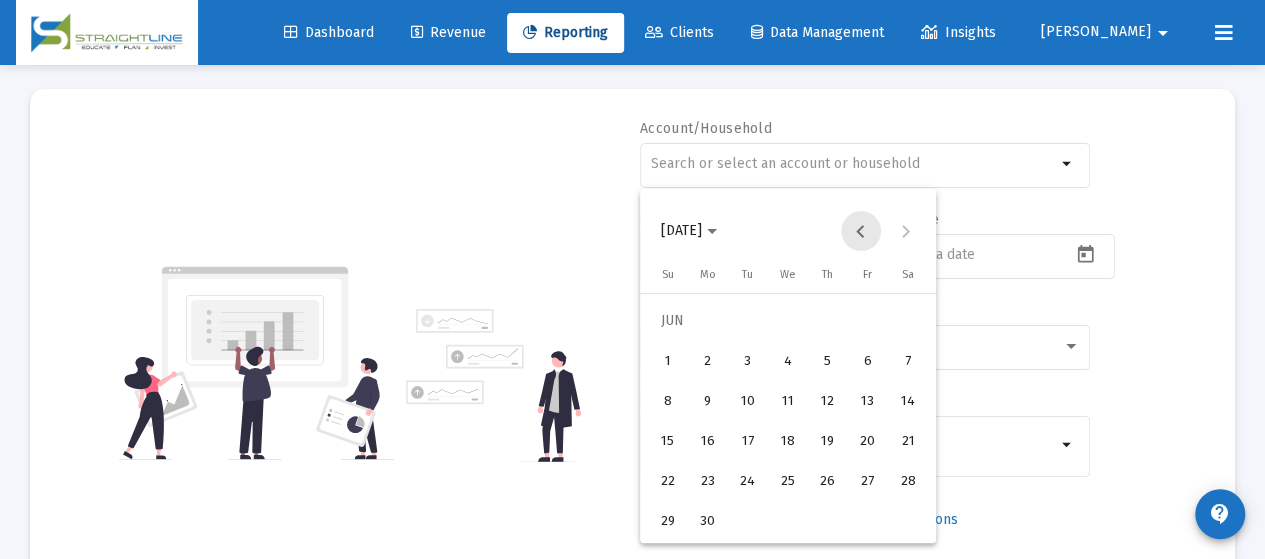 click at bounding box center (861, 231) 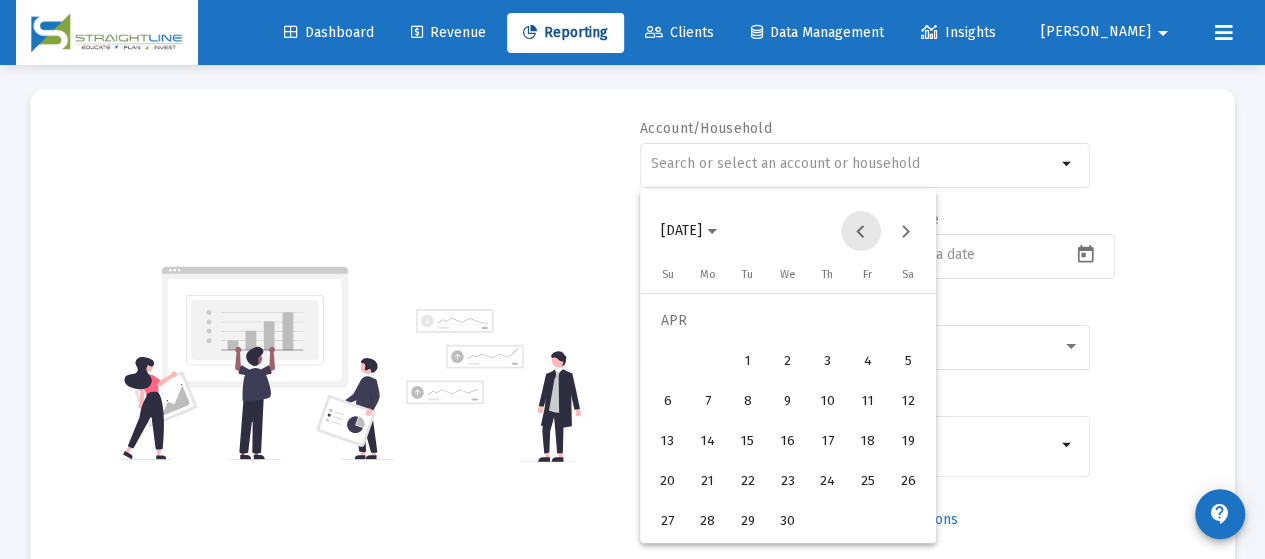 click at bounding box center [861, 231] 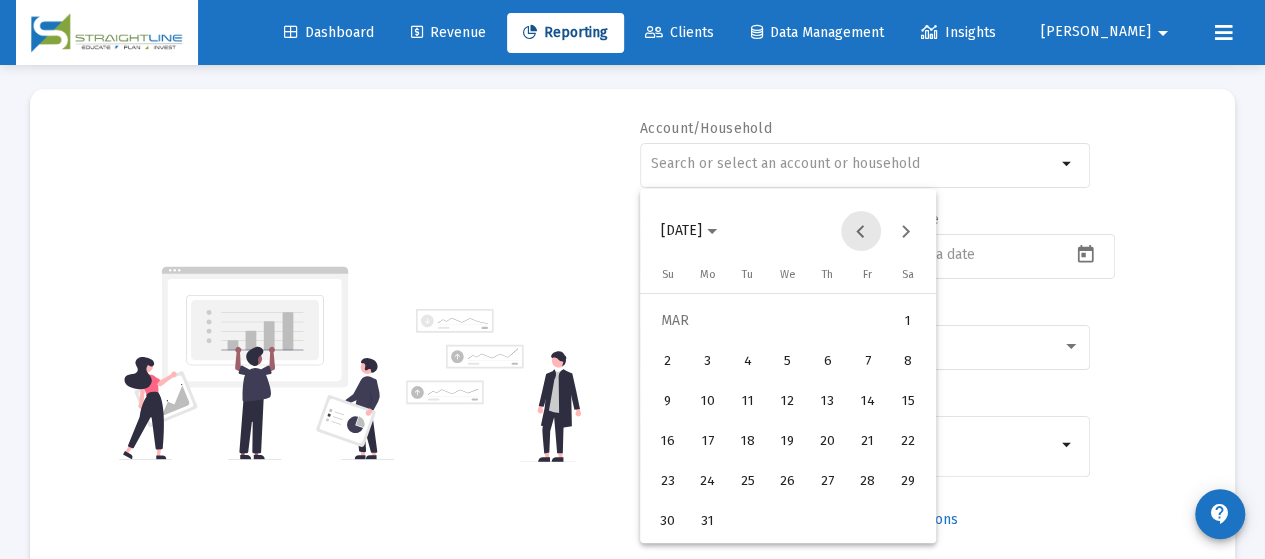 click at bounding box center [861, 231] 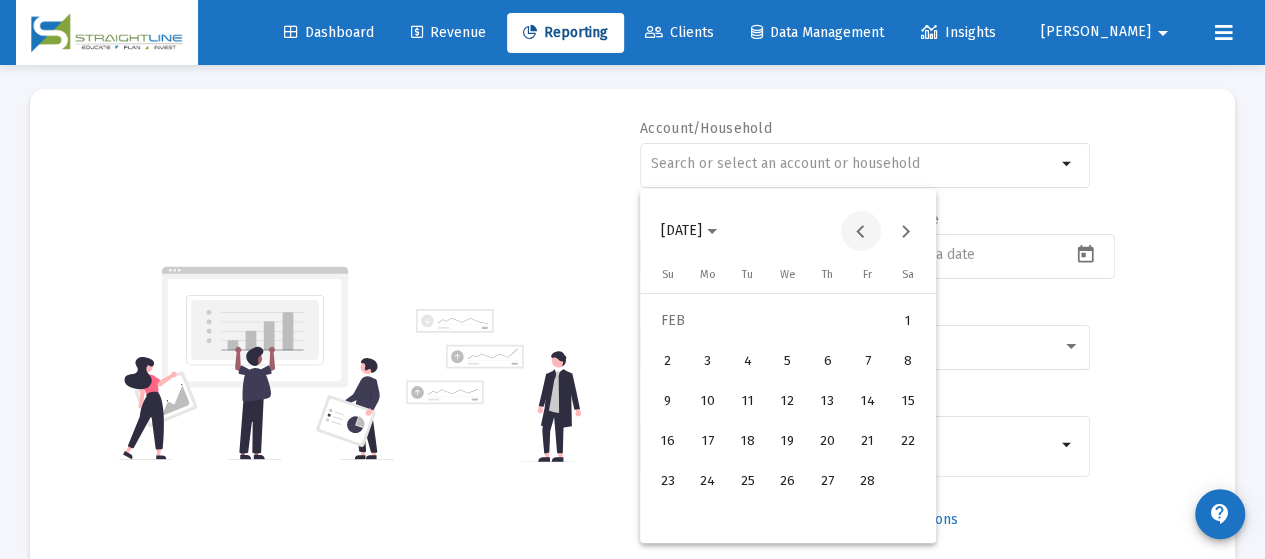 click at bounding box center (861, 231) 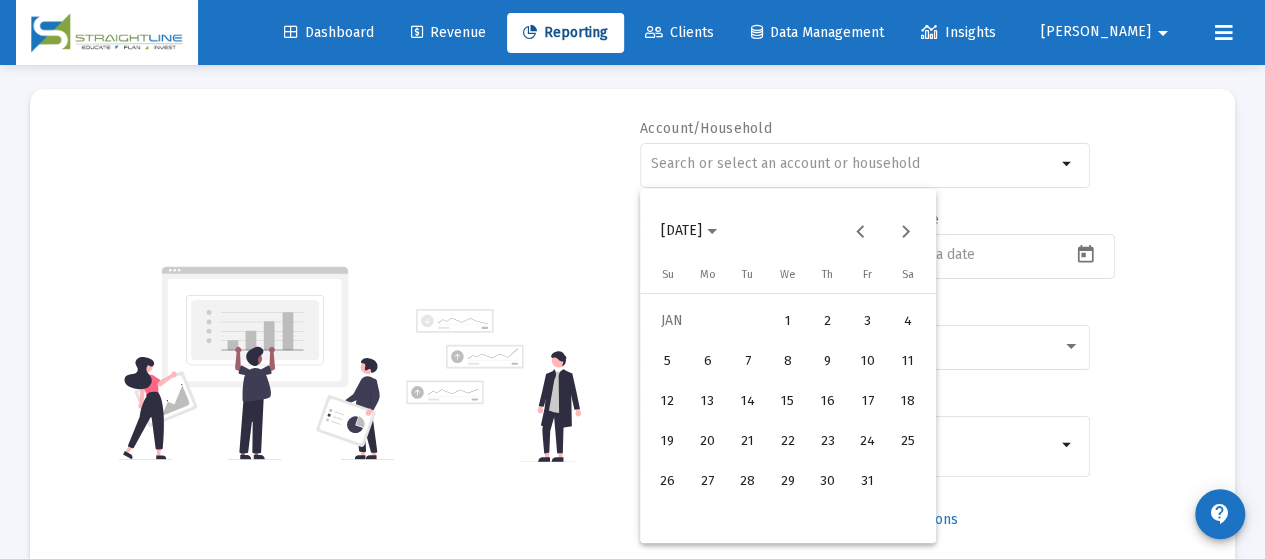click on "1" at bounding box center (788, 321) 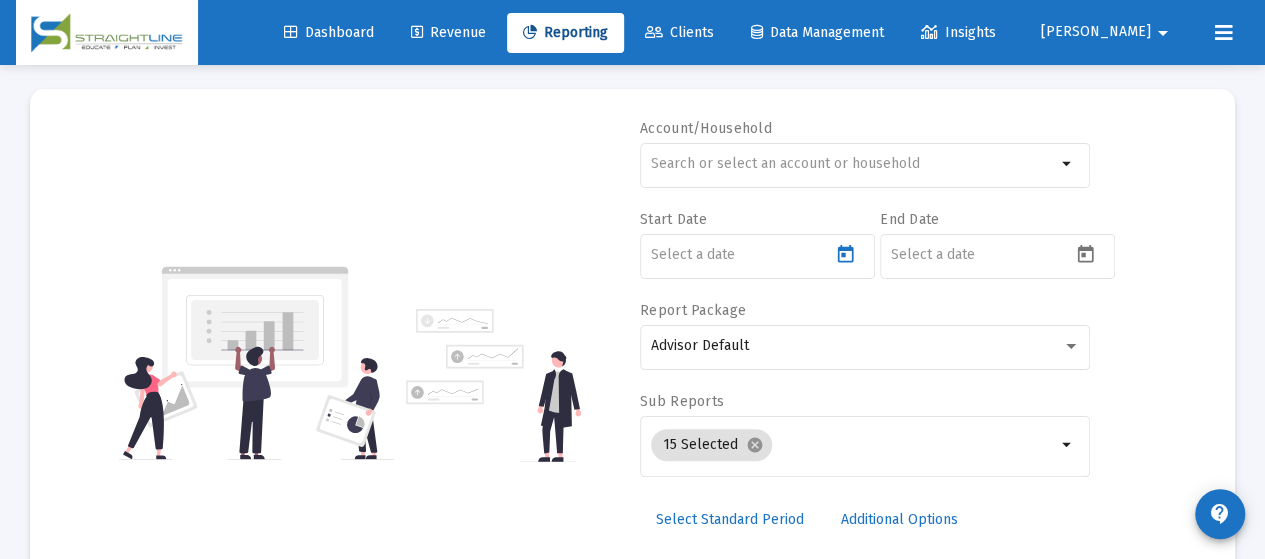 type on "[DATE]" 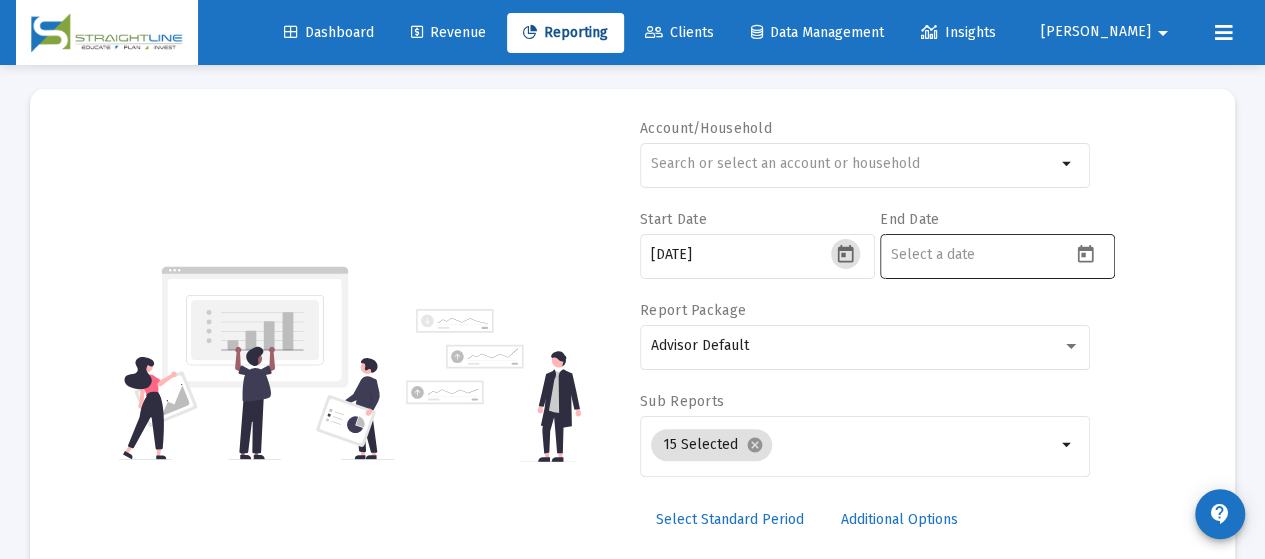 click at bounding box center (981, 255) 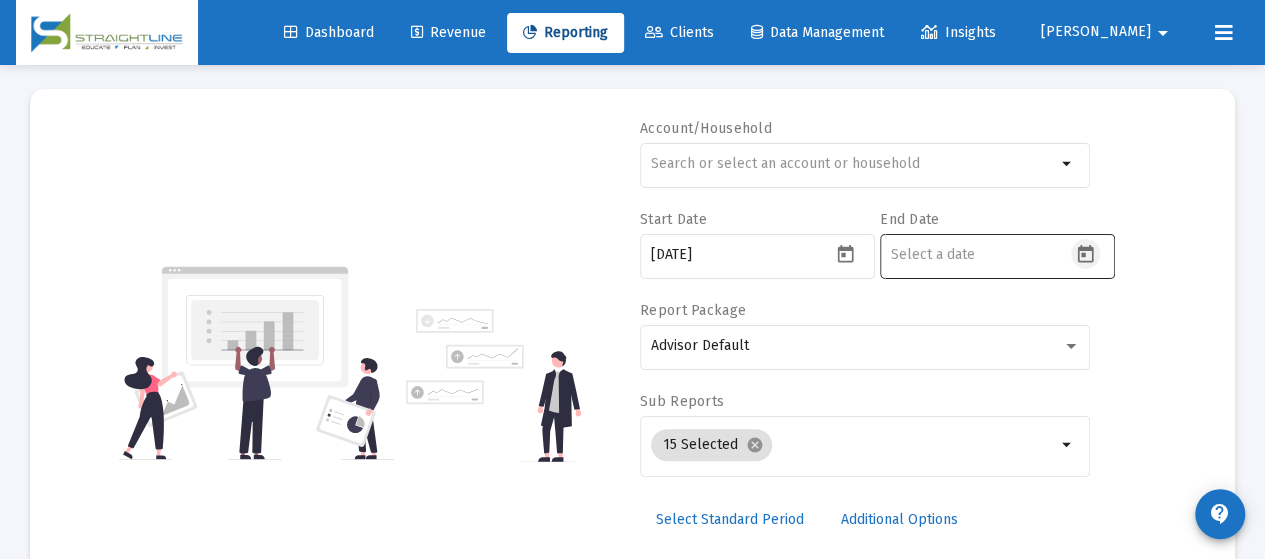click 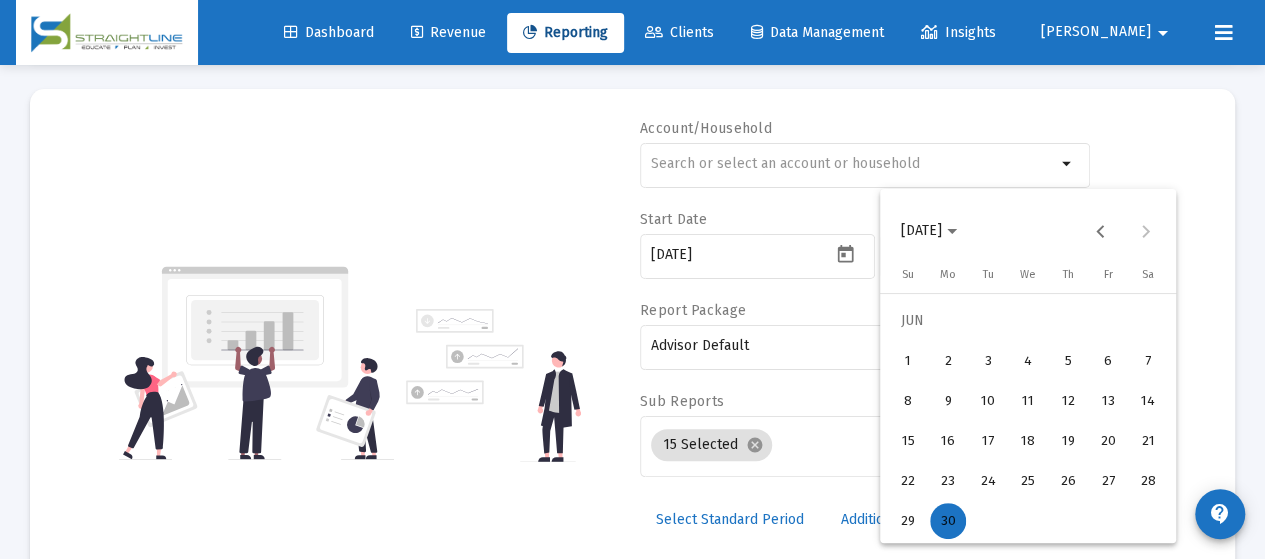 drag, startPoint x: 944, startPoint y: 522, endPoint x: 943, endPoint y: 499, distance: 23.021729 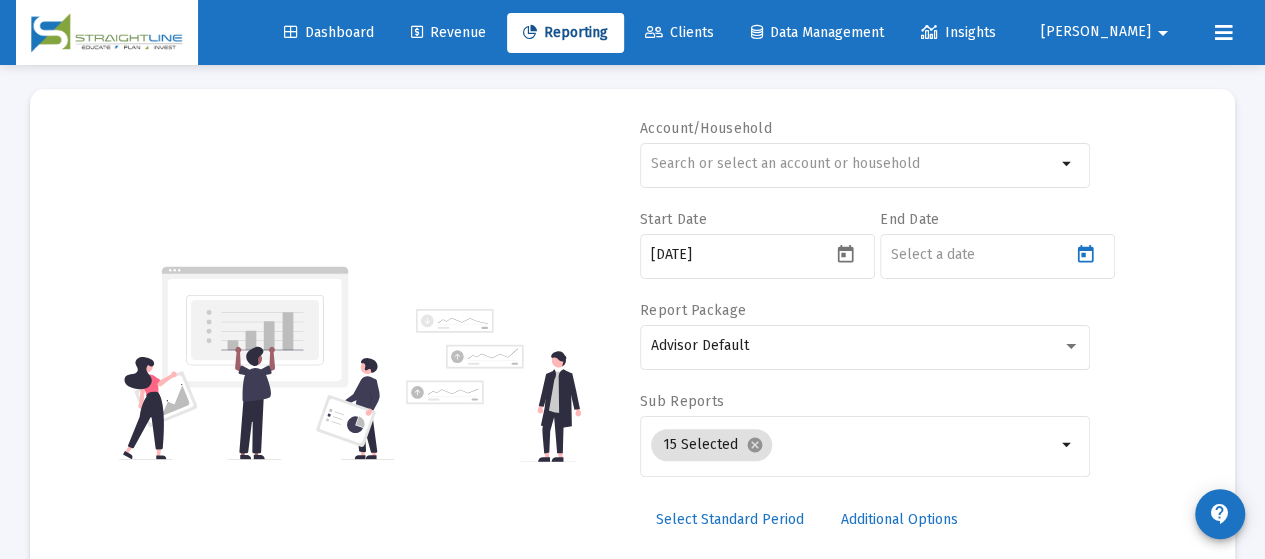 type on "[DATE]" 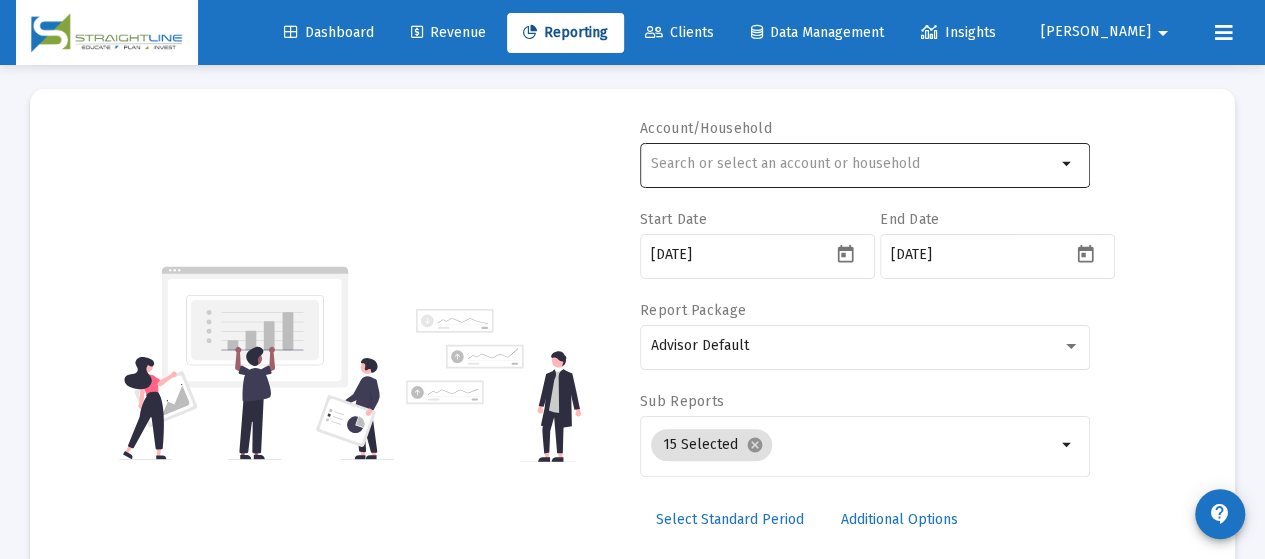 click 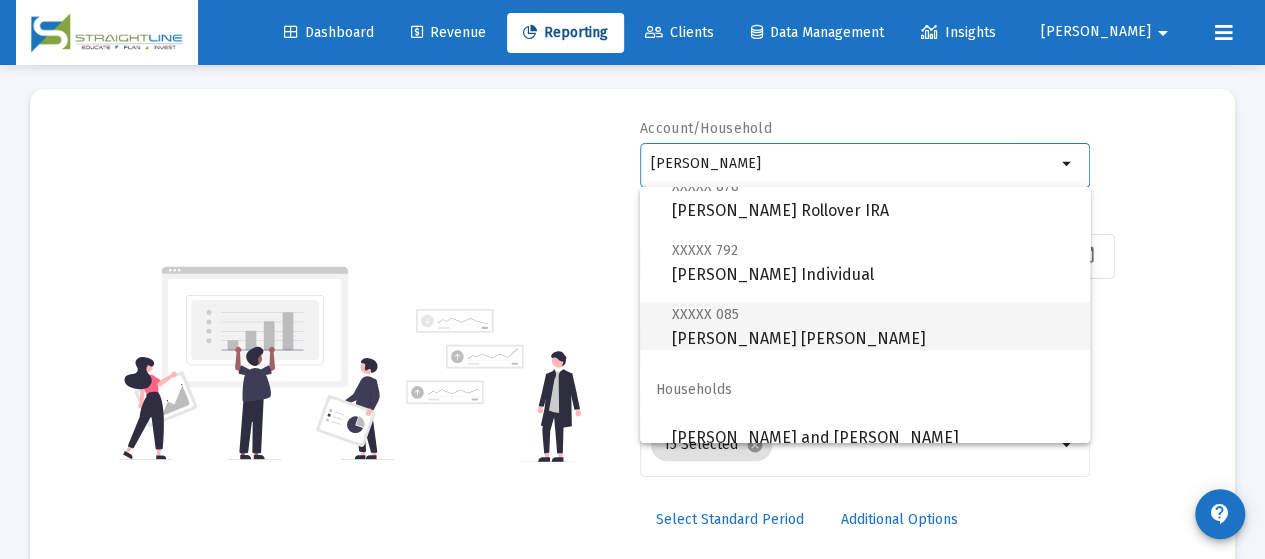 scroll, scrollTop: 464, scrollLeft: 0, axis: vertical 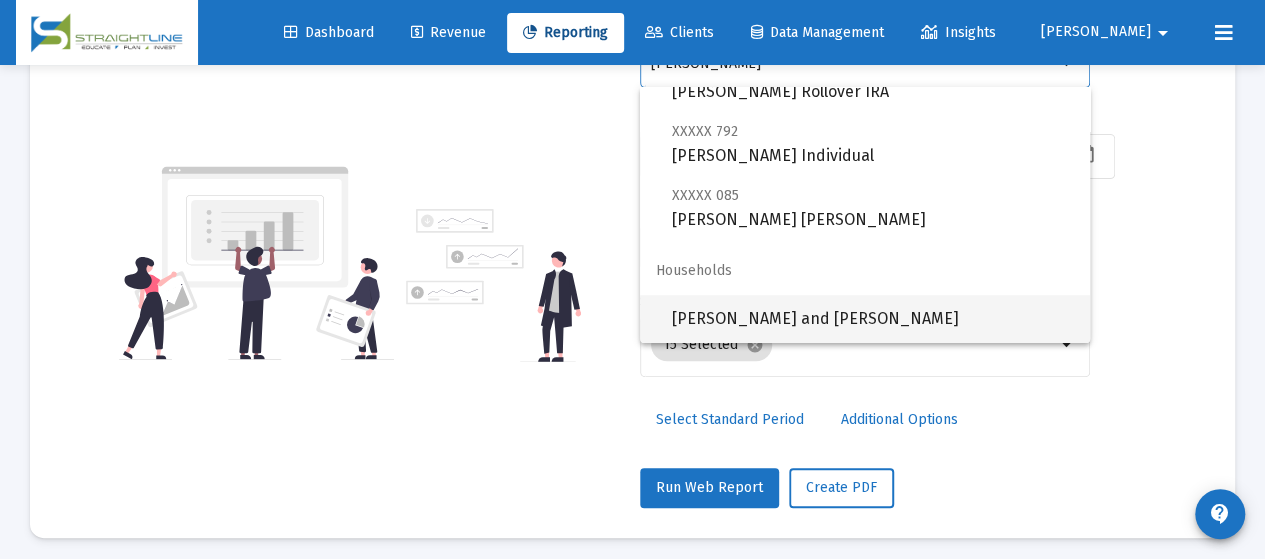 click on "[PERSON_NAME] and [PERSON_NAME]" at bounding box center (873, 319) 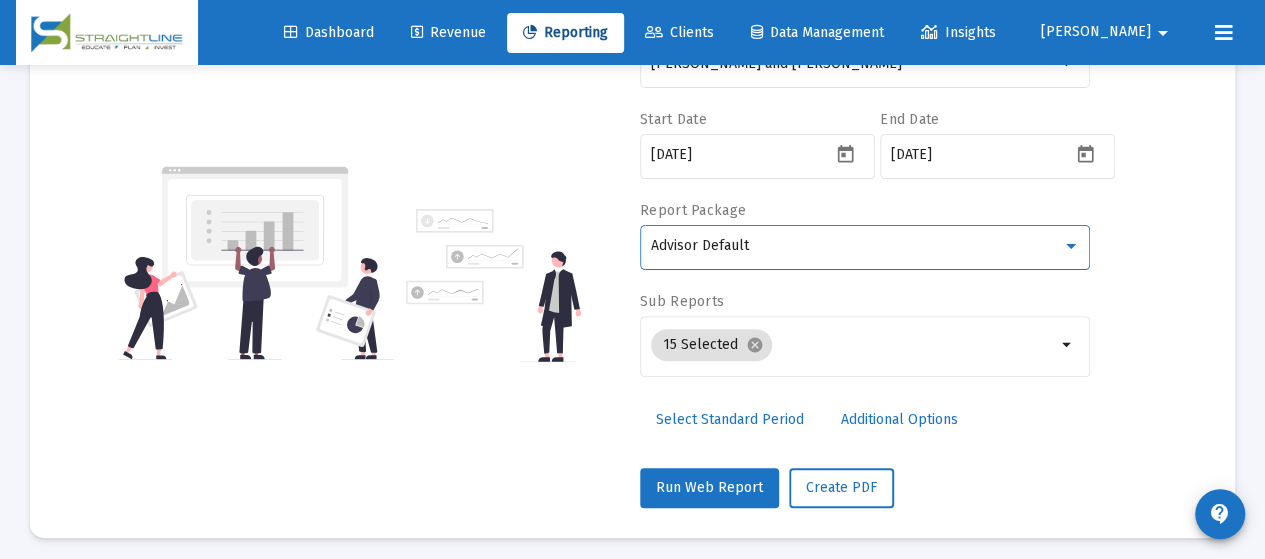 click on "Advisor Default" at bounding box center [856, 246] 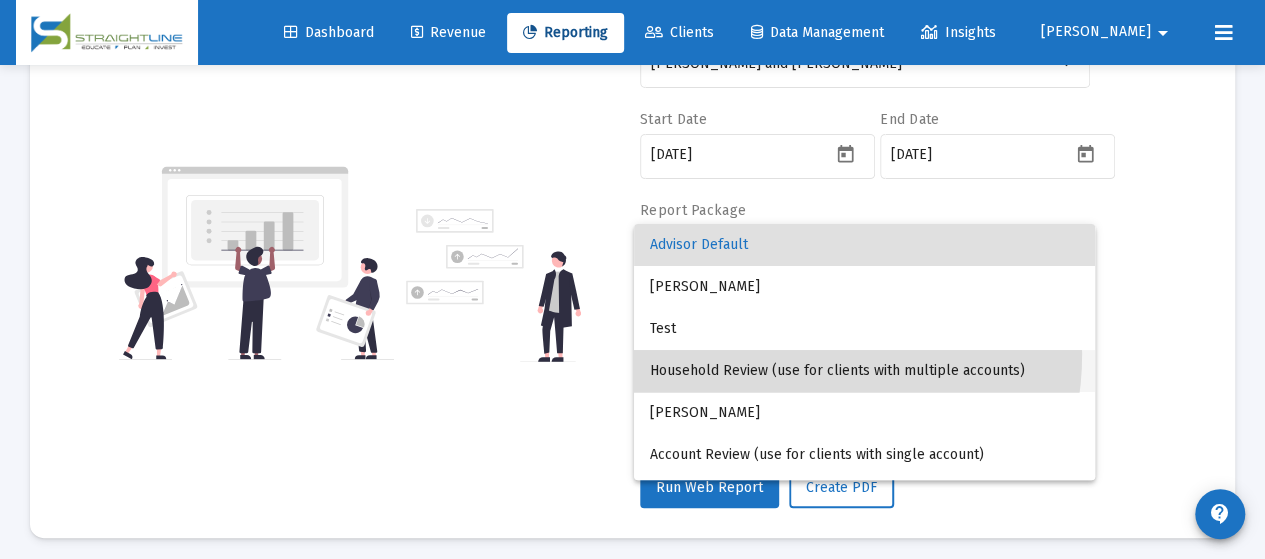 click on "Household Review (use for clients with multiple accounts)" at bounding box center [864, 371] 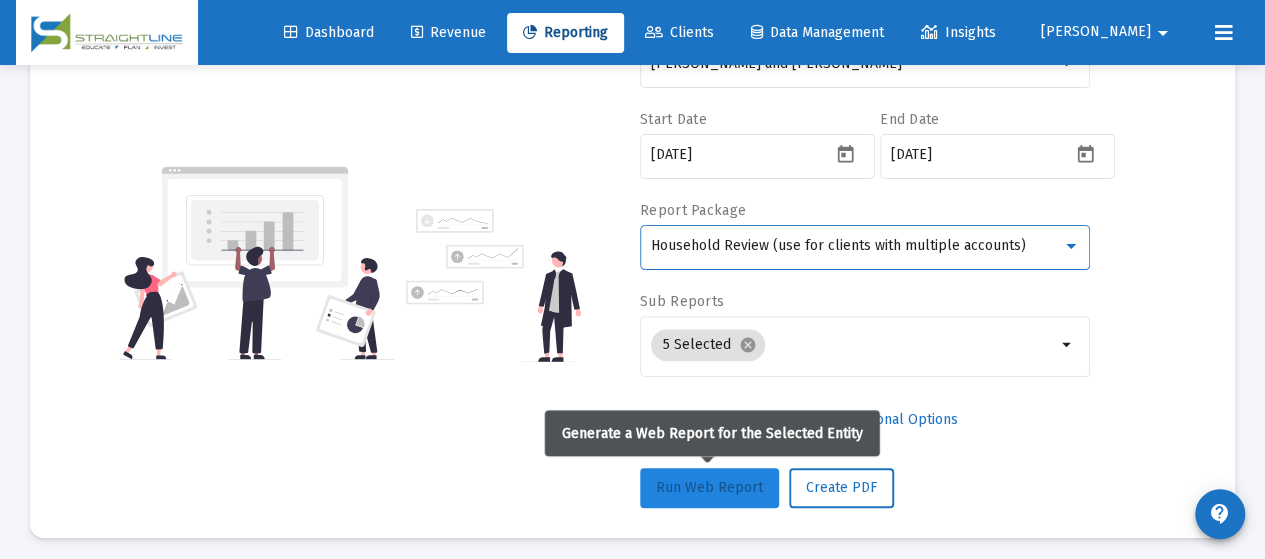 click on "Run Web Report" 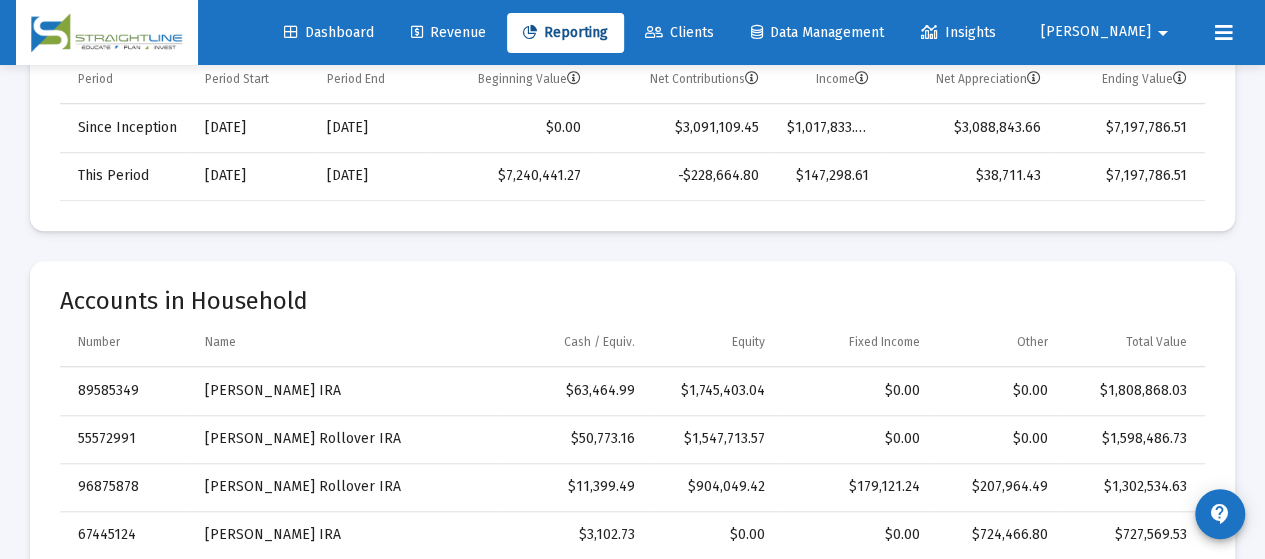 scroll, scrollTop: 900, scrollLeft: 0, axis: vertical 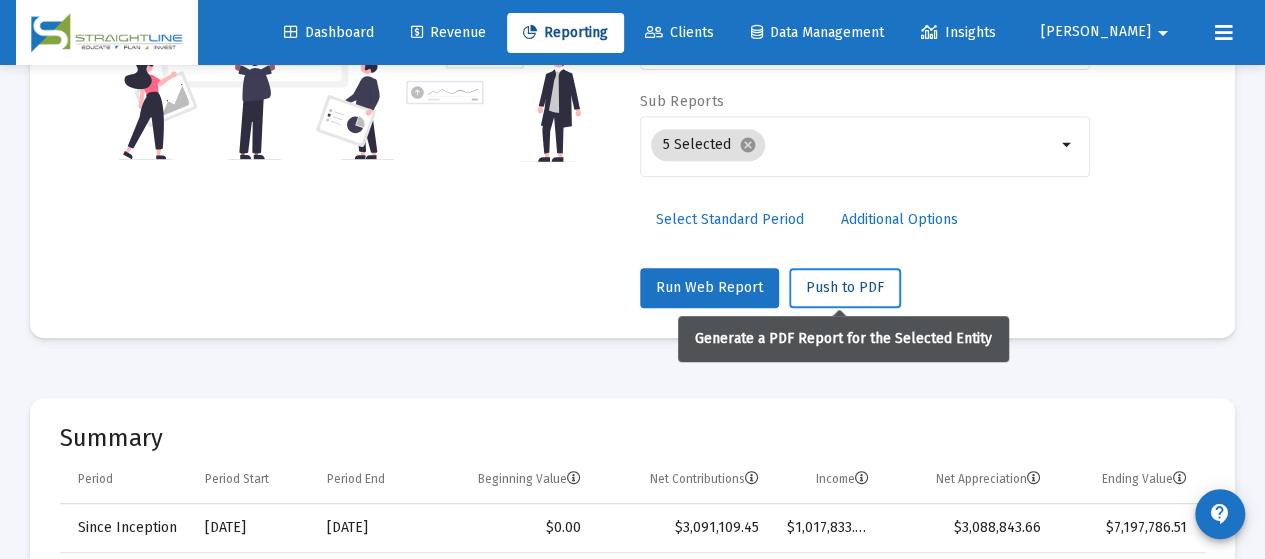 click on "Push to PDF" 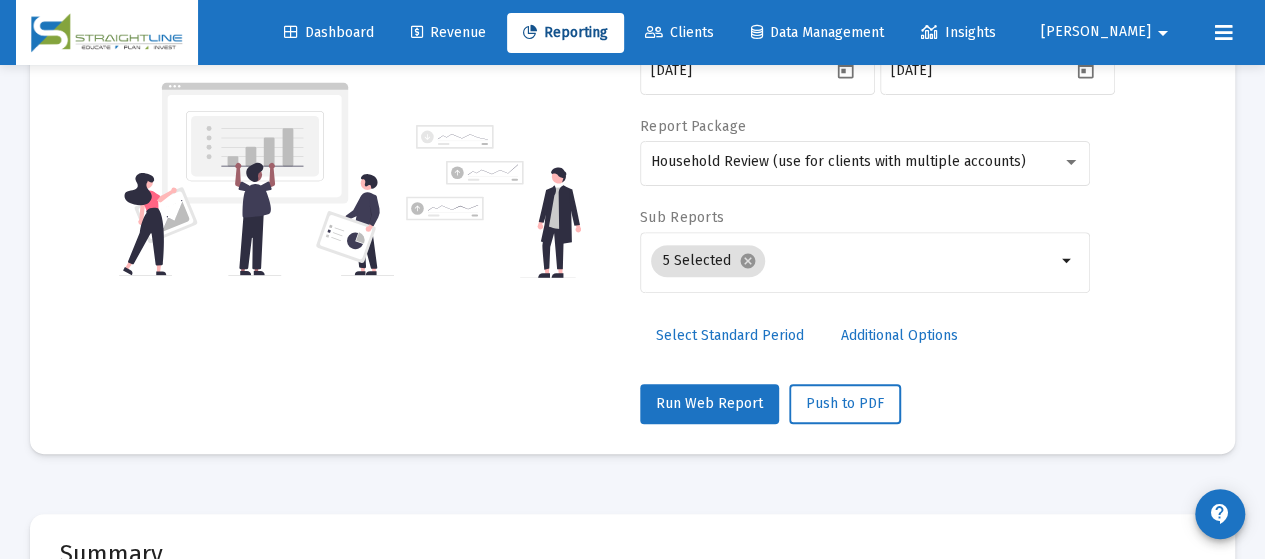scroll, scrollTop: 0, scrollLeft: 0, axis: both 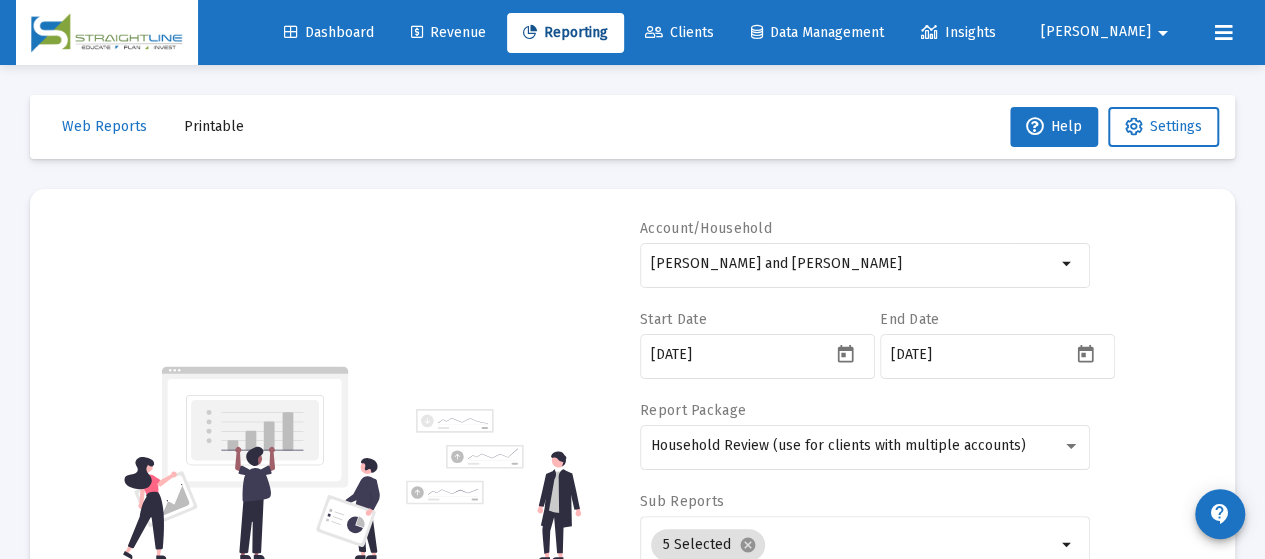 click on "Printable" 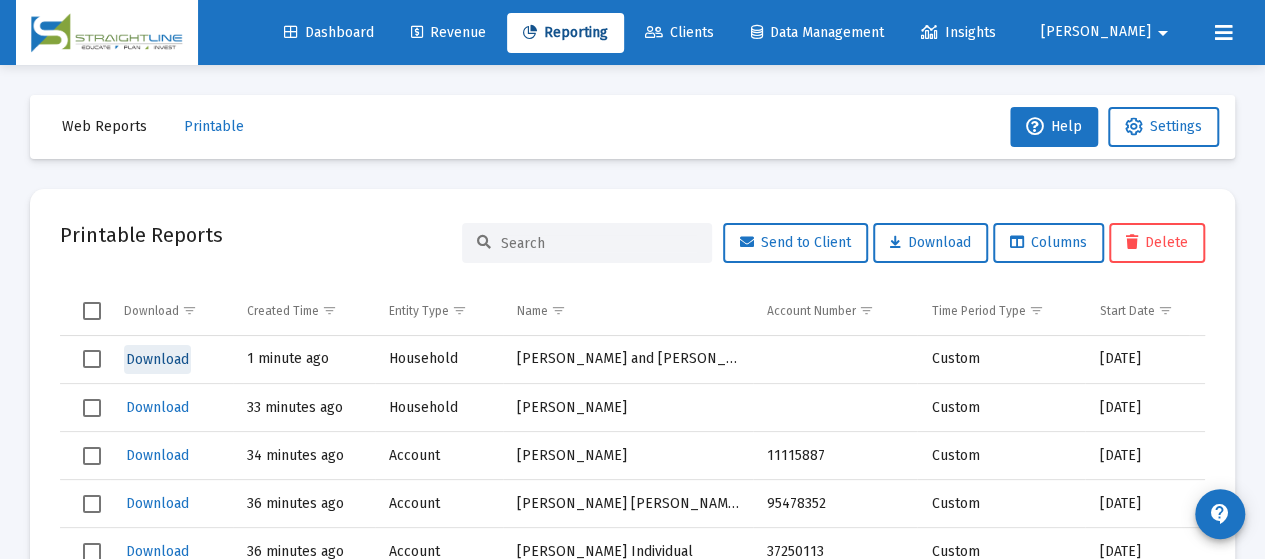 click on "Download" 